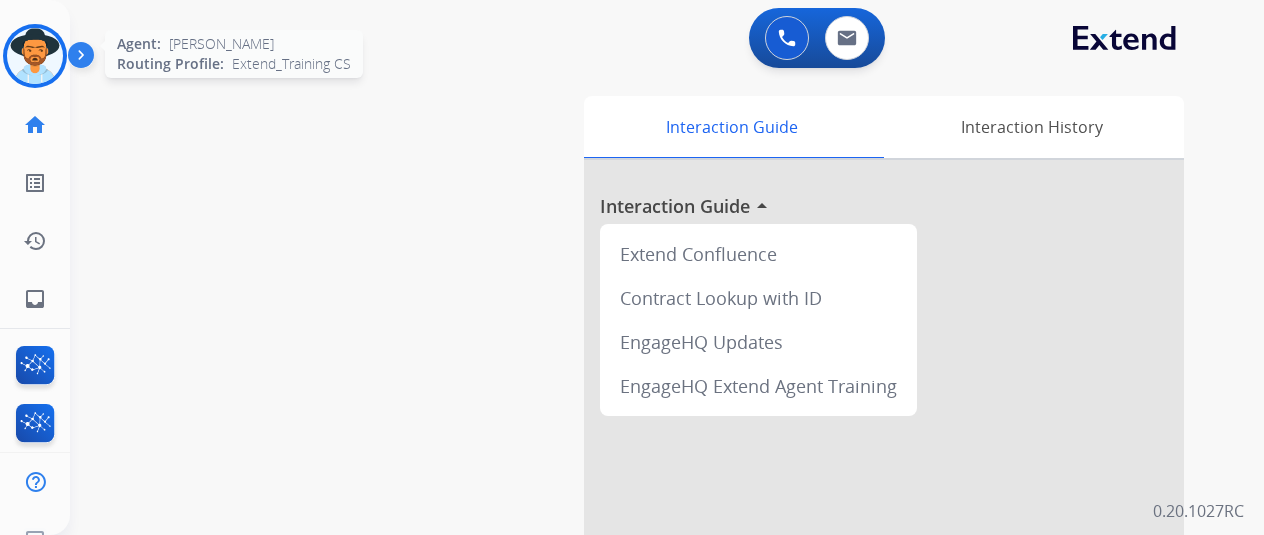 scroll, scrollTop: 0, scrollLeft: 0, axis: both 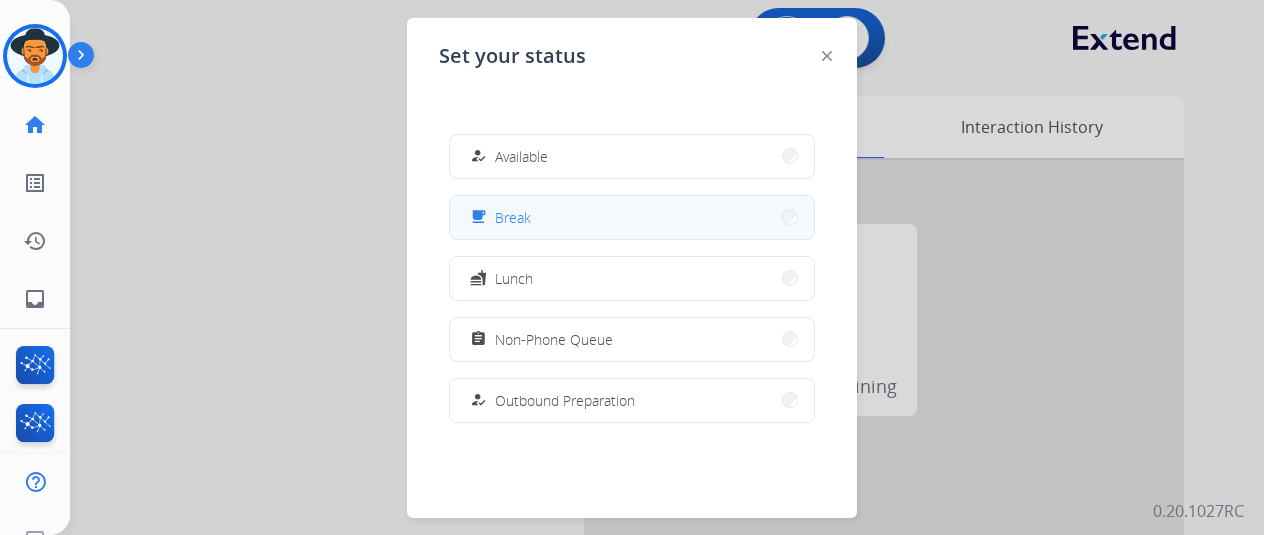 click on "Break" at bounding box center (513, 217) 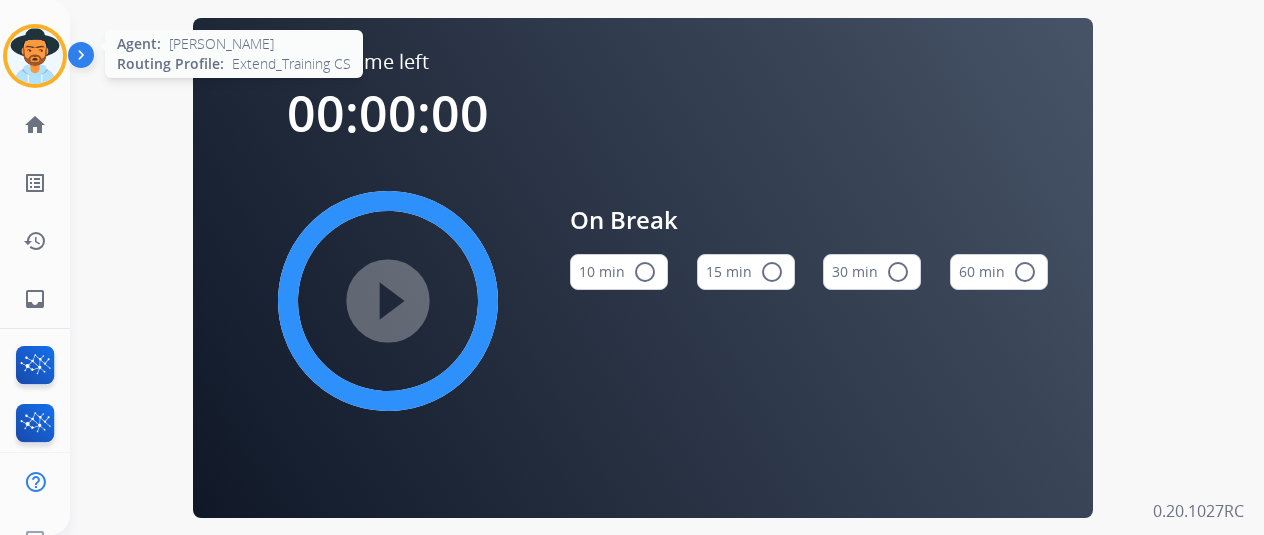 click at bounding box center (35, 56) 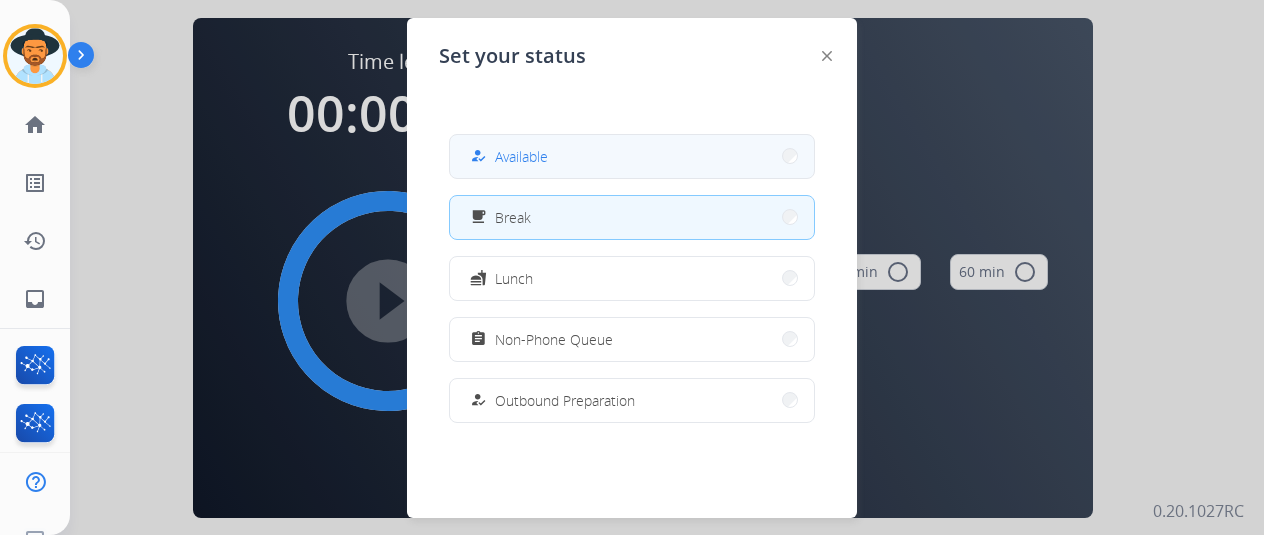 click on "how_to_reg Available" at bounding box center [632, 156] 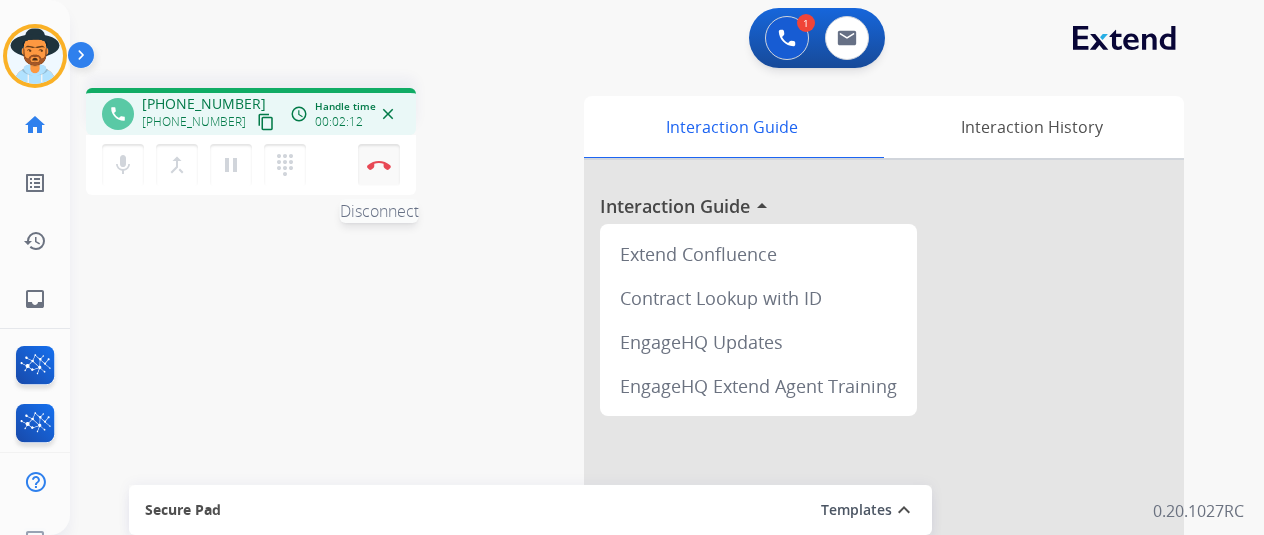 click at bounding box center [379, 165] 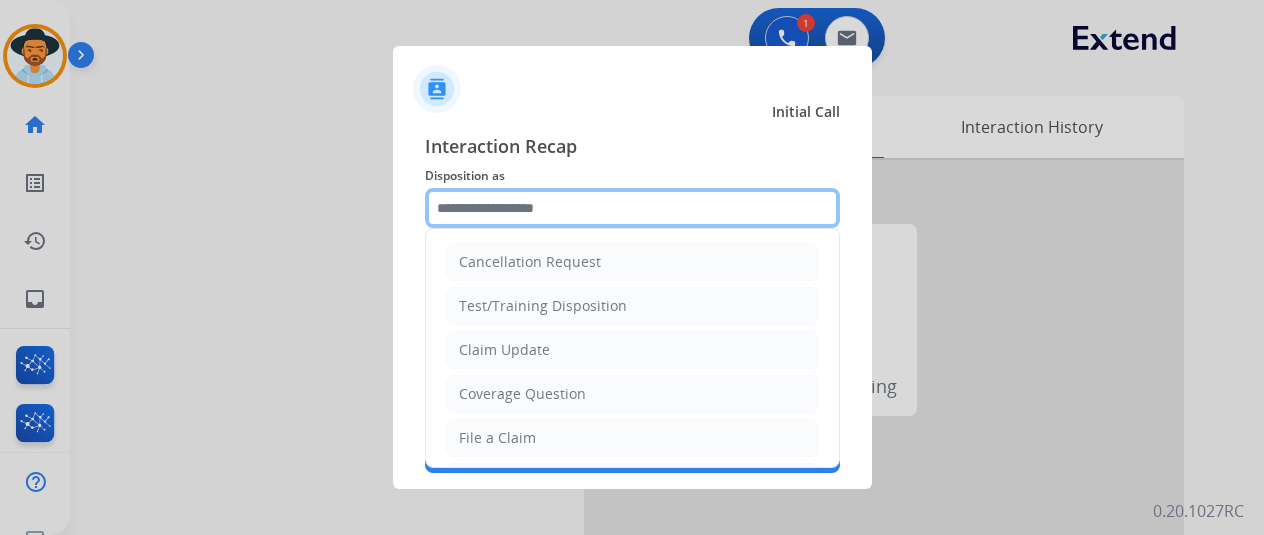 click 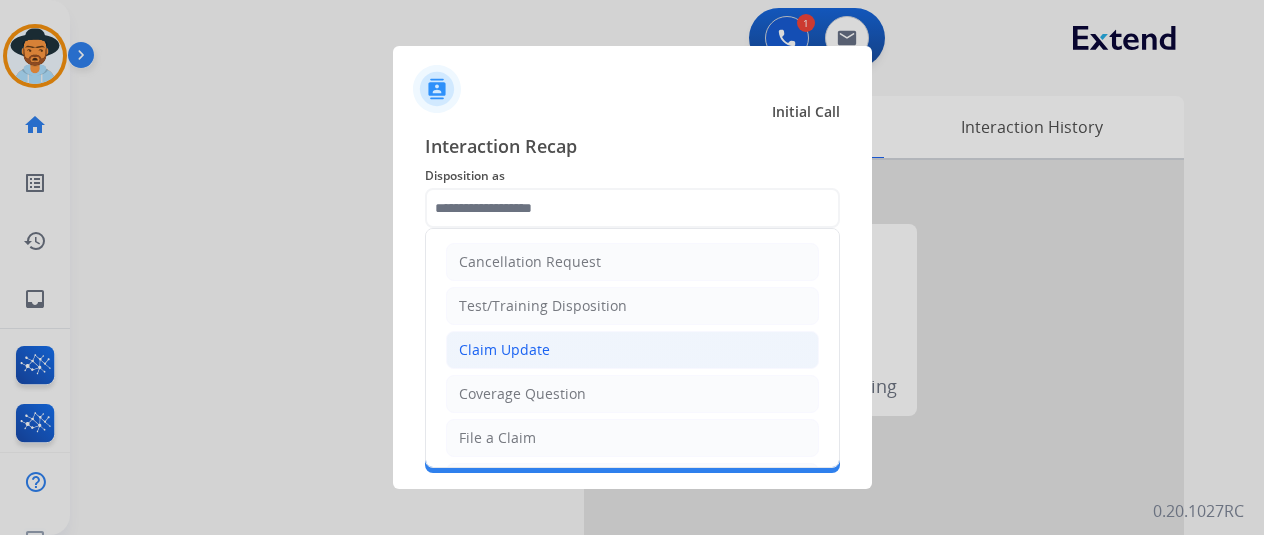 click on "Claim Update" 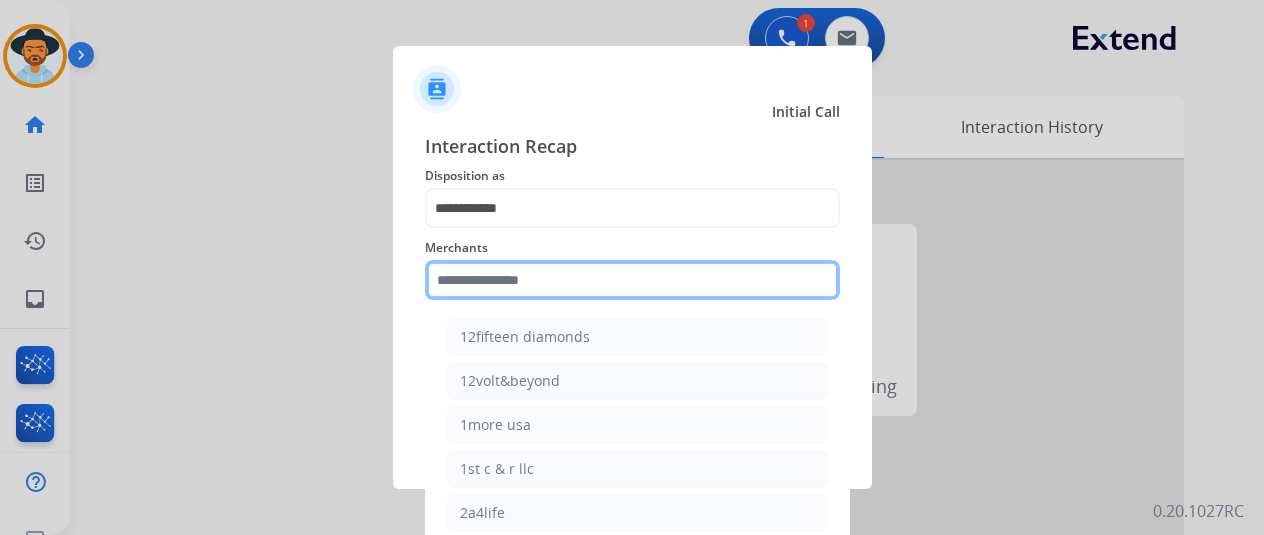 click 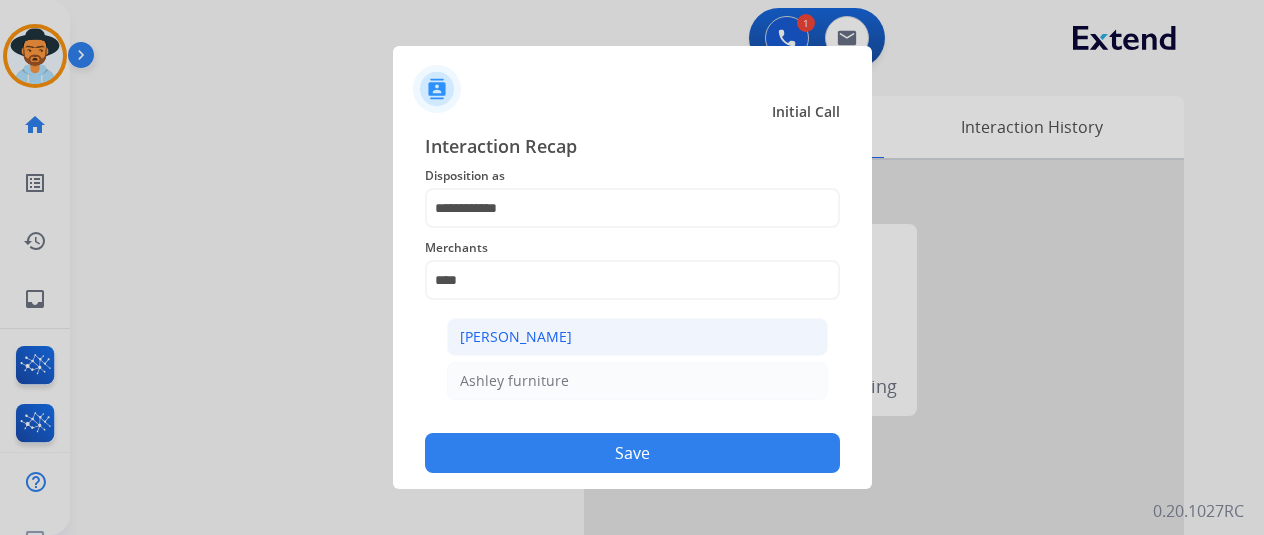 click on "[PERSON_NAME]" 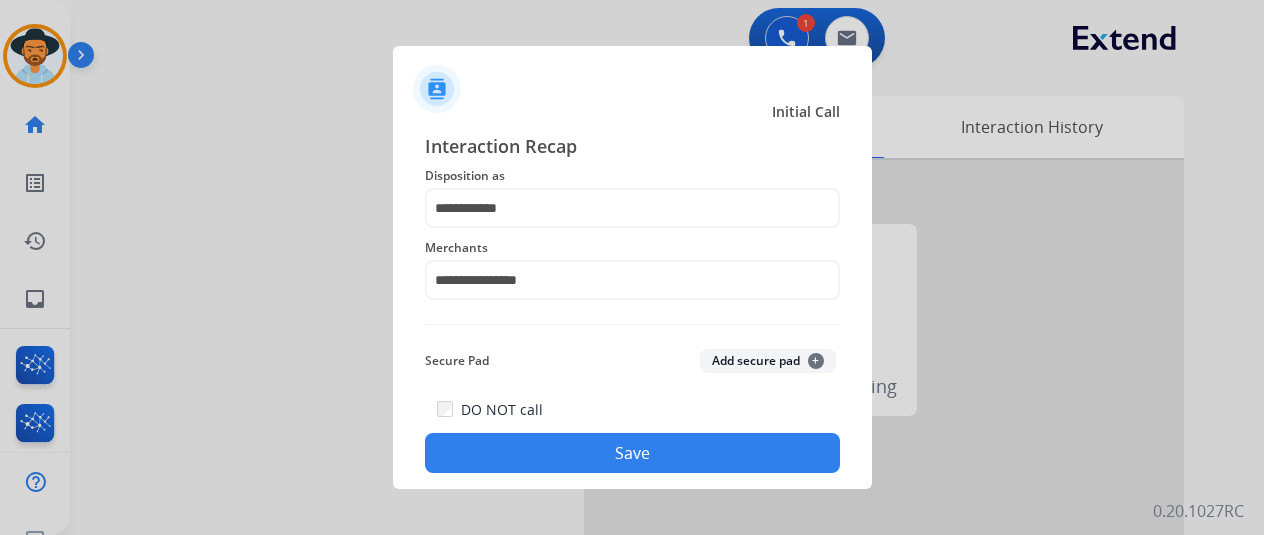 click on "DO NOT call   Save" 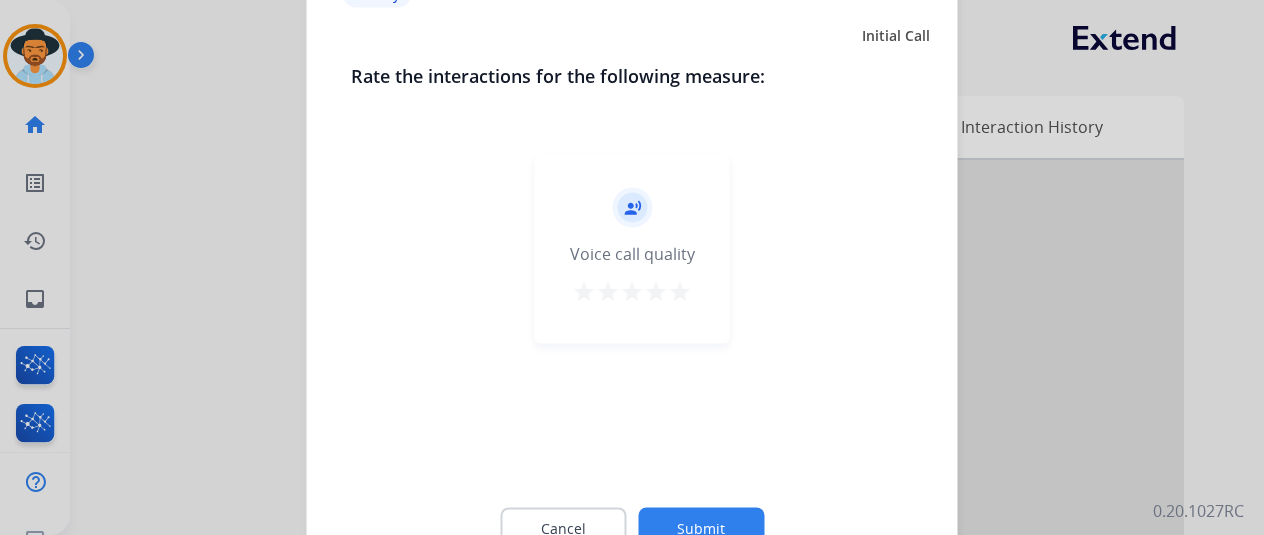 click on "record_voice_over   Voice call quality   star   star   star   star   star" 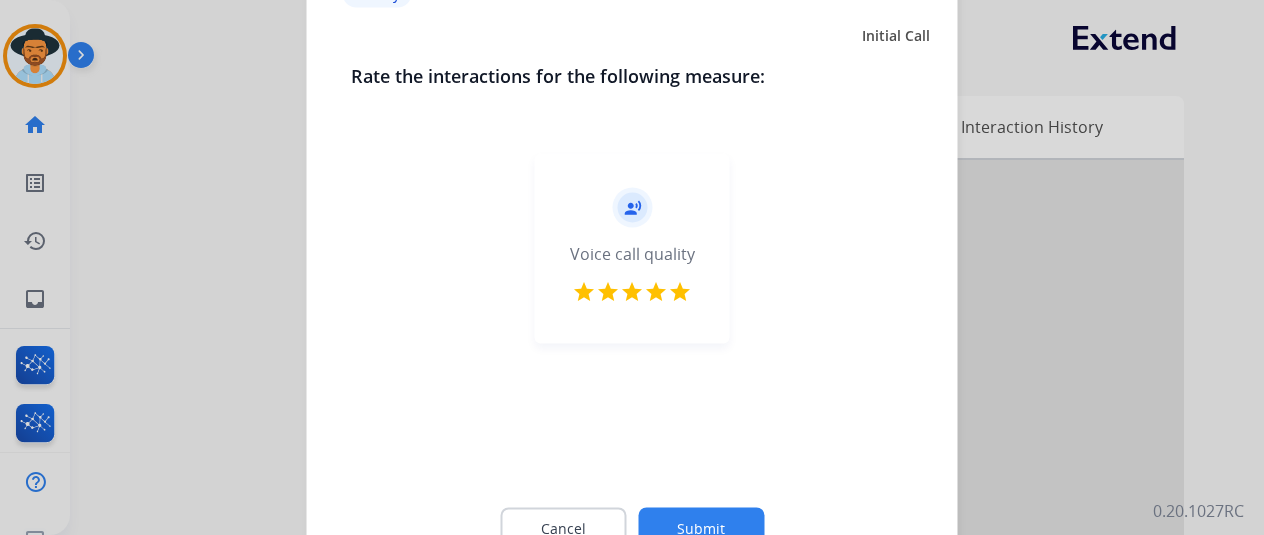 click on "Submit" 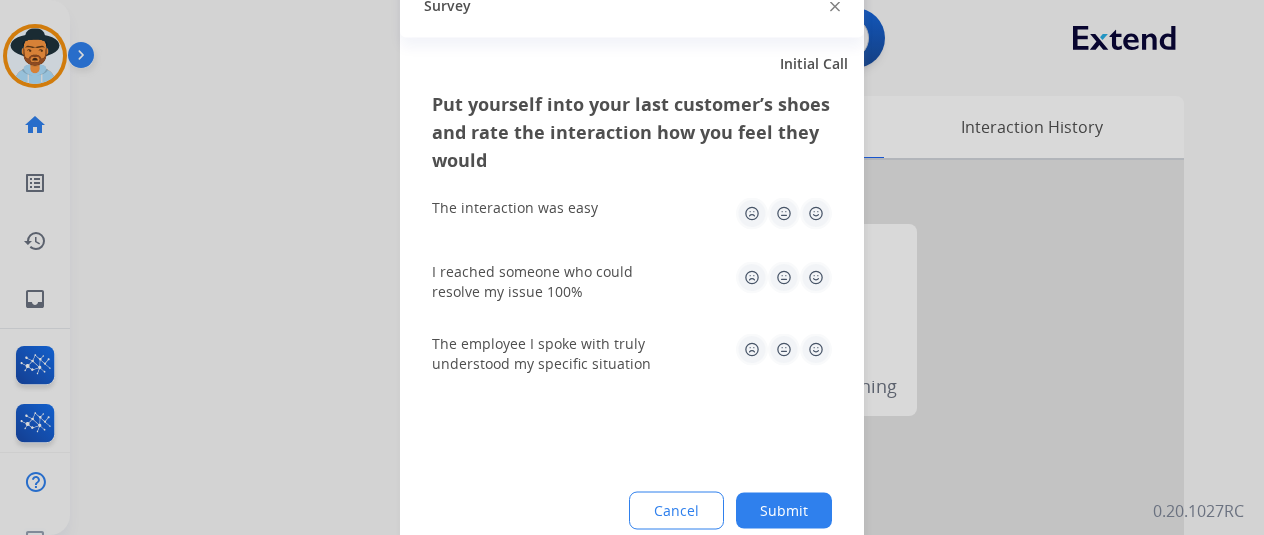 click 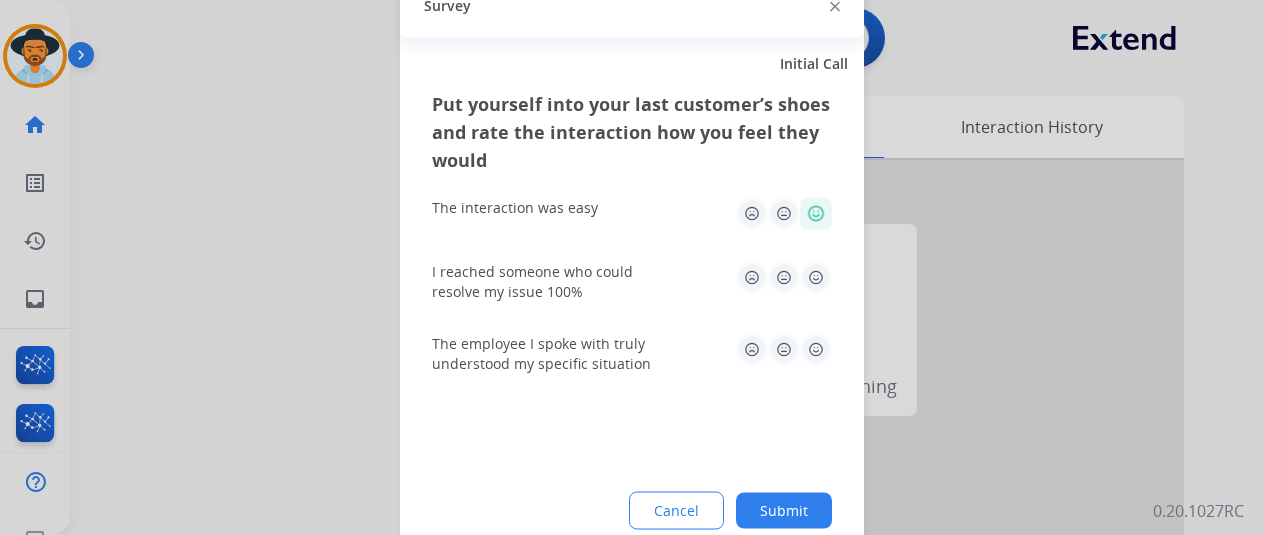 click 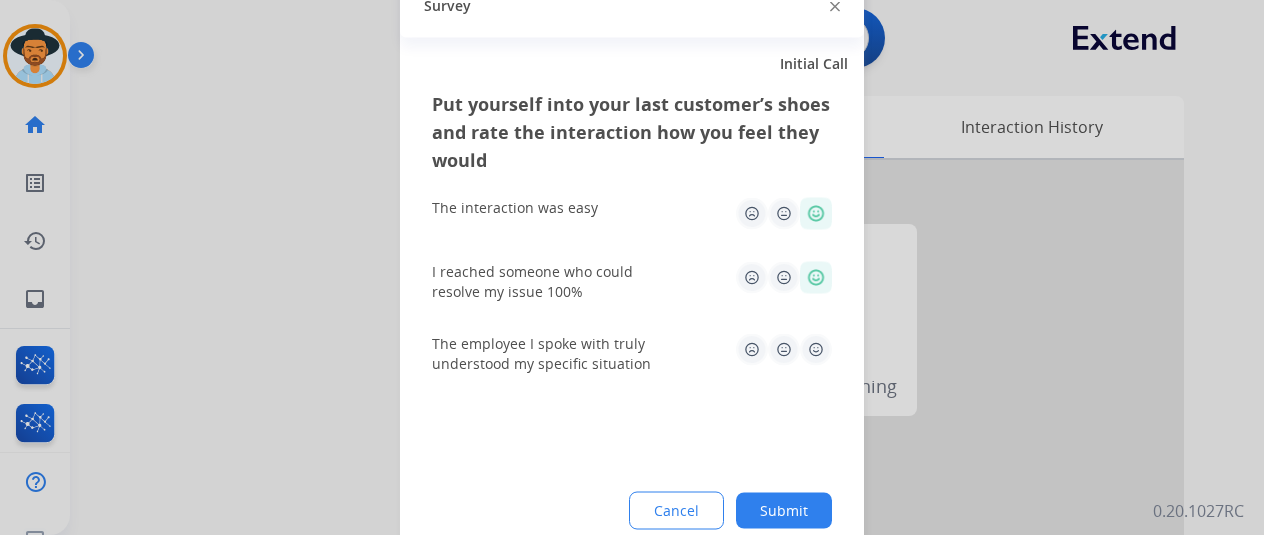click 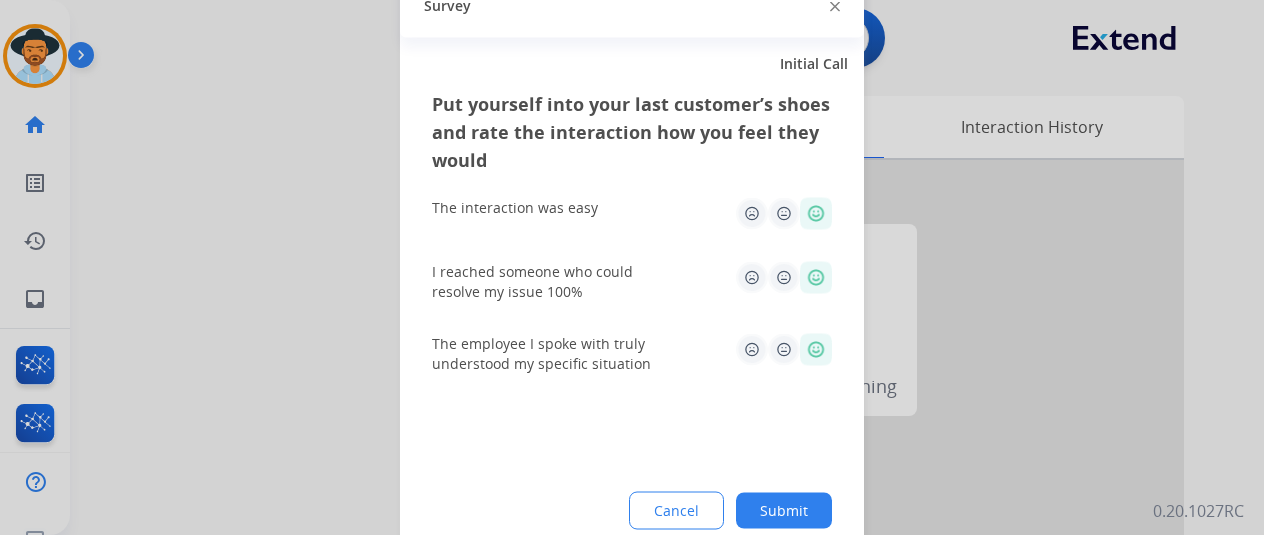 click on "Submit" 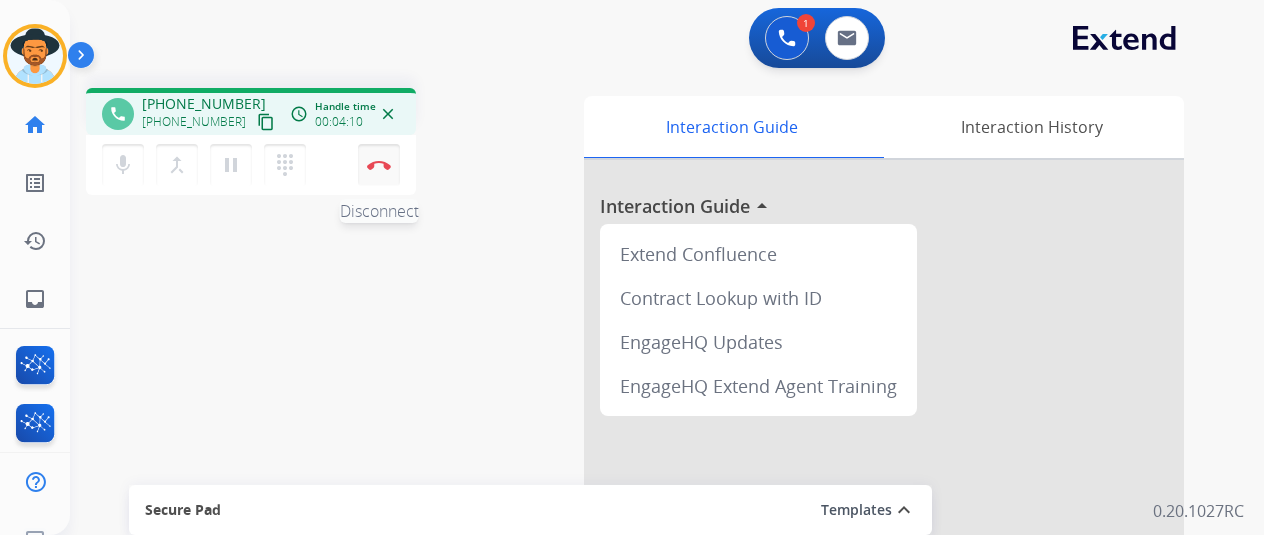 click on "Disconnect" at bounding box center (379, 165) 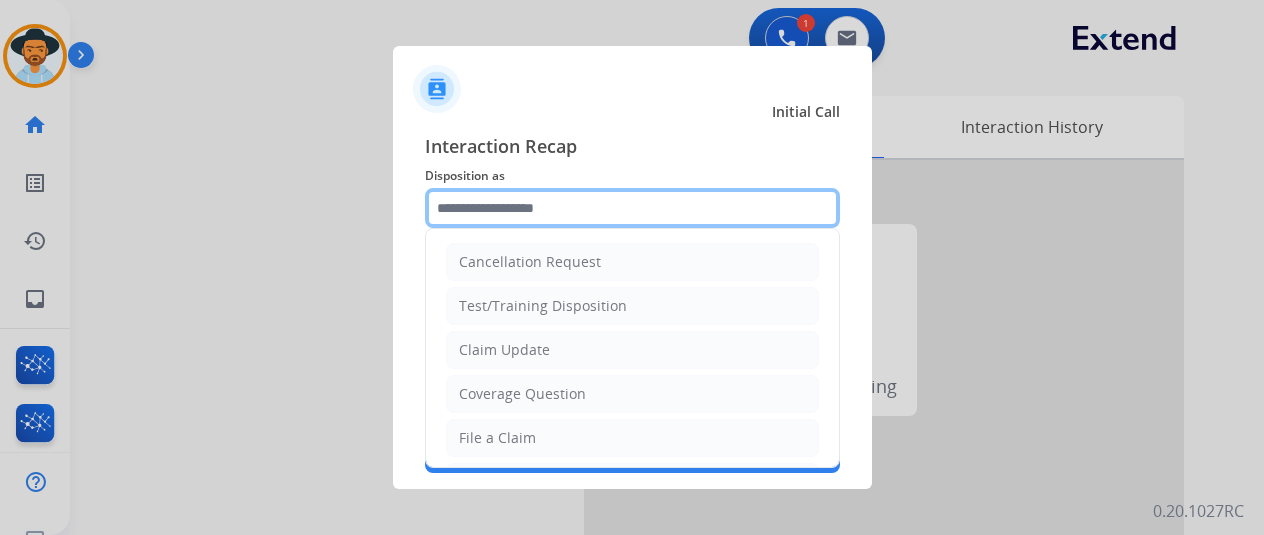 click 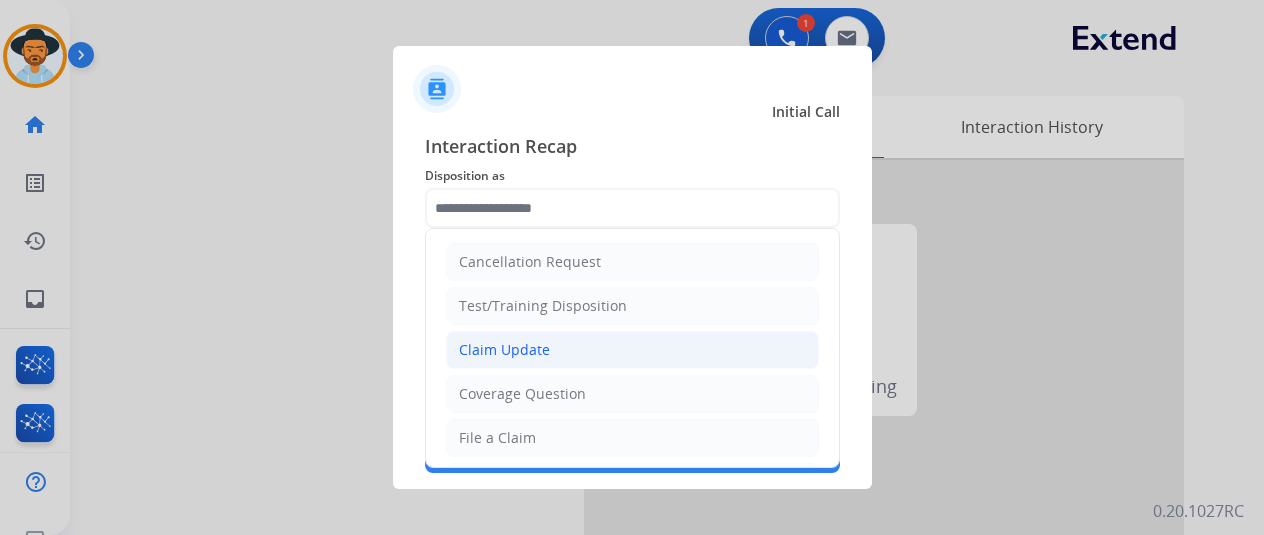 click on "Claim Update" 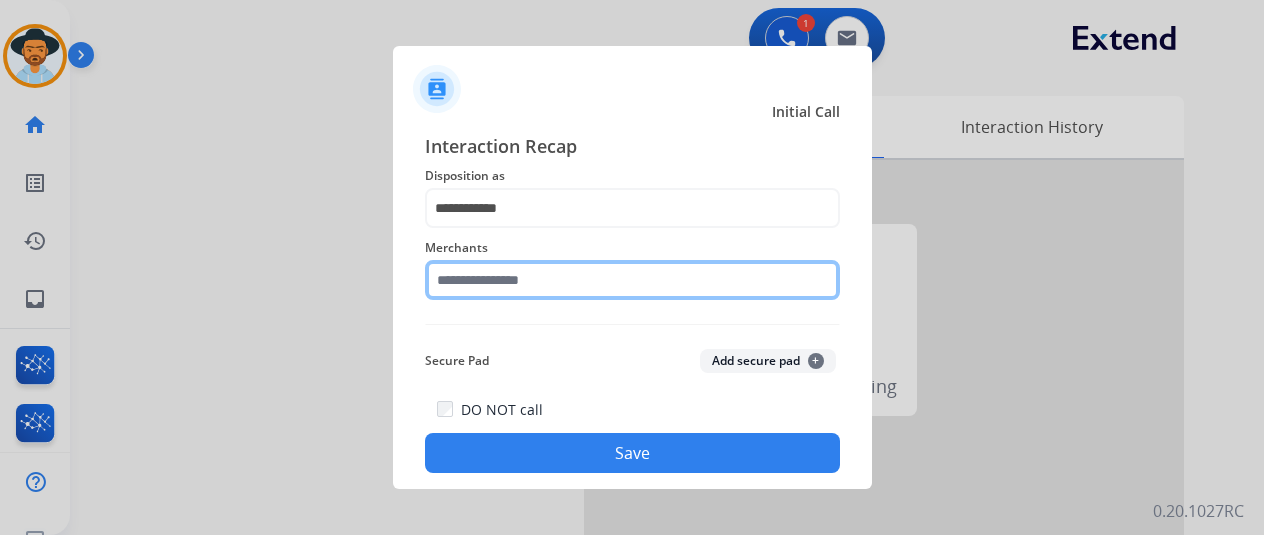 click 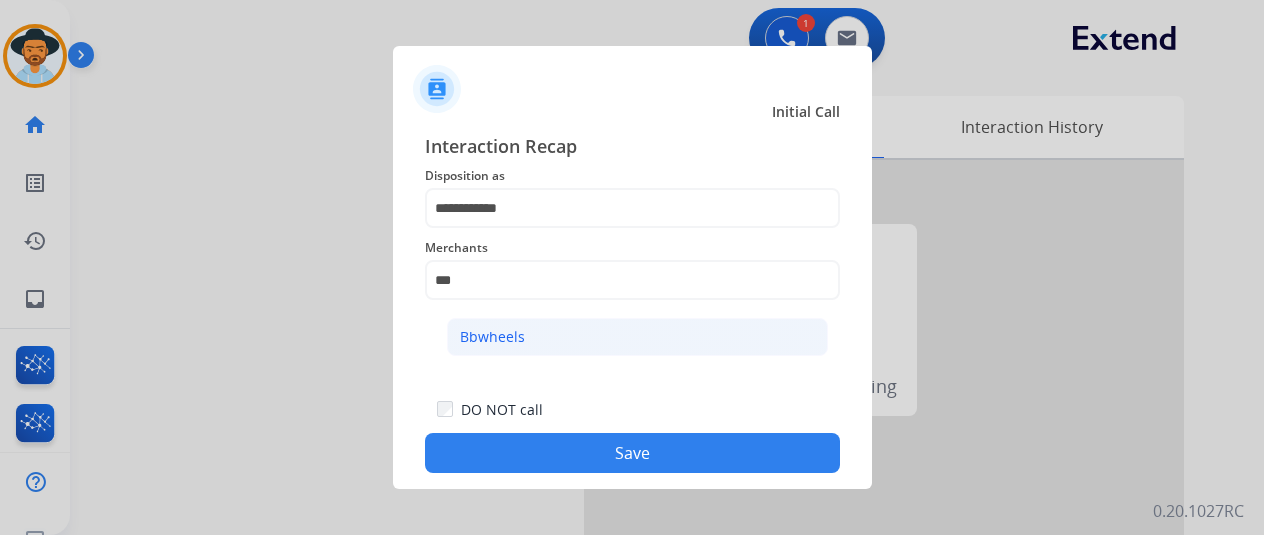 click on "Bbwheels" 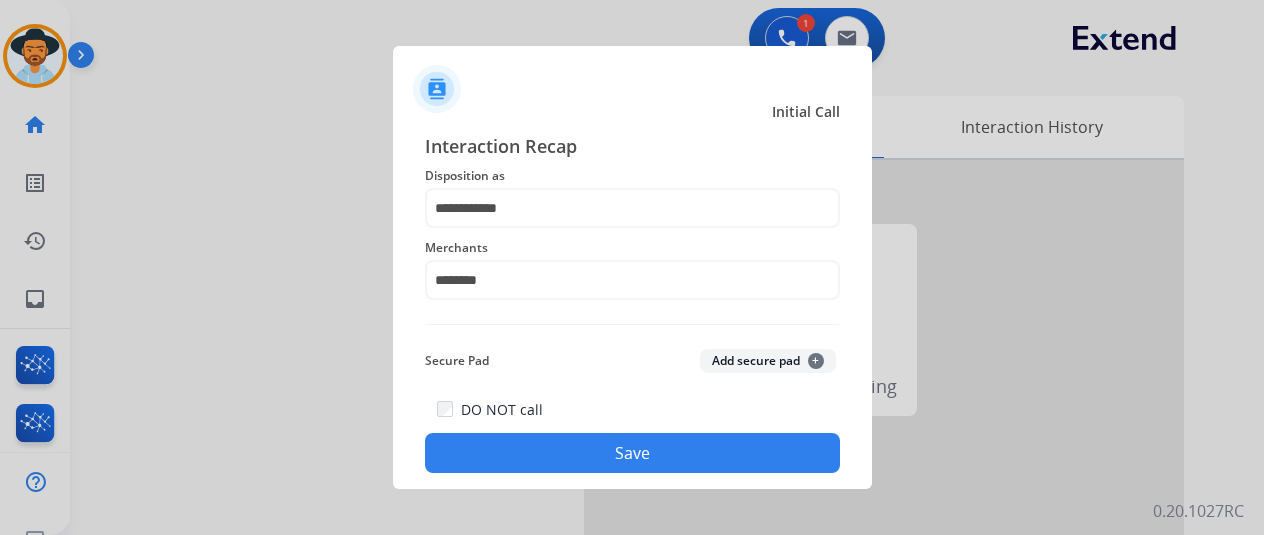 click on "Save" 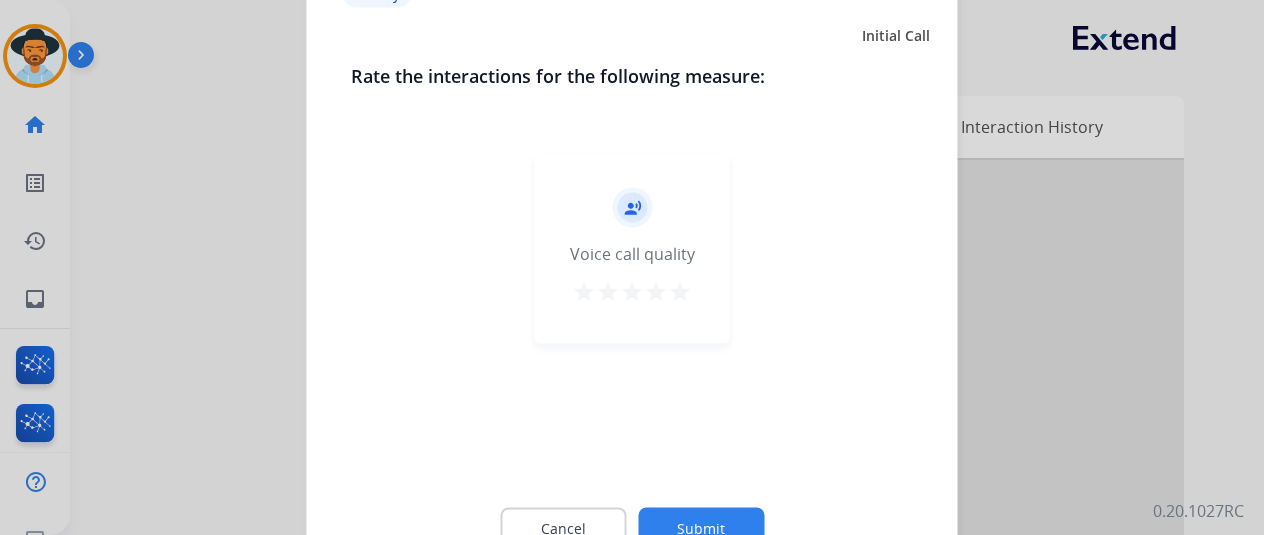 click on "star" at bounding box center (680, 294) 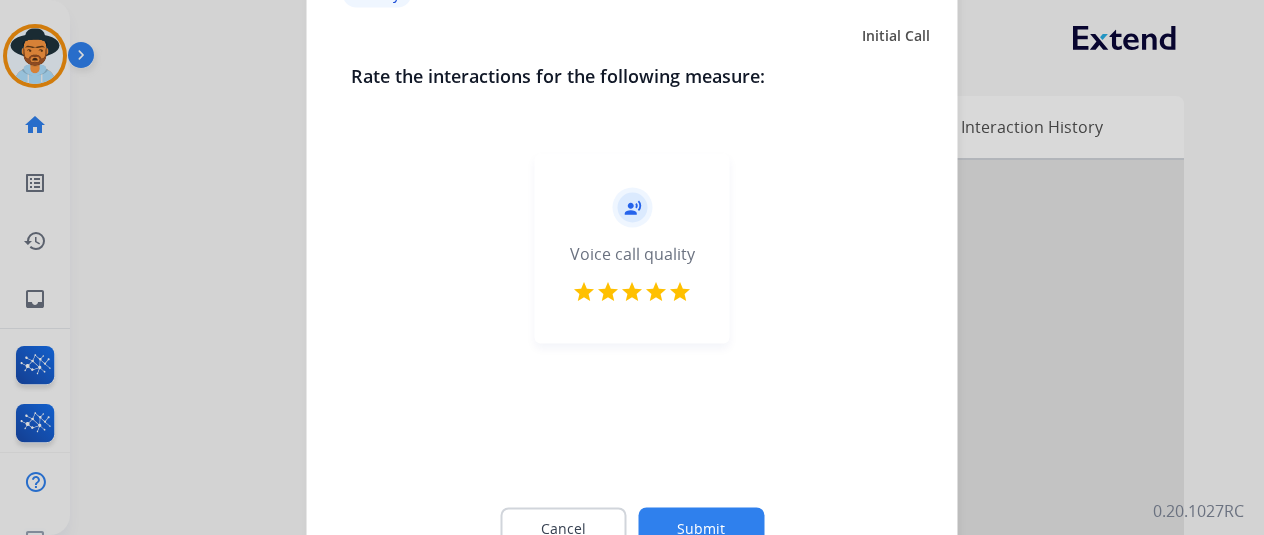 click on "Submit" 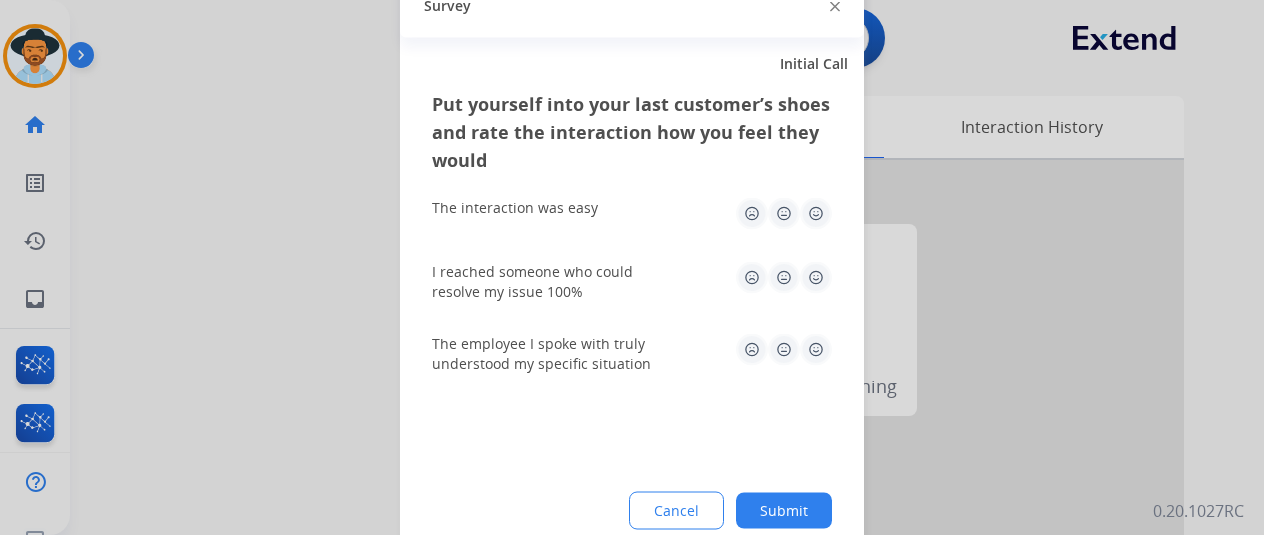 click 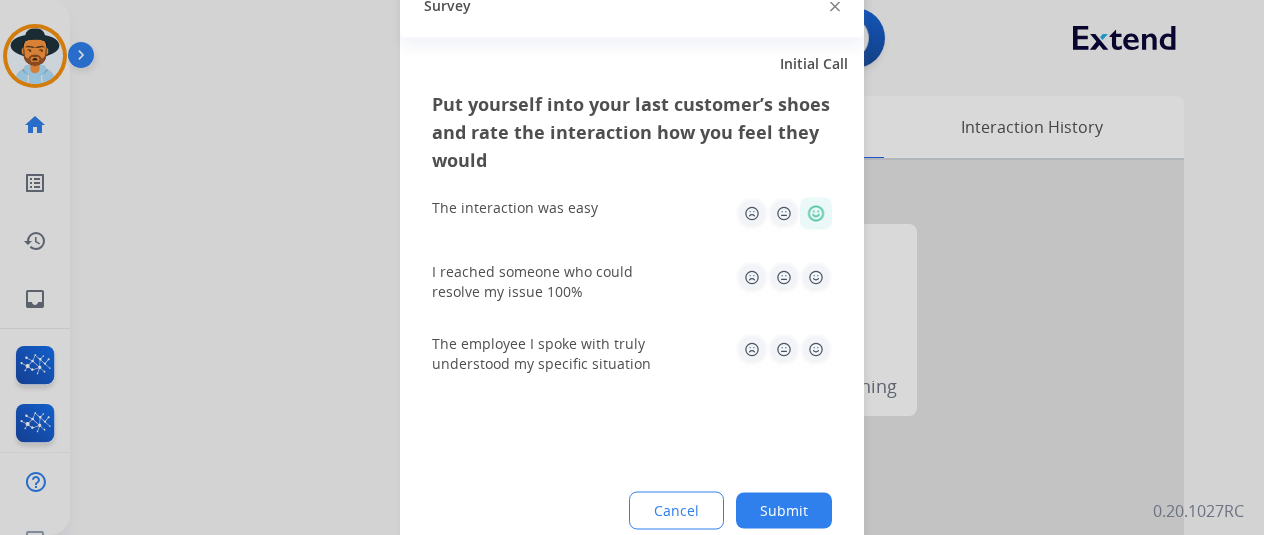 click 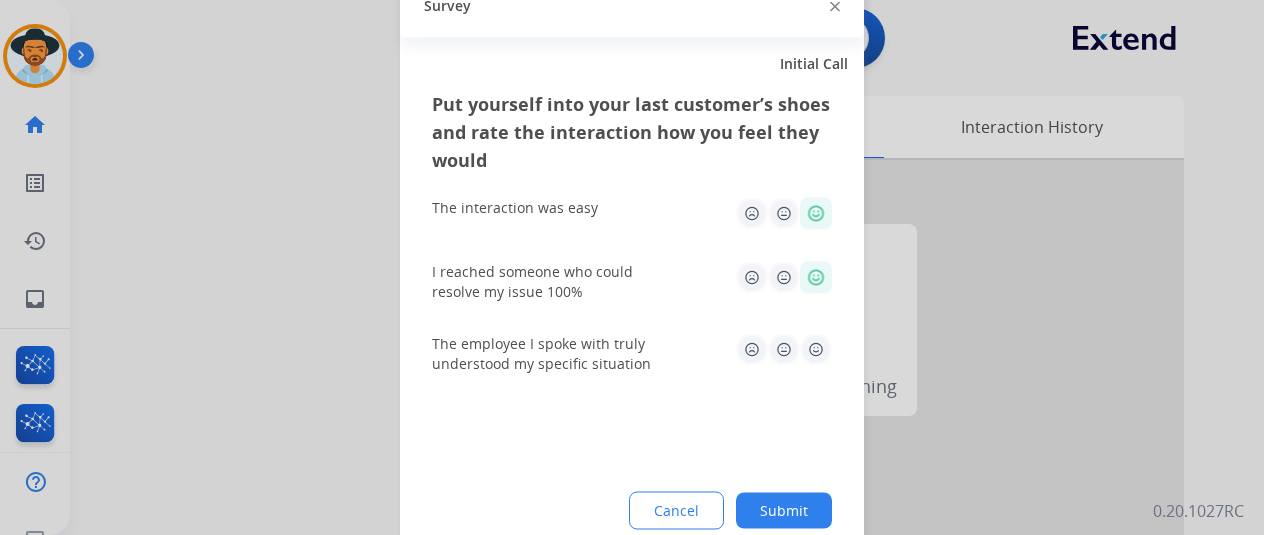 click 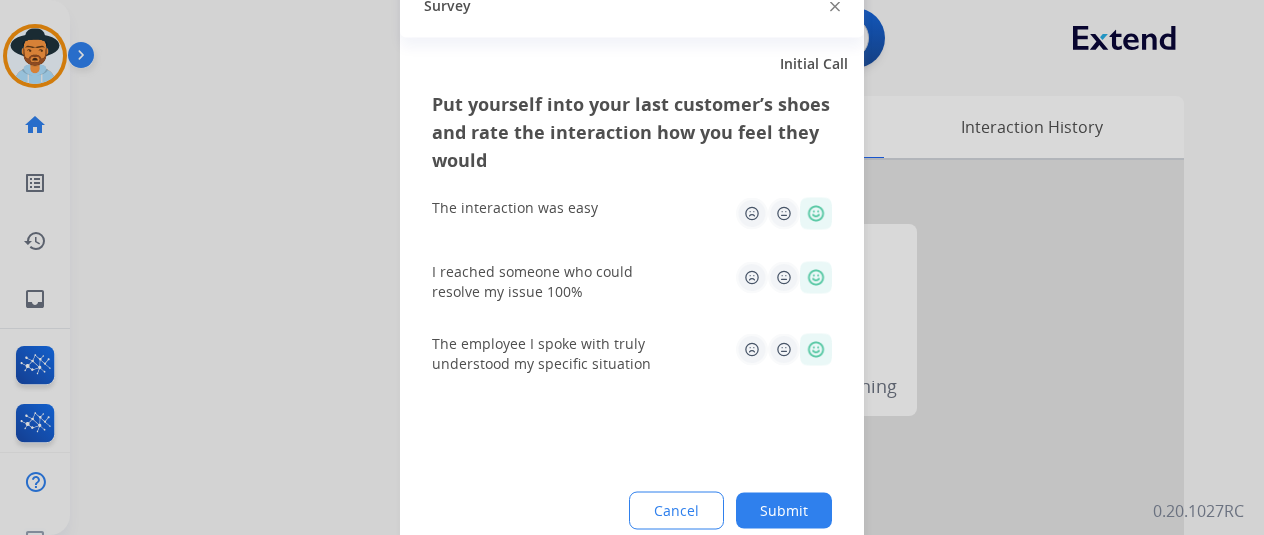 click on "Submit" 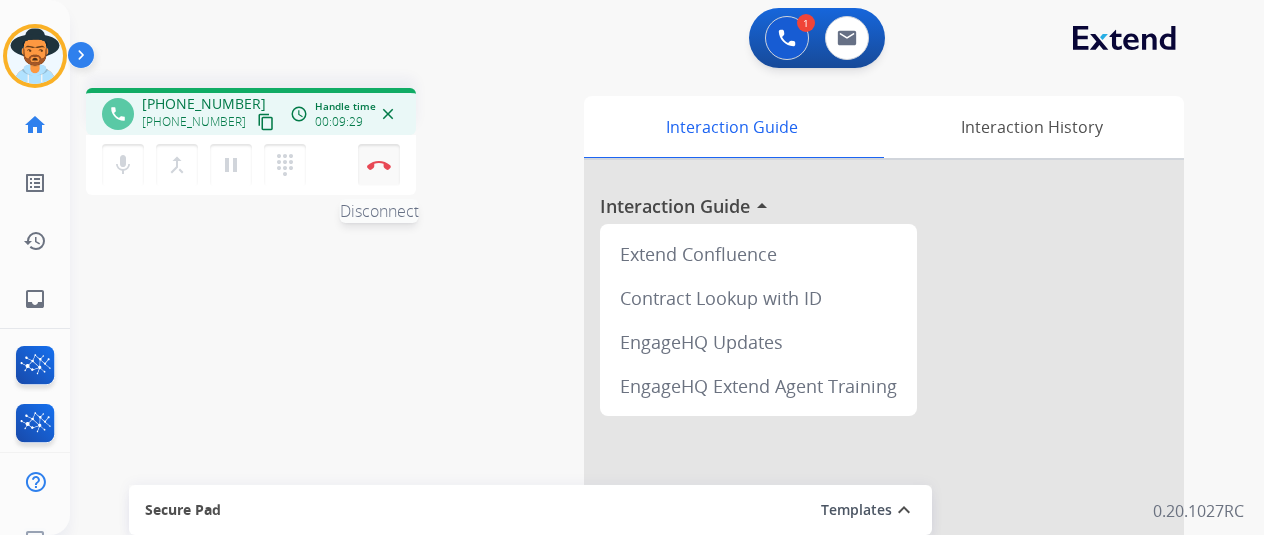 click at bounding box center (379, 165) 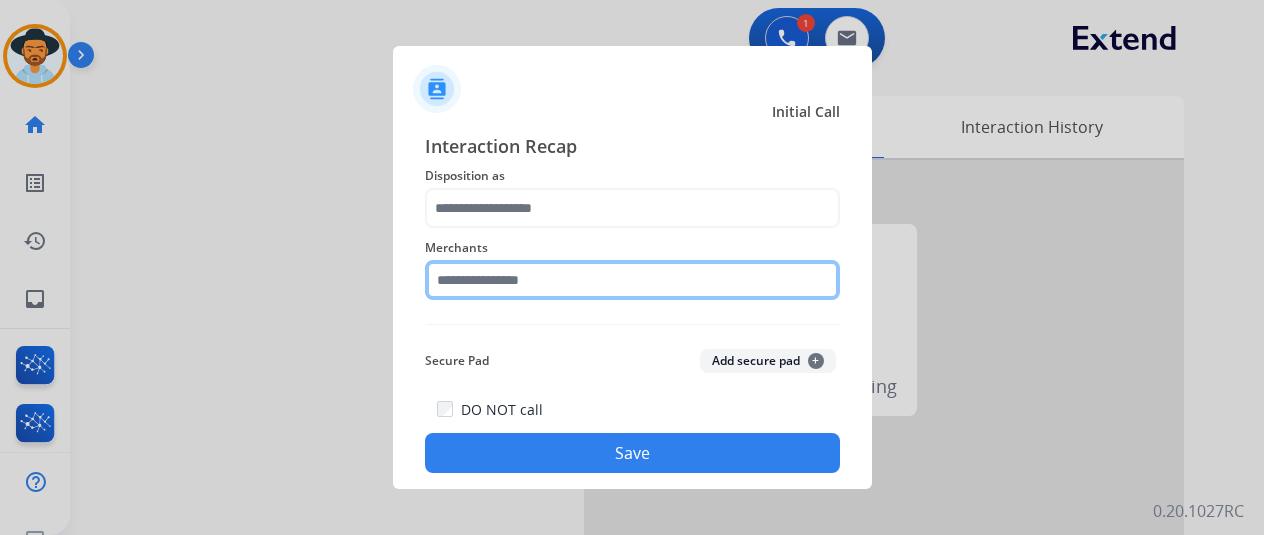 click 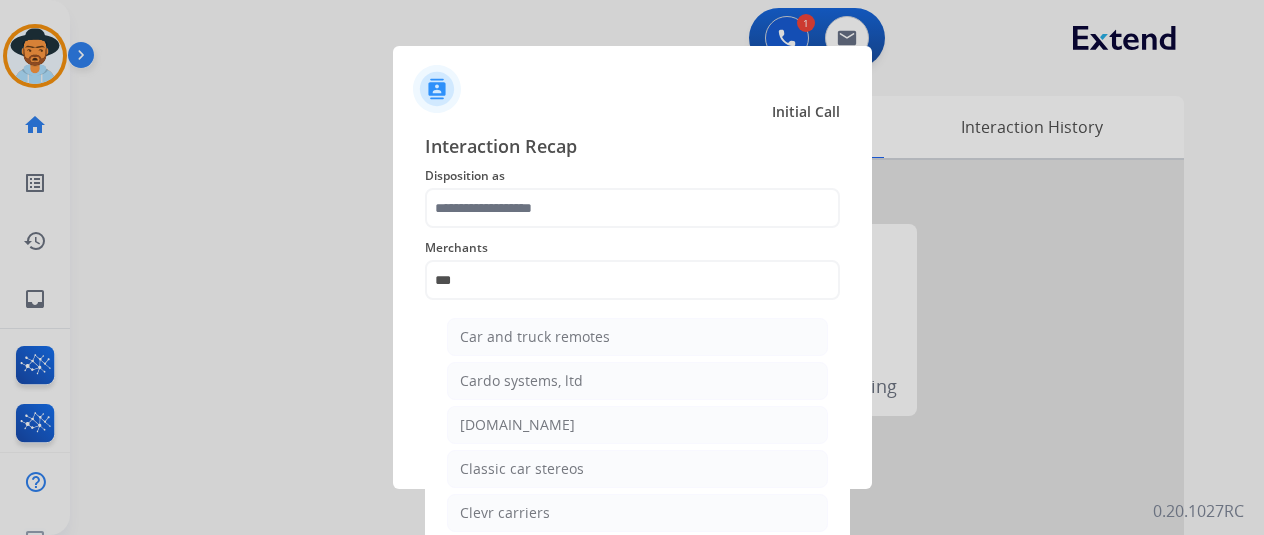 drag, startPoint x: 523, startPoint y: 437, endPoint x: 526, endPoint y: 416, distance: 21.213203 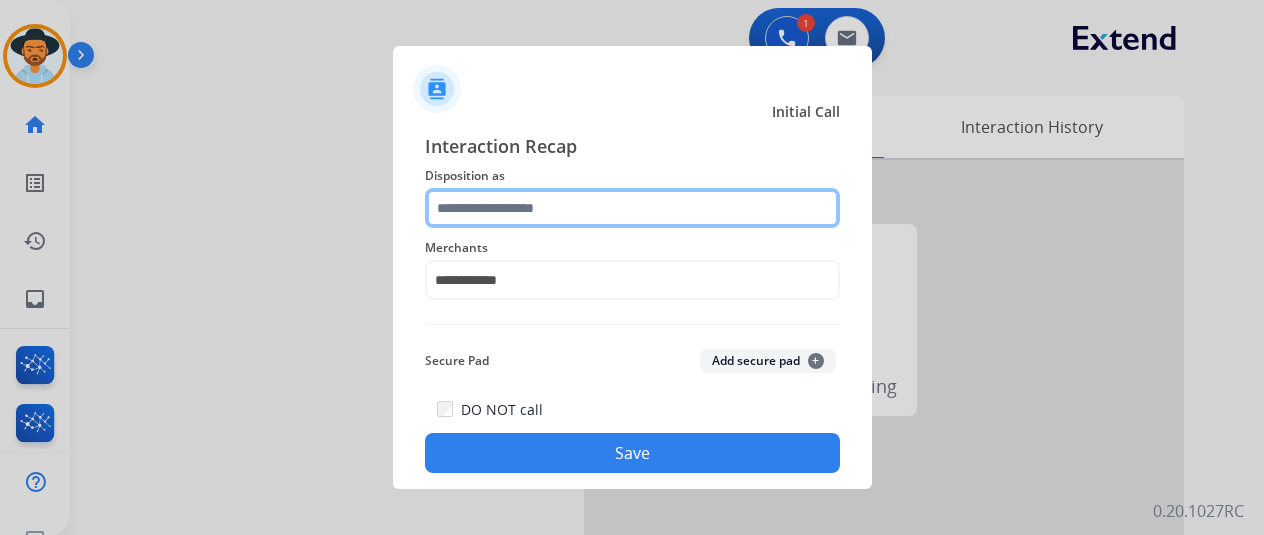 click 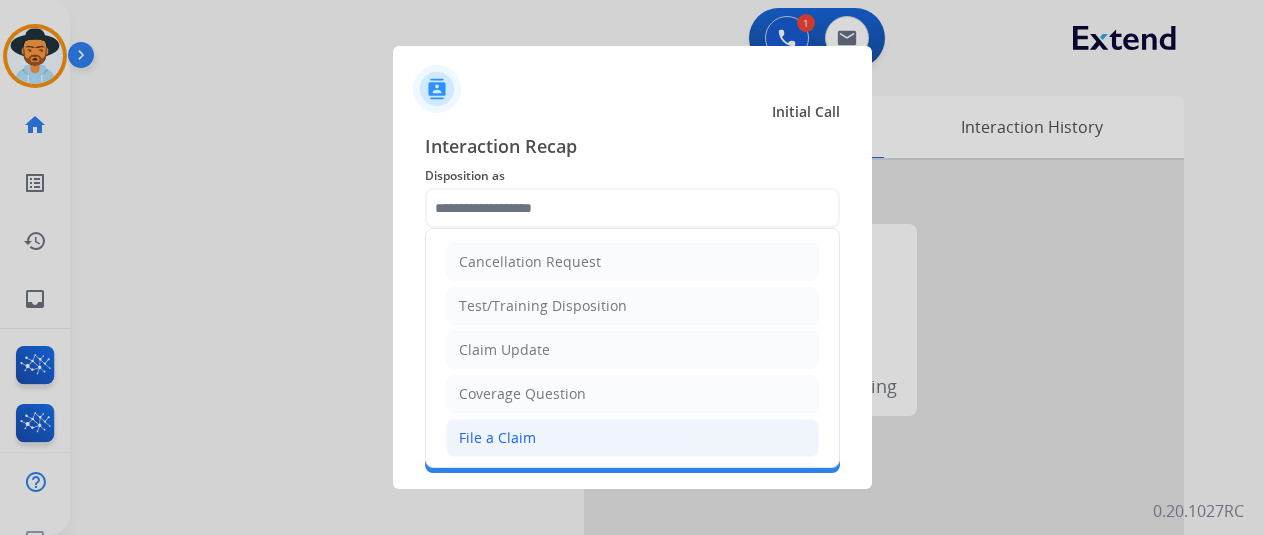 click on "File a Claim" 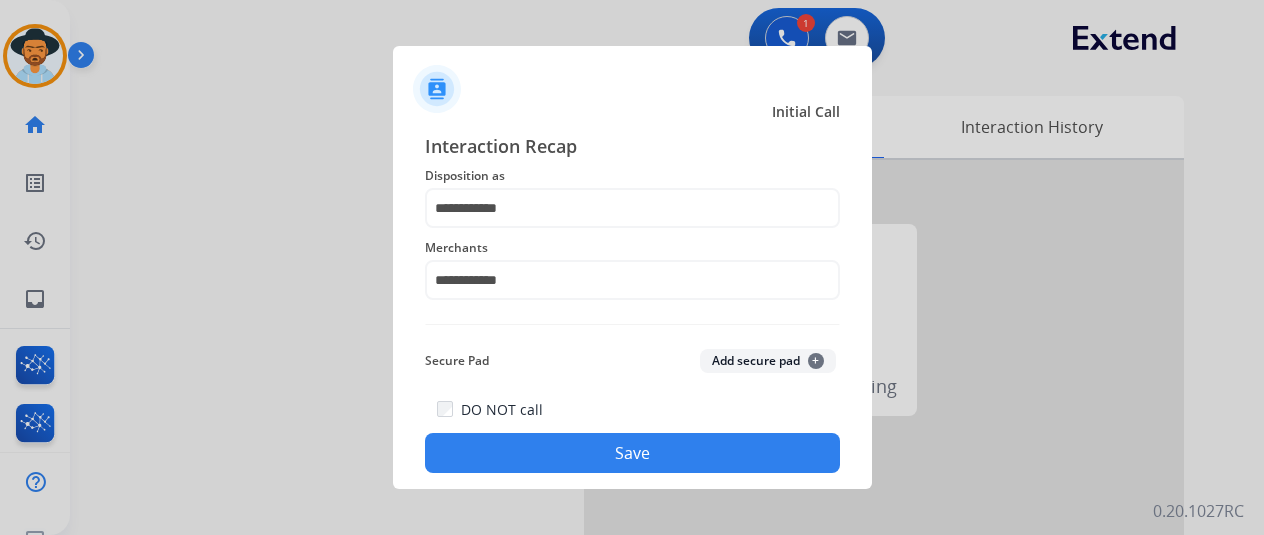 click on "Save" 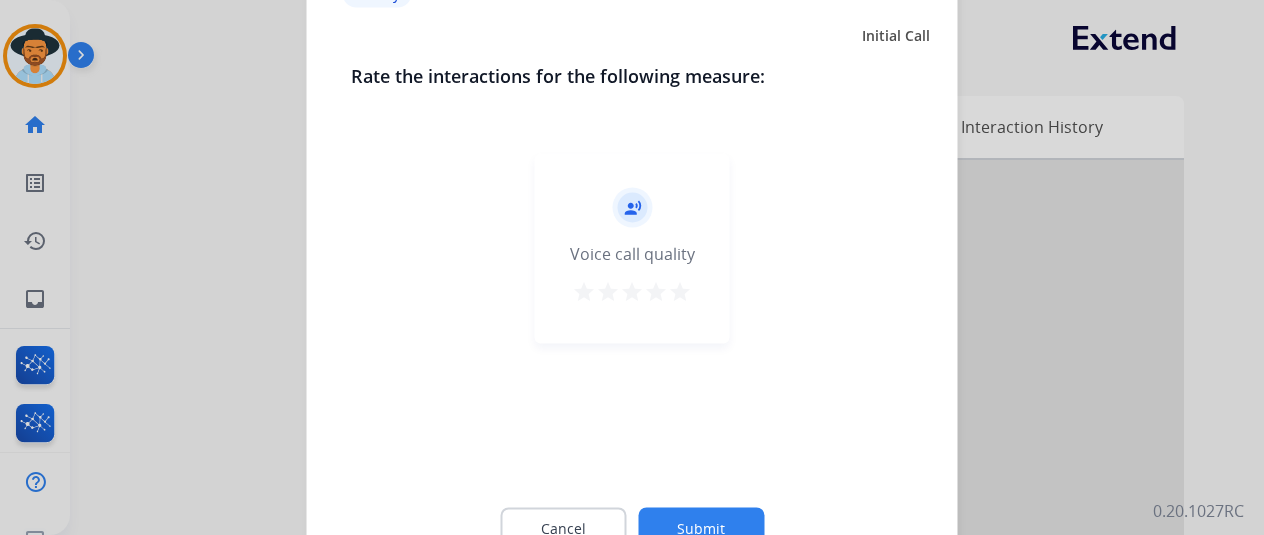 click on "star" at bounding box center (680, 291) 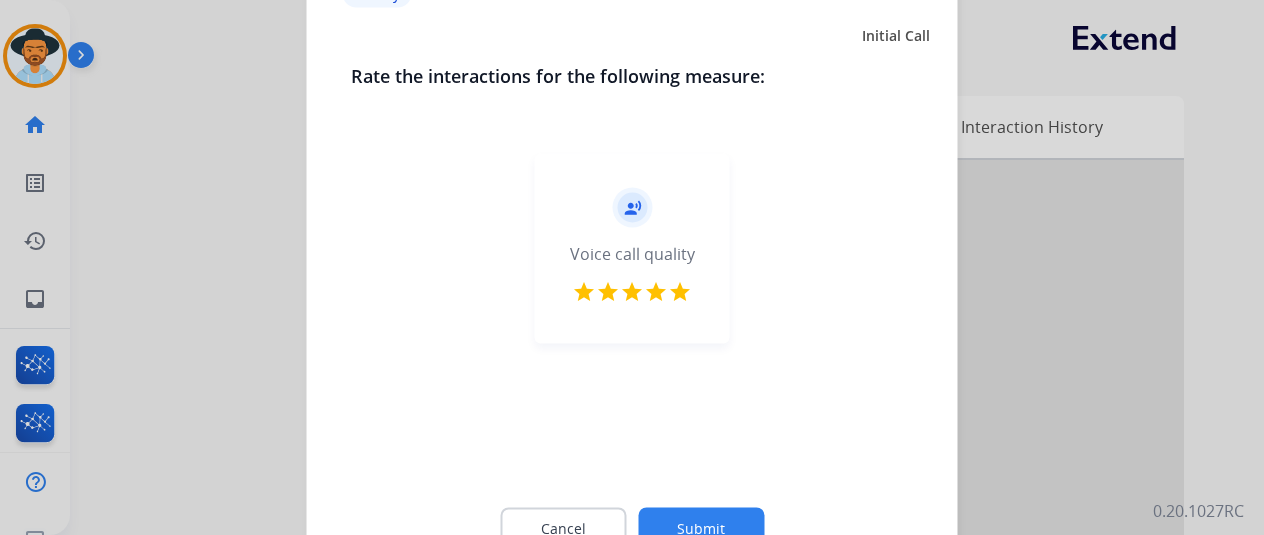 click on "Submit" 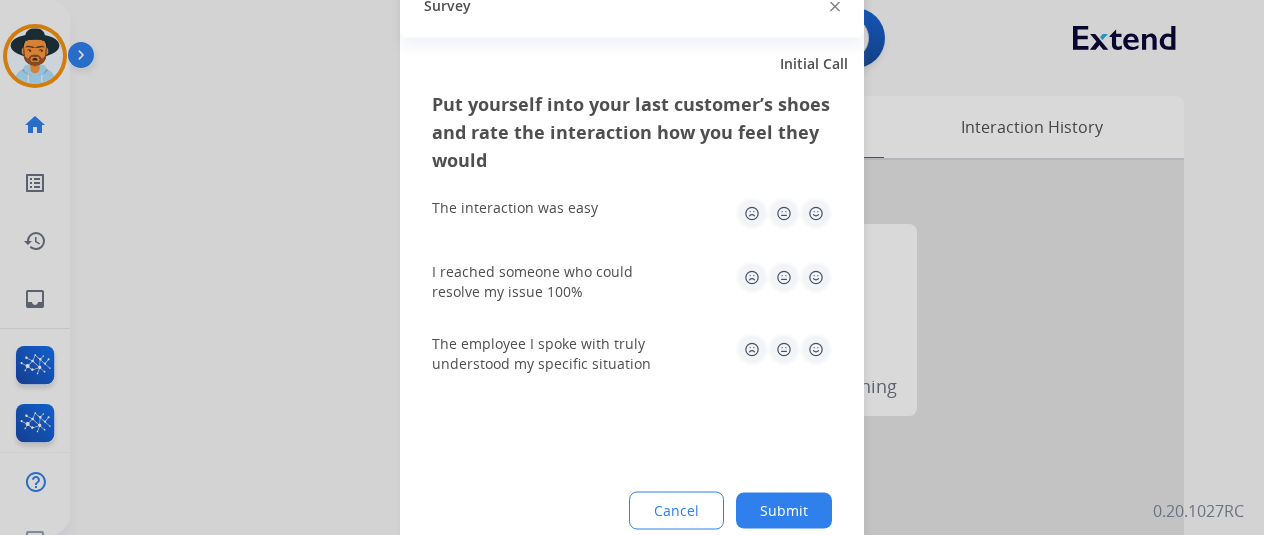 click on "The interaction was easy" 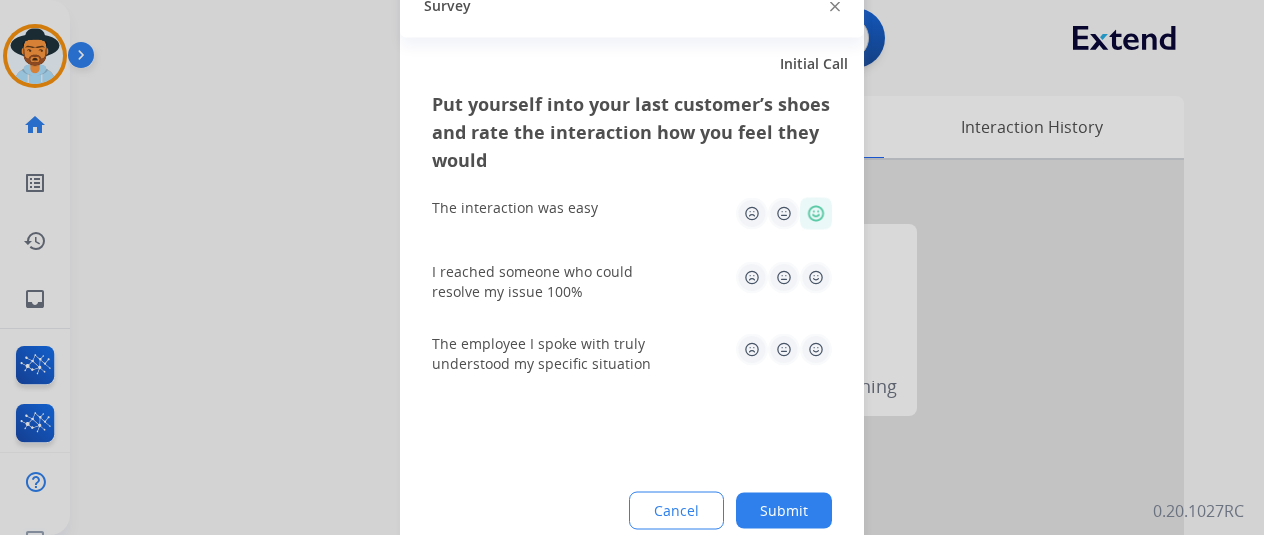 click 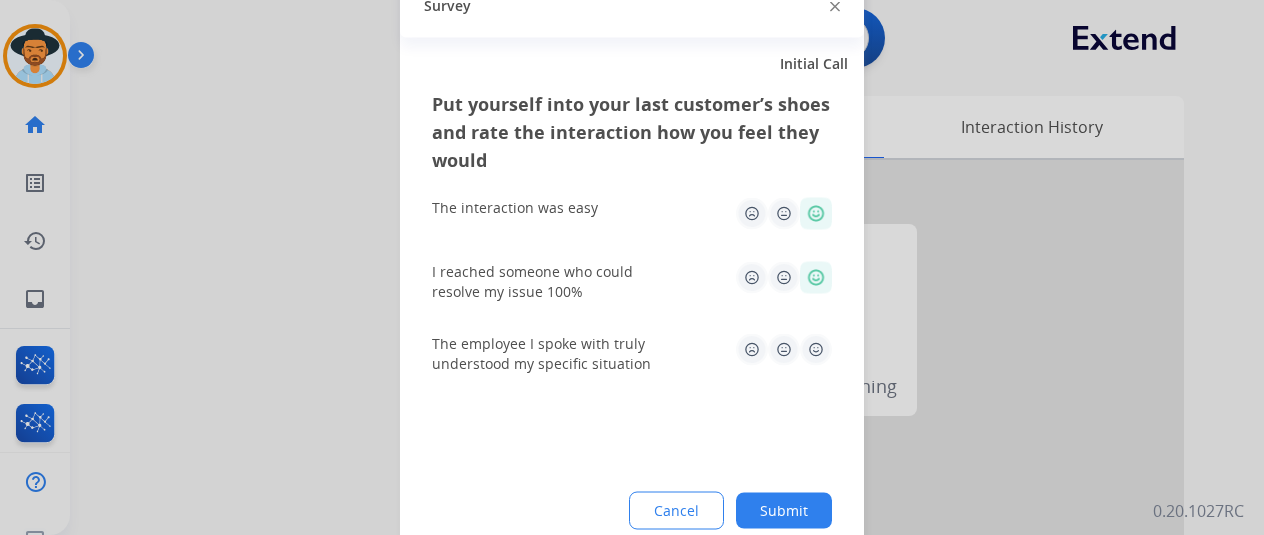 click 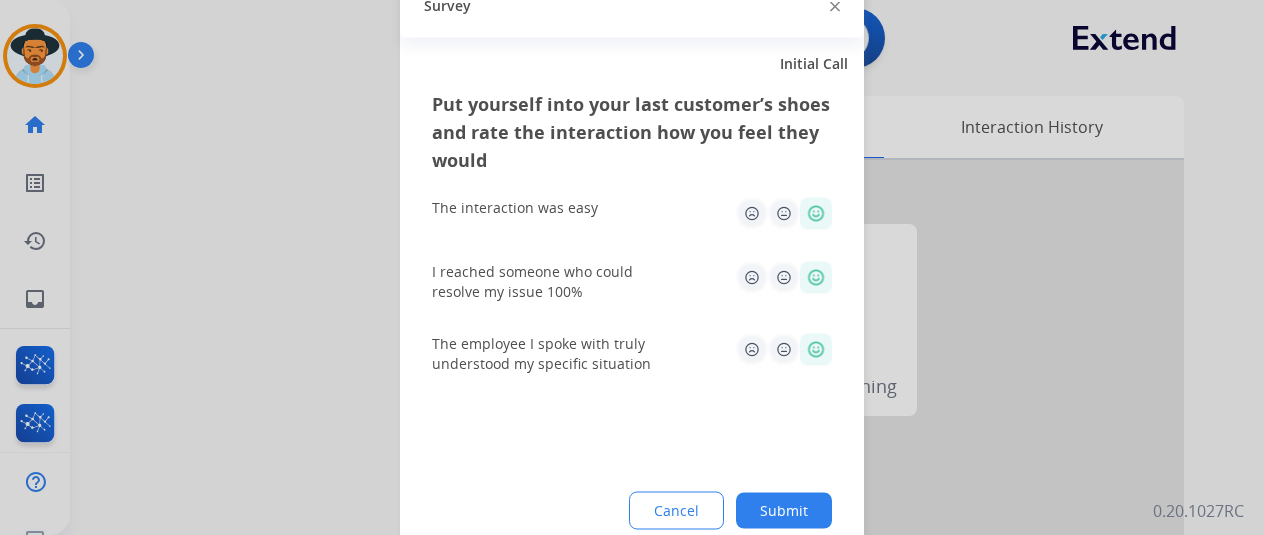 click on "Put yourself into your last customer’s shoes and rate the interaction how you feel they would  The interaction was easy   I reached someone who could resolve my issue 100%   The employee I spoke with truly understood my specific situation  Cancel Submit" 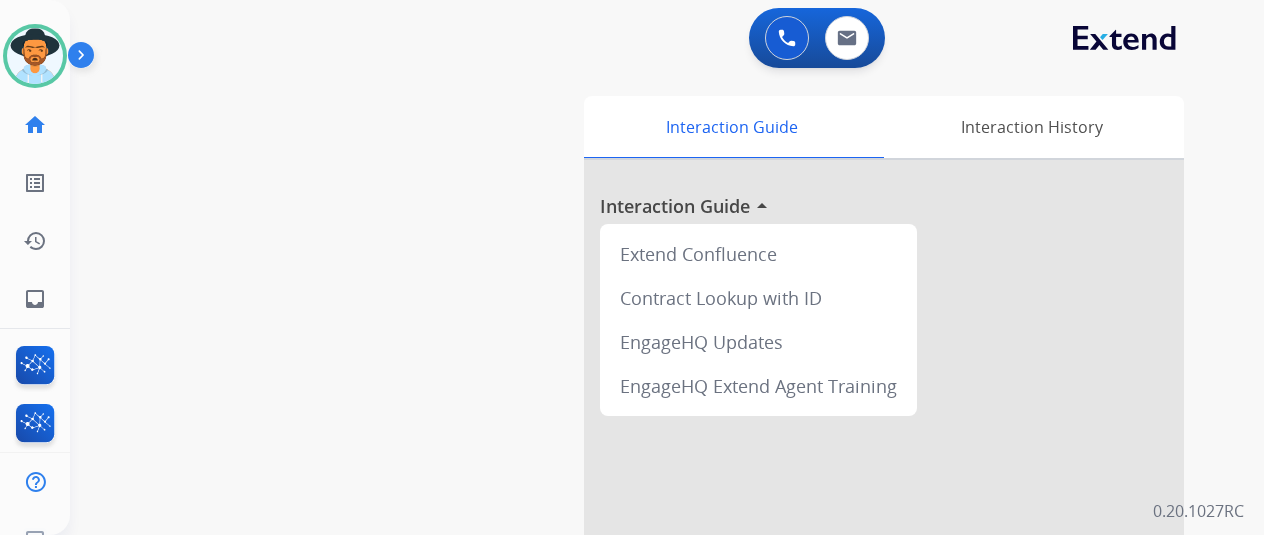 click on "[PERSON_NAME]   Available  Edit Avatar  Agent:   [PERSON_NAME] Profile:  Extend_Training CS" 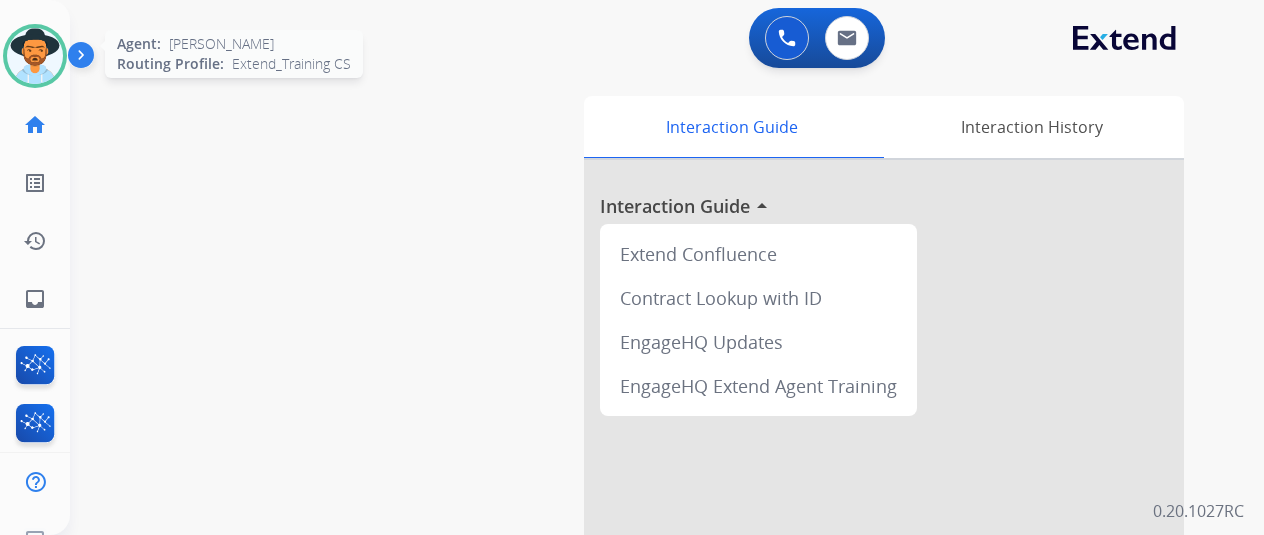 click at bounding box center [35, 56] 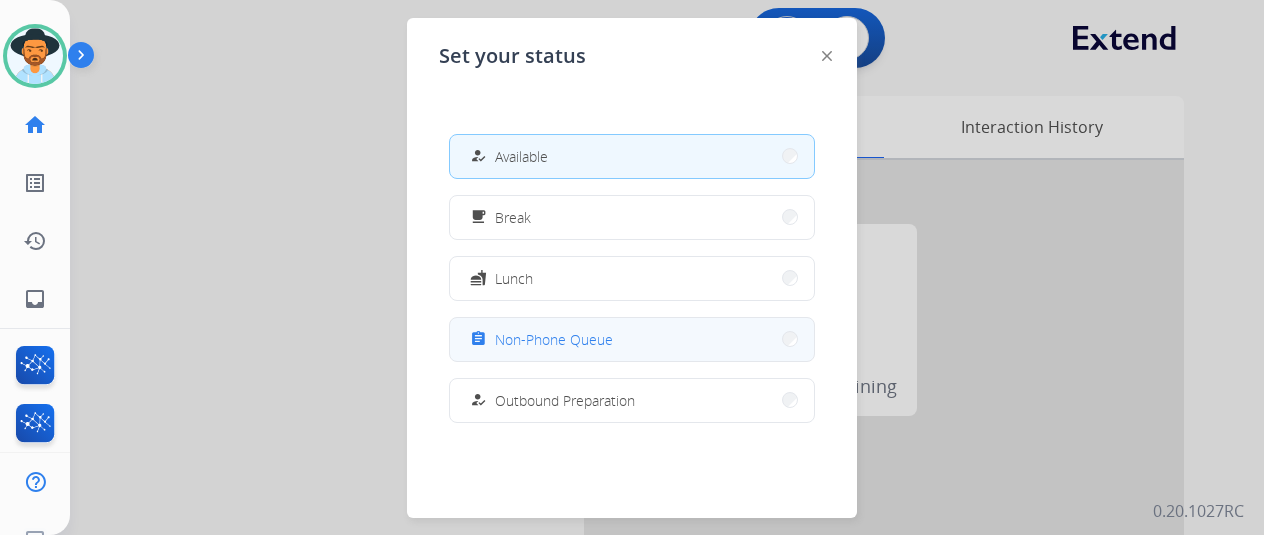 click on "assignment Non-Phone Queue" at bounding box center (539, 339) 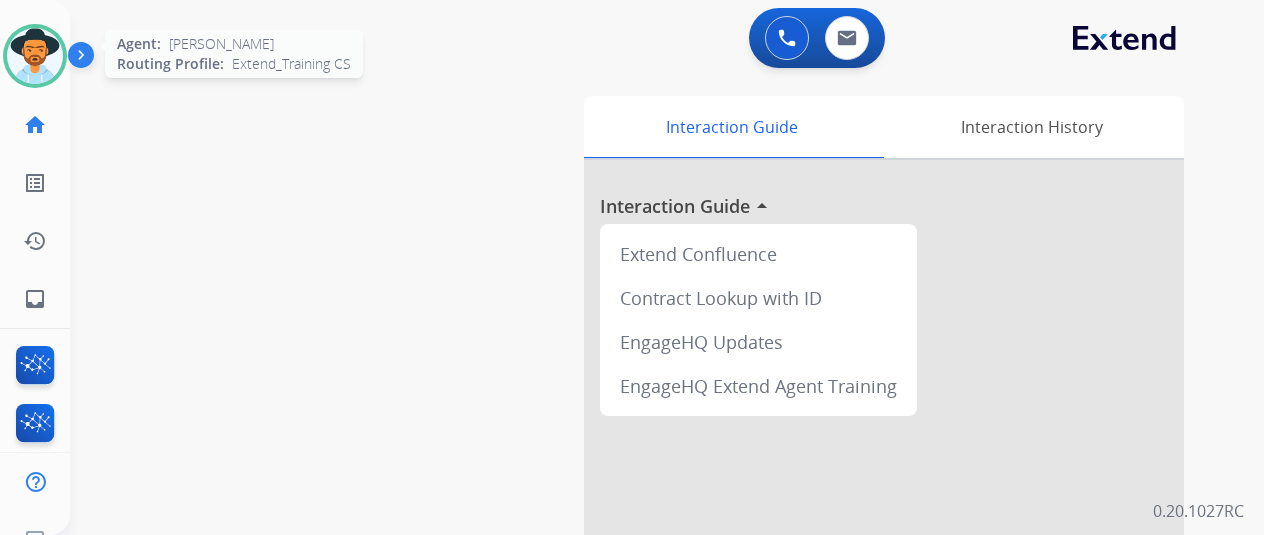 click at bounding box center [35, 56] 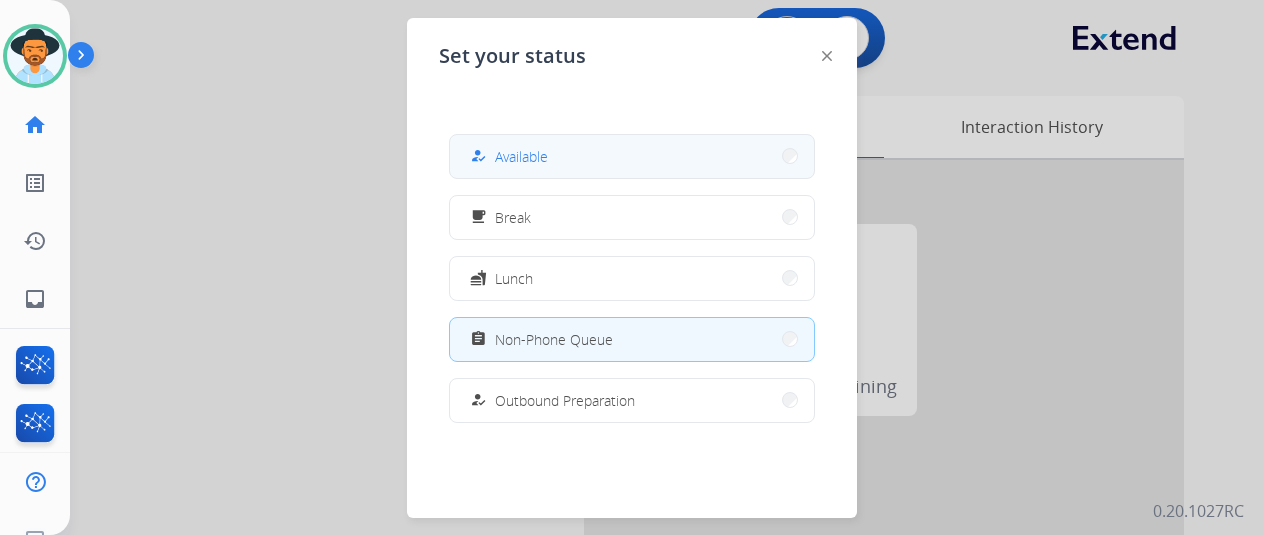 click on "Available" at bounding box center (521, 156) 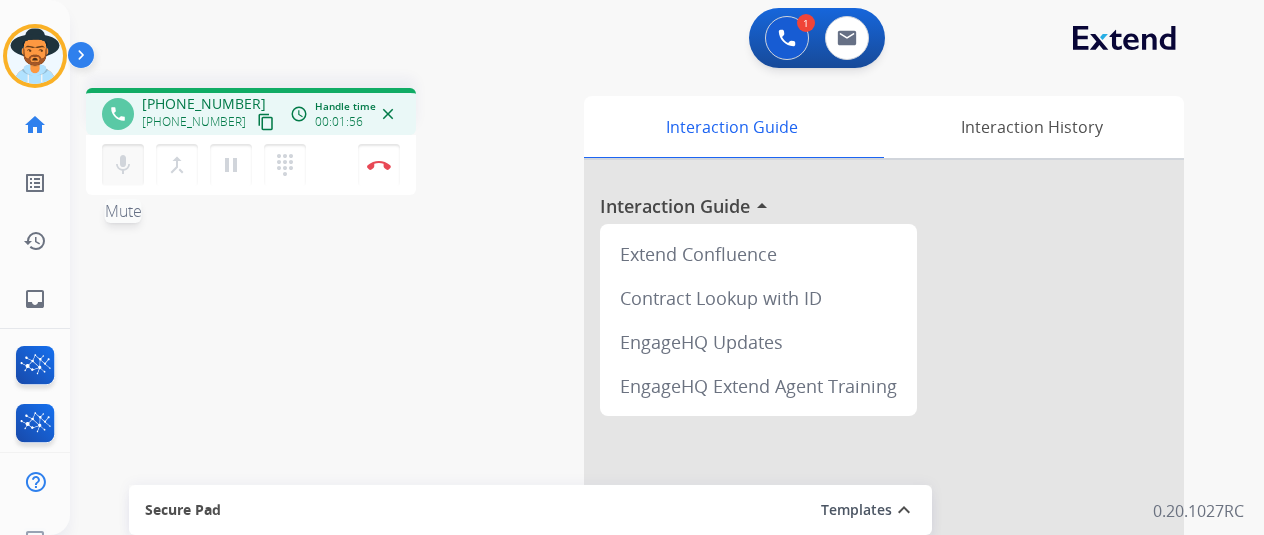 click on "mic Mute" at bounding box center (123, 165) 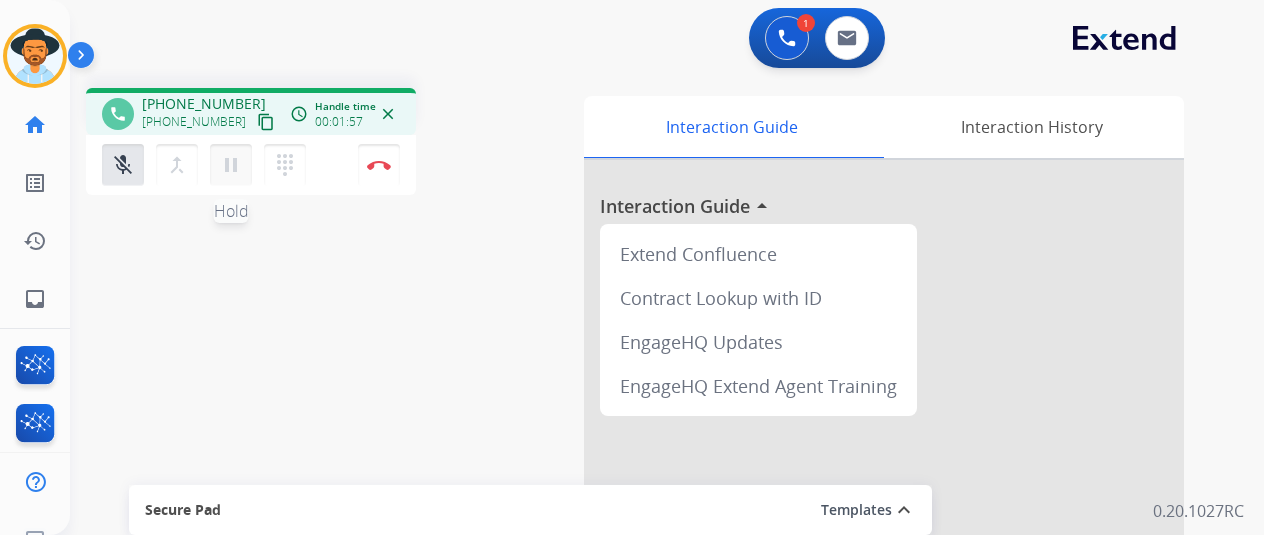 click on "pause Hold" at bounding box center [231, 165] 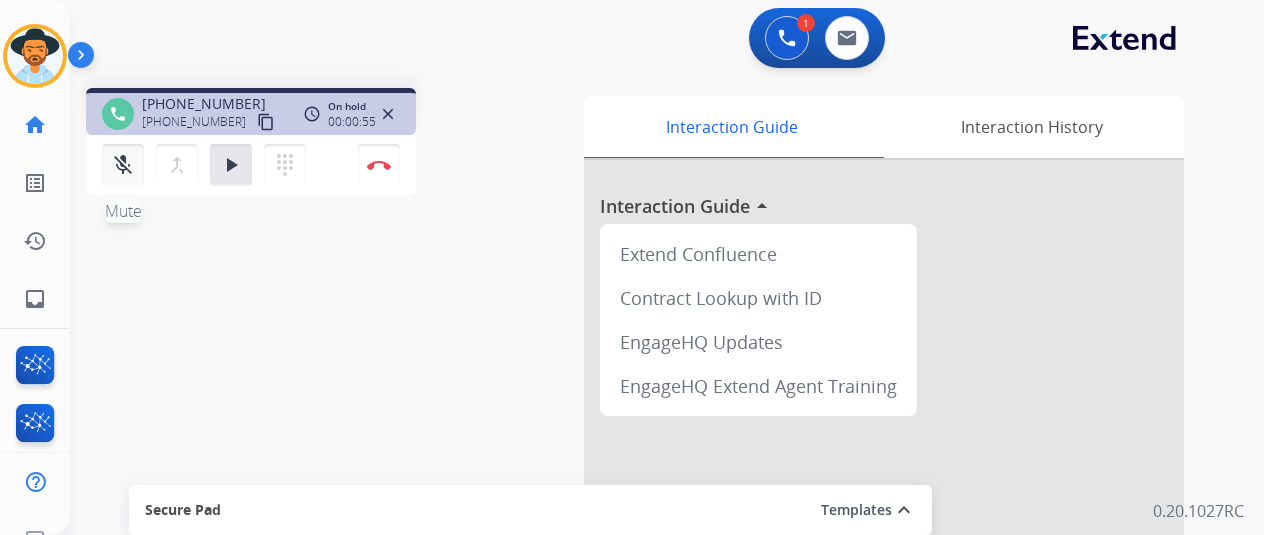 click on "mic_off Mute" at bounding box center [123, 165] 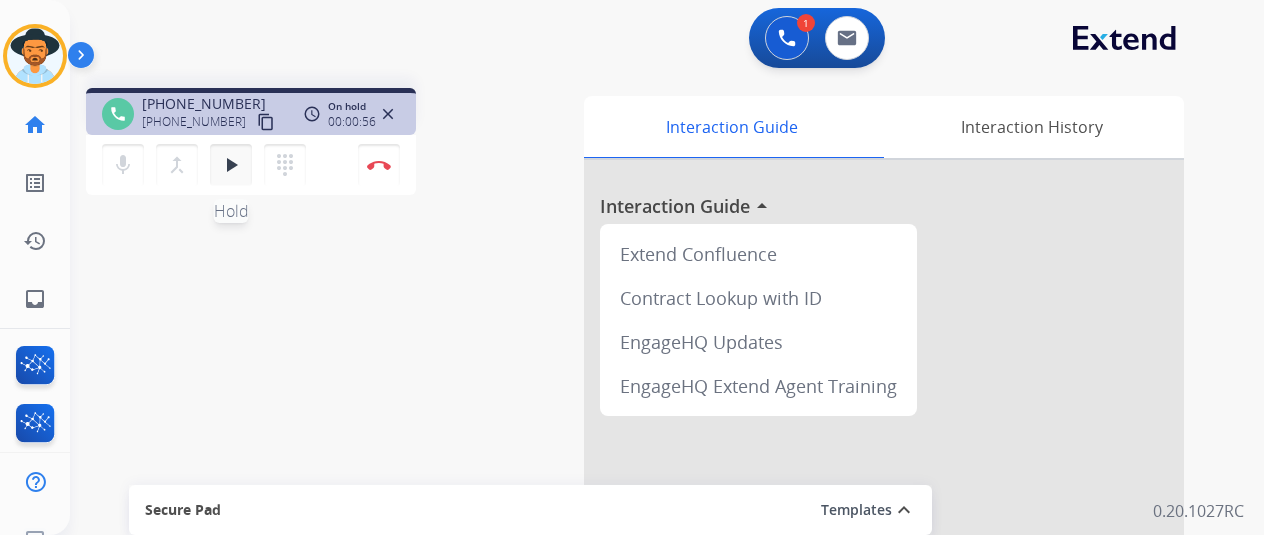 click on "play_arrow" at bounding box center (231, 165) 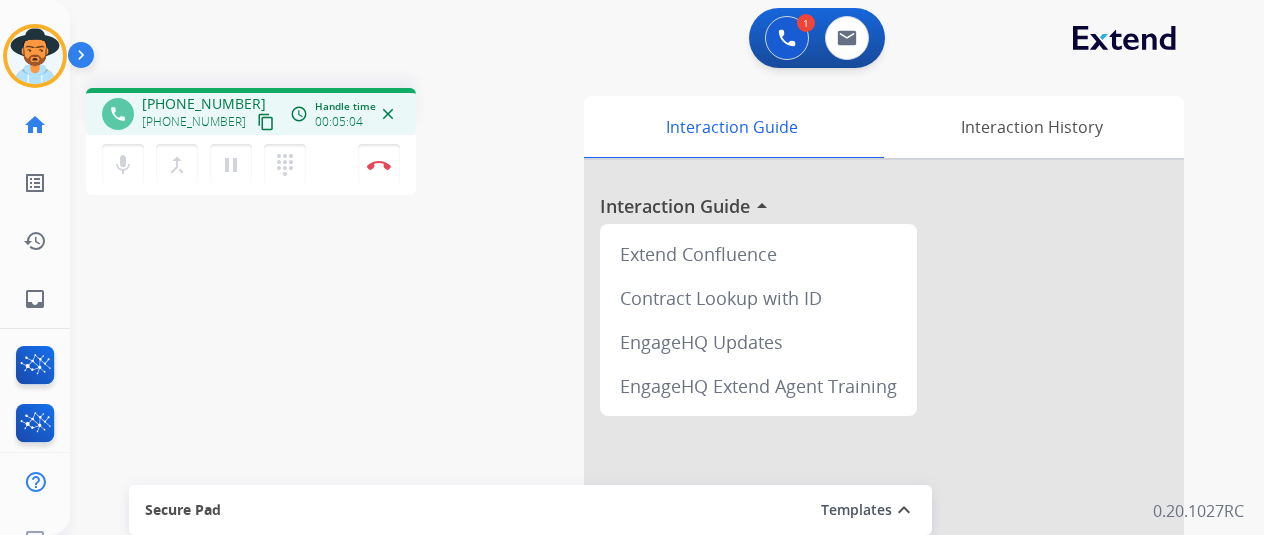 click on "mic Mute merge_type Bridge pause Hold dialpad Dialpad Disconnect" at bounding box center [251, 165] 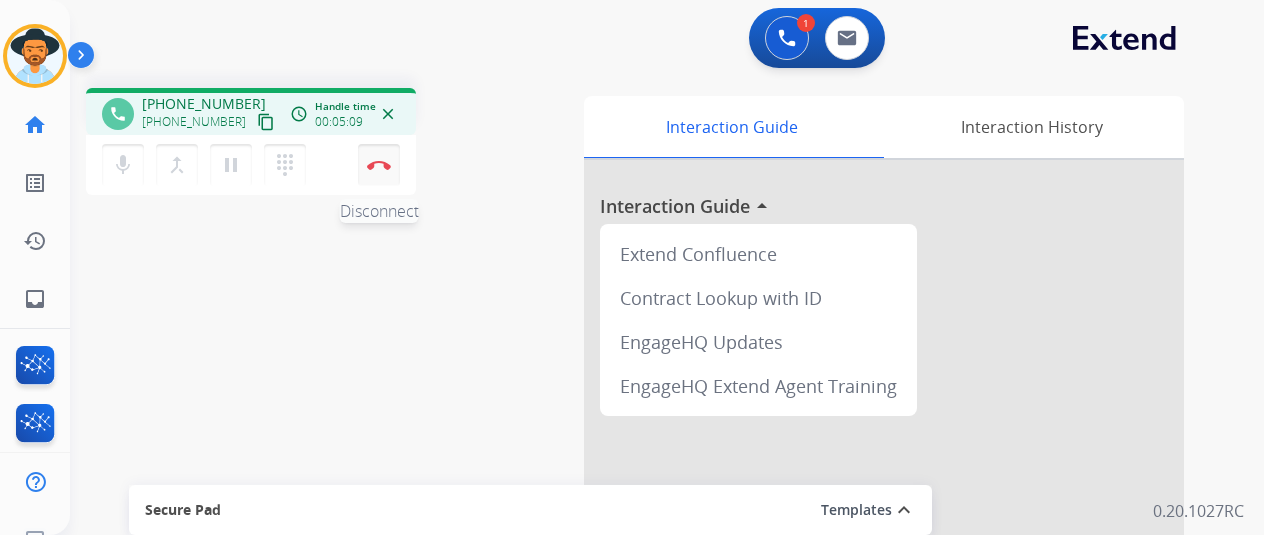 click on "Disconnect" at bounding box center [379, 165] 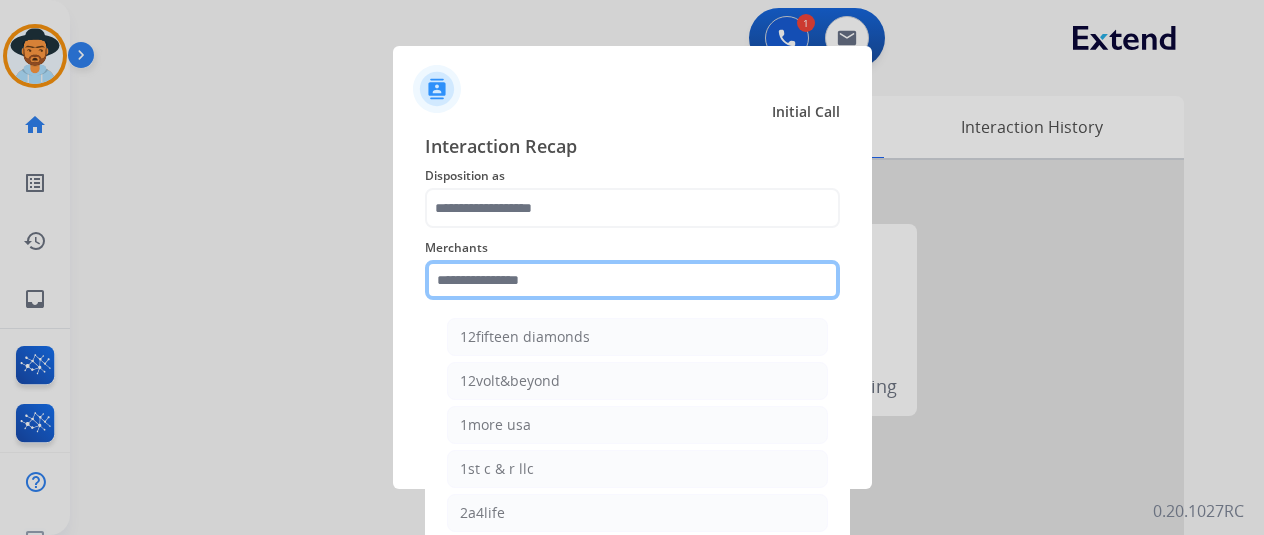click 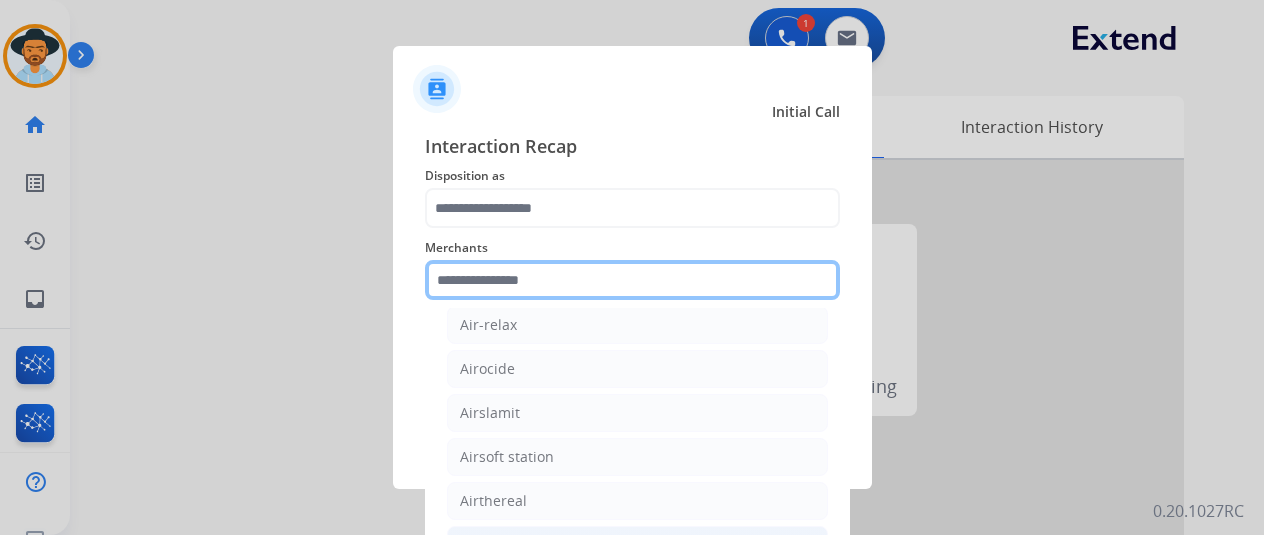 scroll, scrollTop: 1100, scrollLeft: 0, axis: vertical 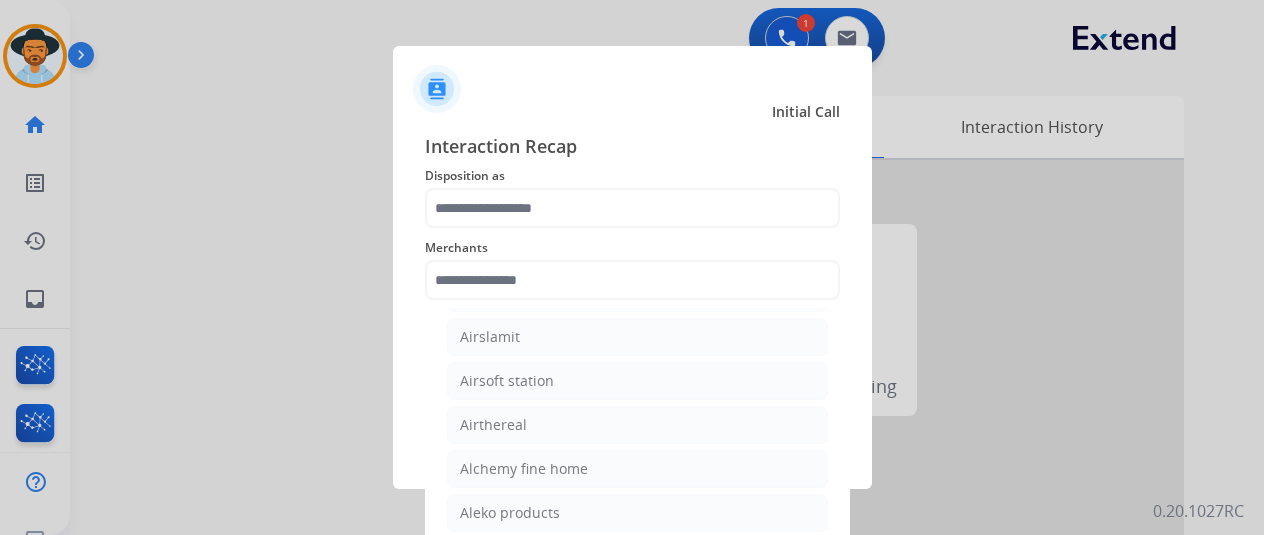 drag, startPoint x: 511, startPoint y: 237, endPoint x: 507, endPoint y: 257, distance: 20.396078 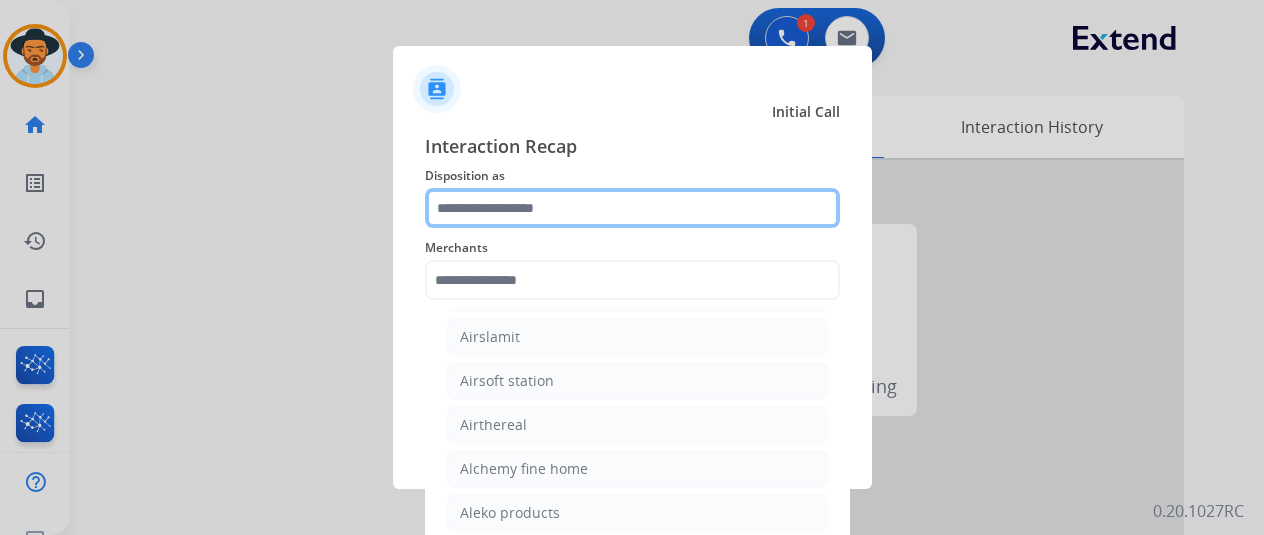 click 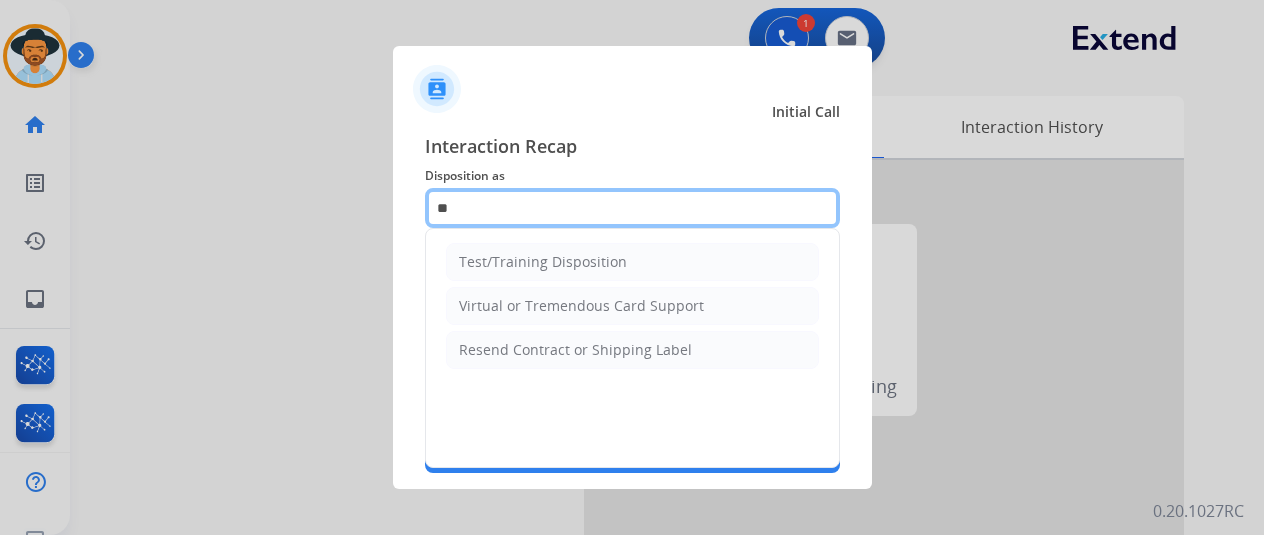 scroll, scrollTop: 0, scrollLeft: 0, axis: both 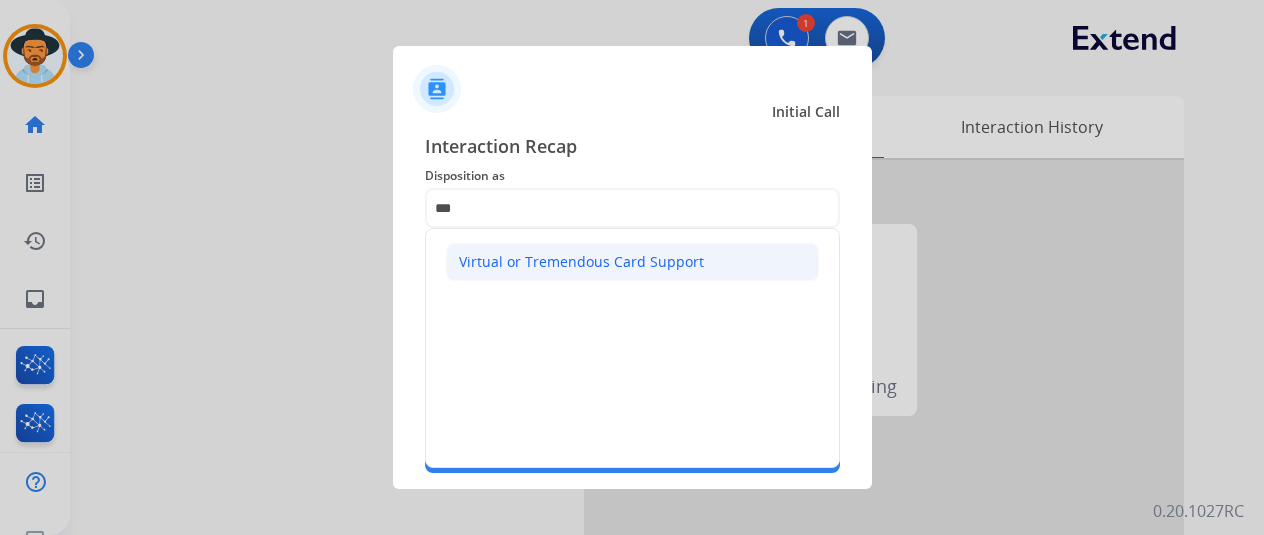 click on "Virtual or Tremendous Card Support" 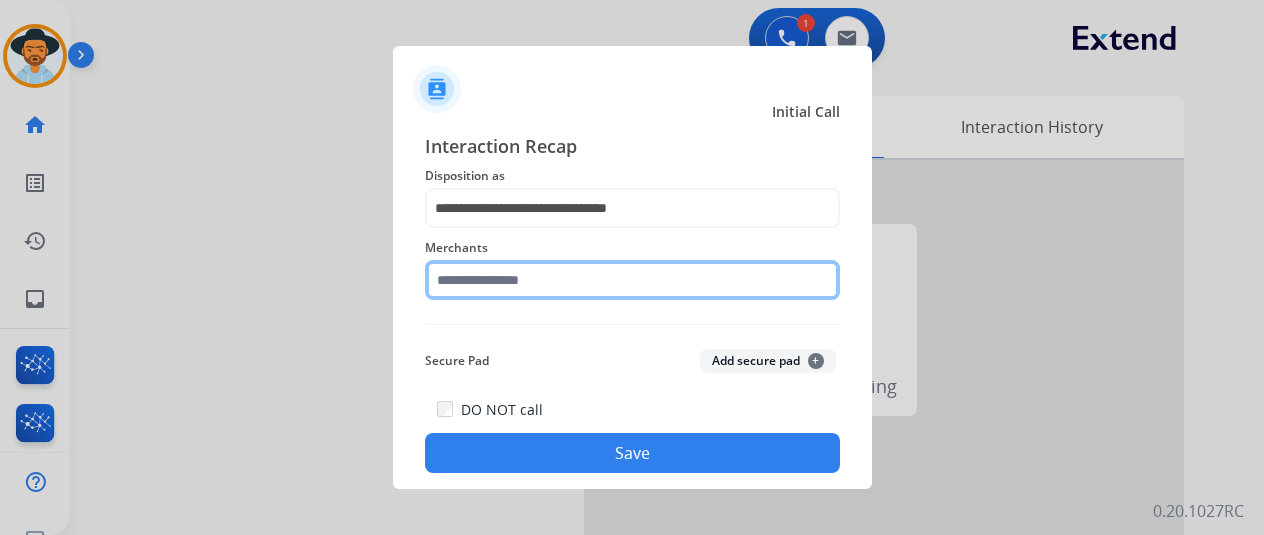 click 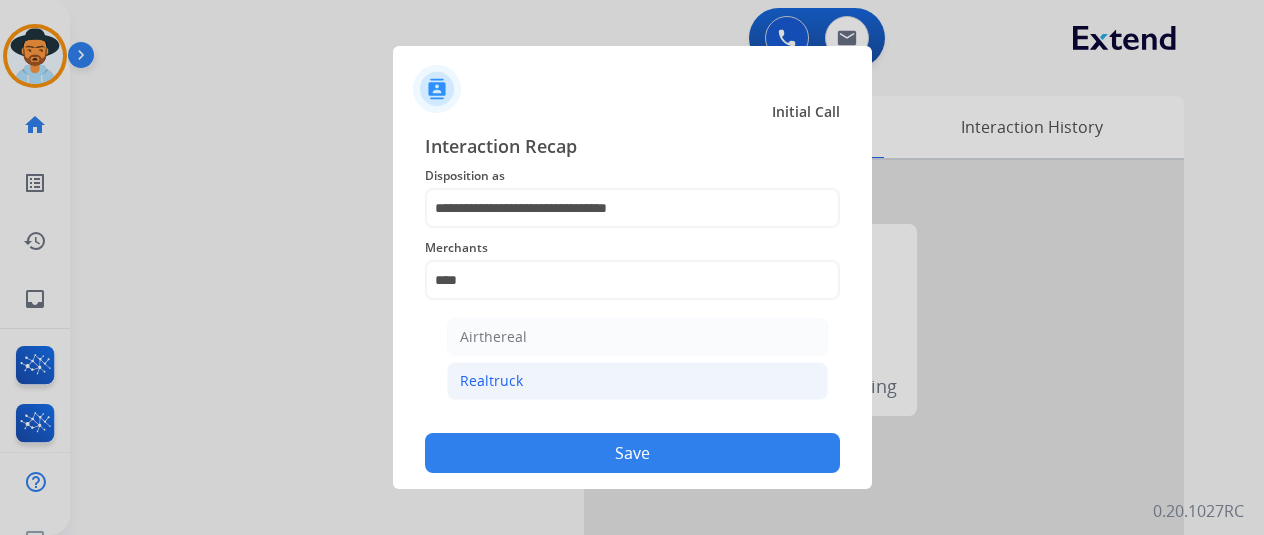 click on "Realtruck" 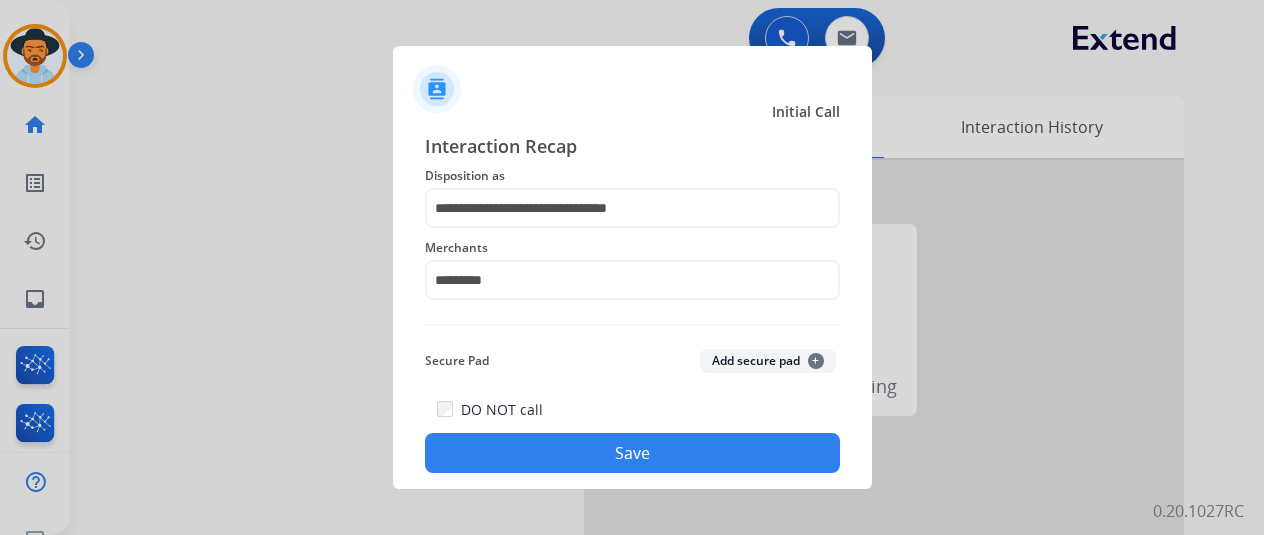 click on "DO NOT call   Save" 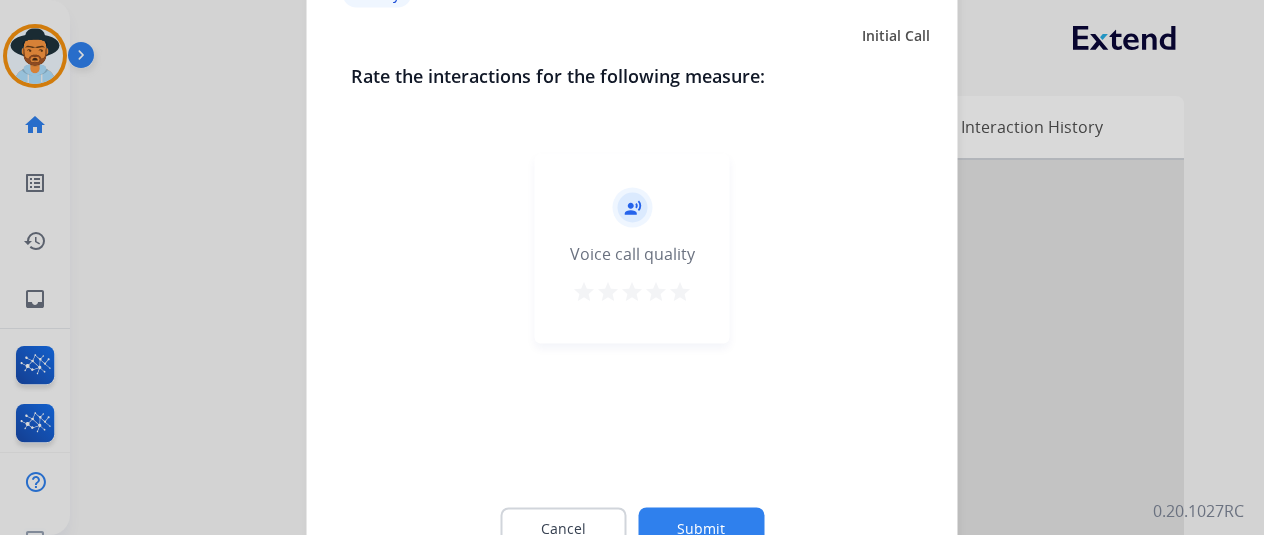 click on "star" at bounding box center [680, 291] 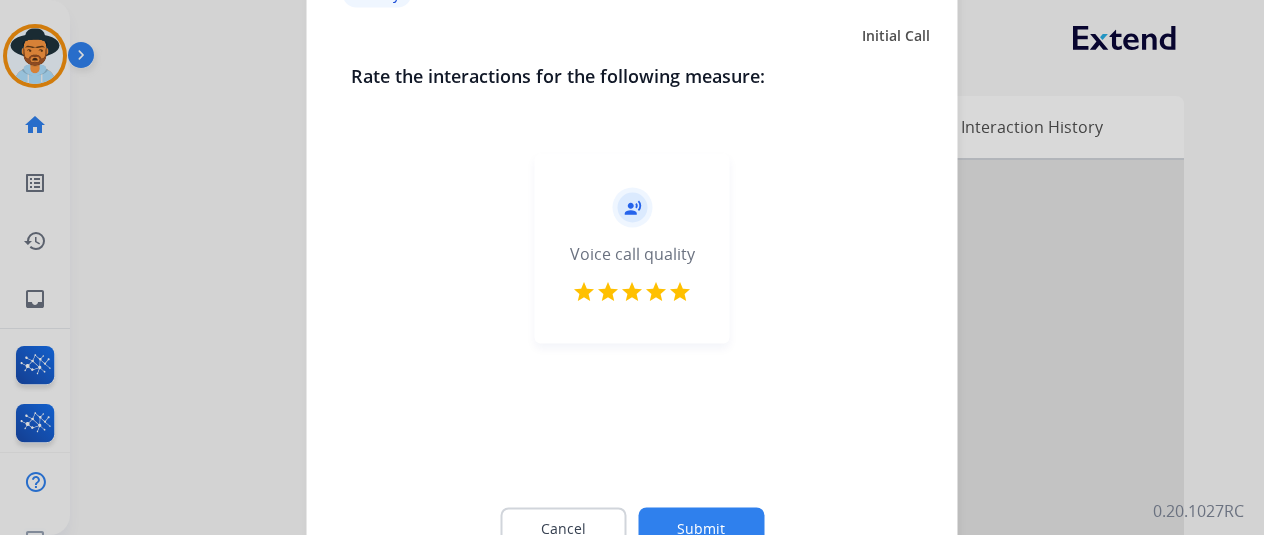 click on "Submit" 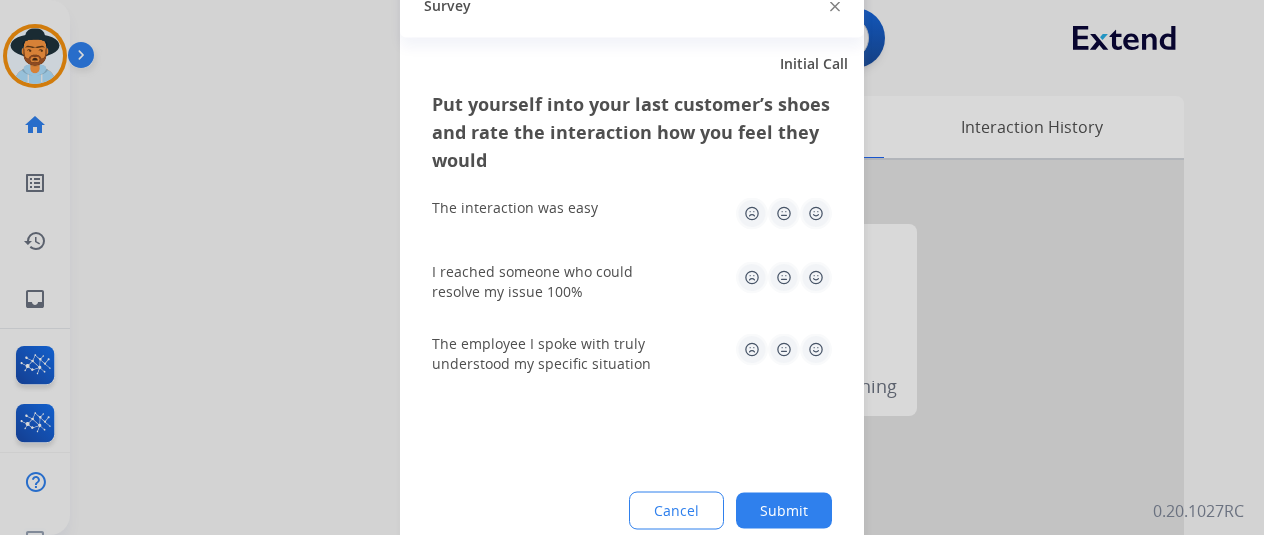 click 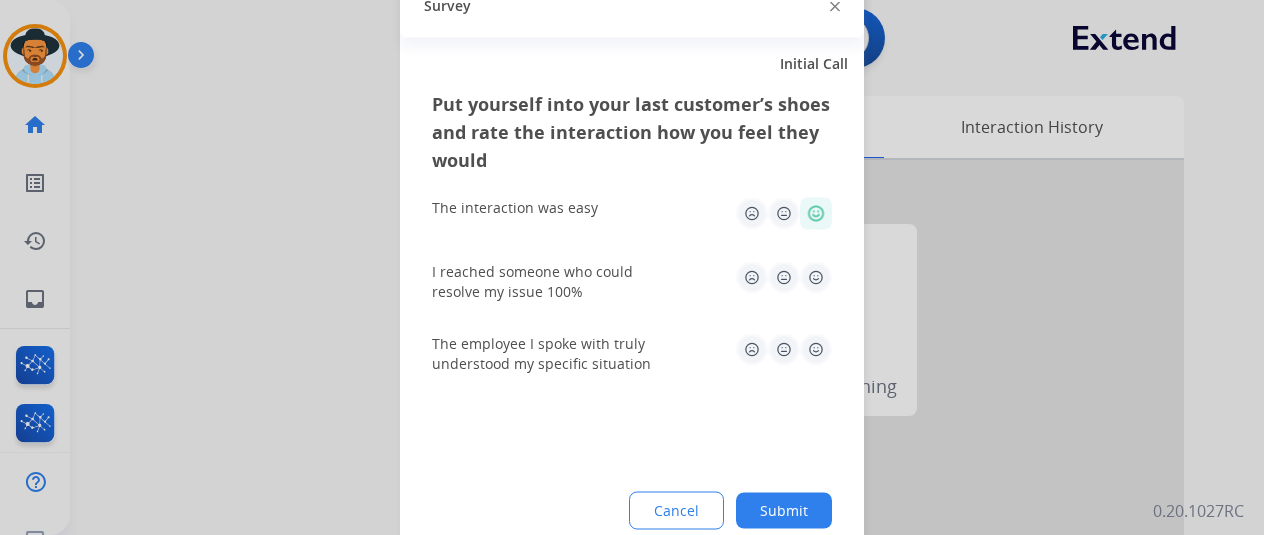 click 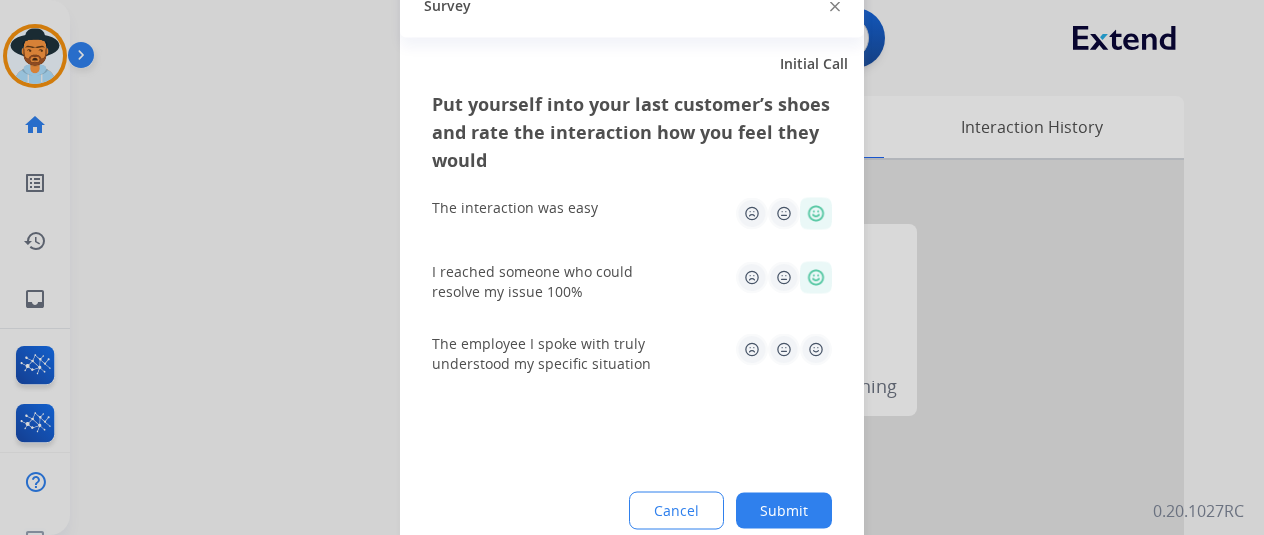 click 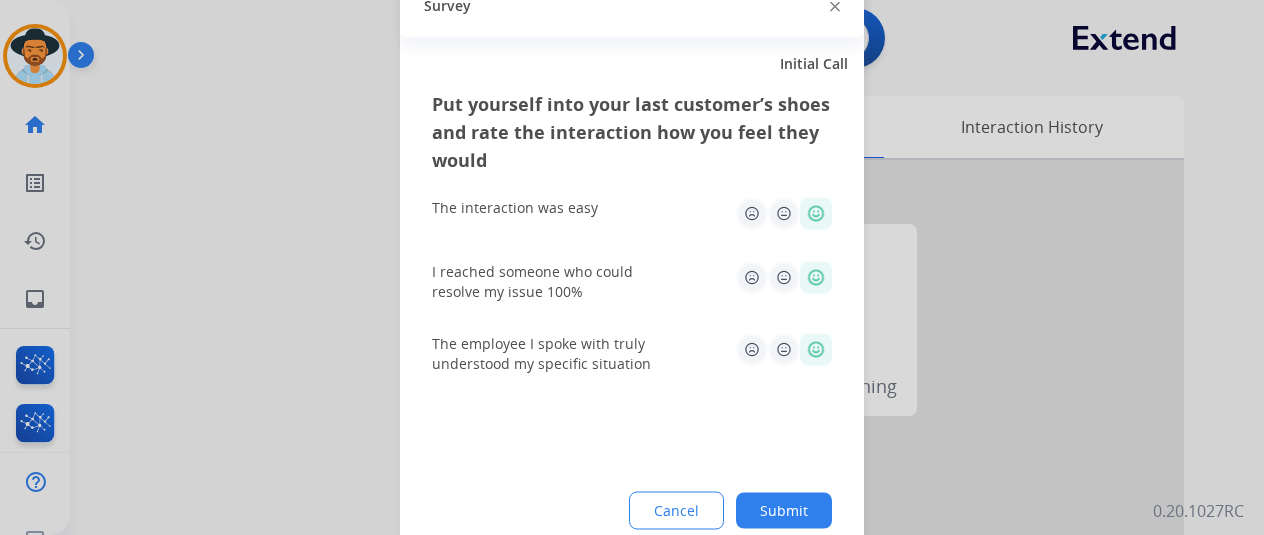 click on "Cancel Submit" 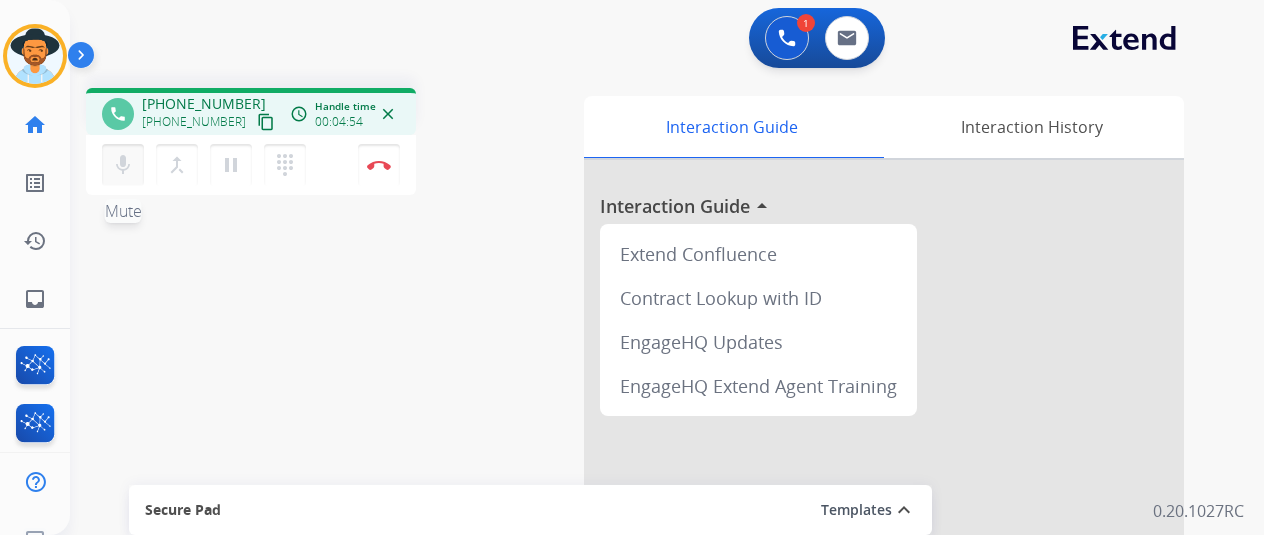 click on "mic" at bounding box center [123, 165] 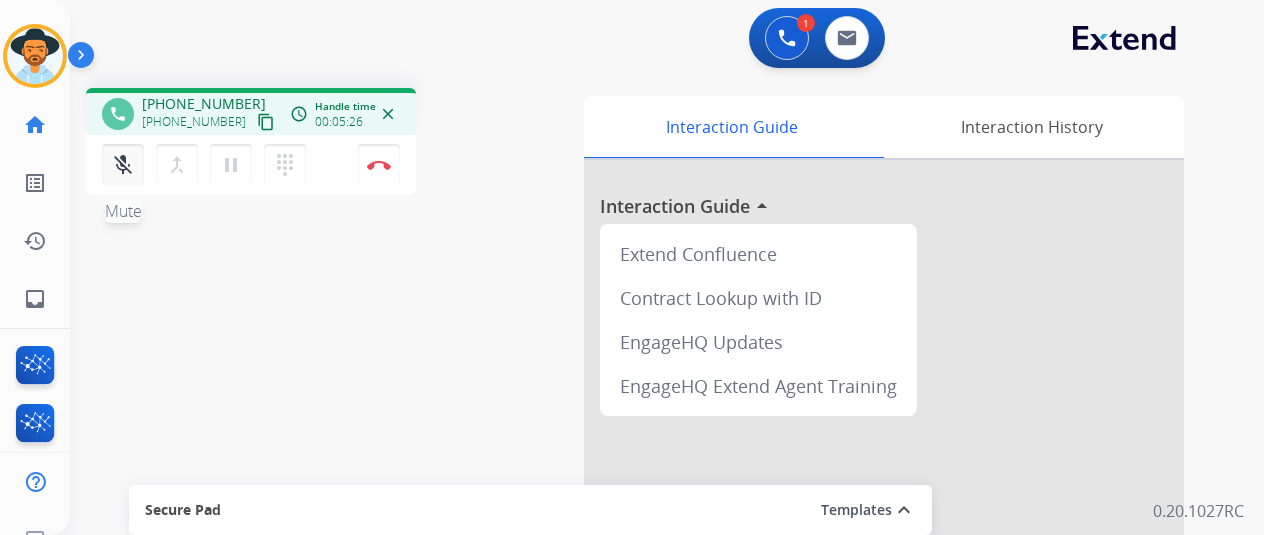 click on "mic_off" at bounding box center (123, 165) 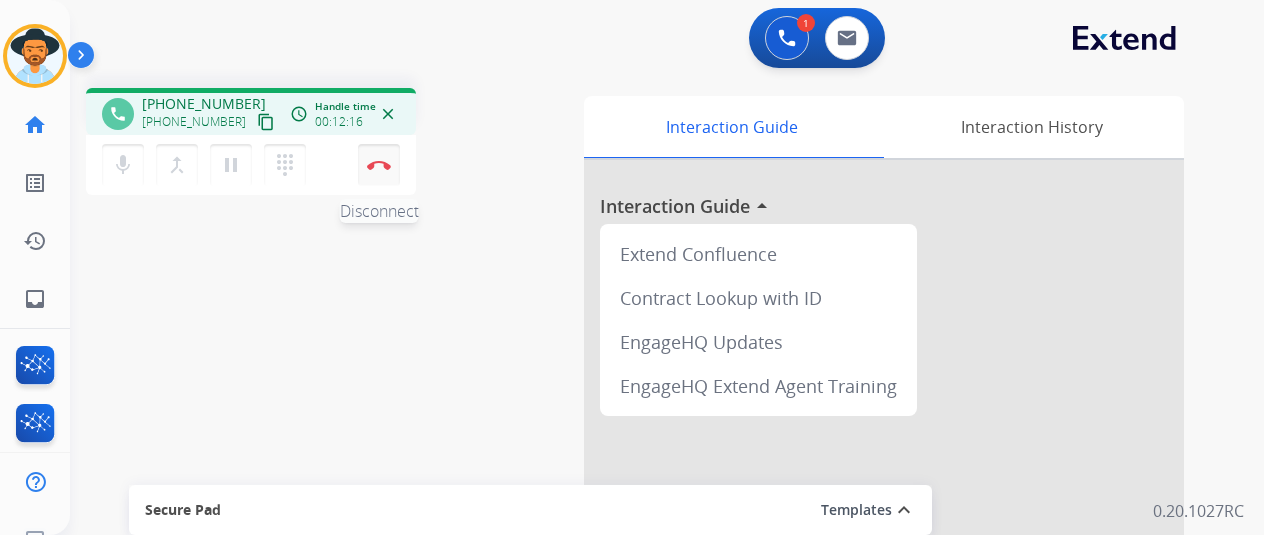 click on "Disconnect" at bounding box center (379, 165) 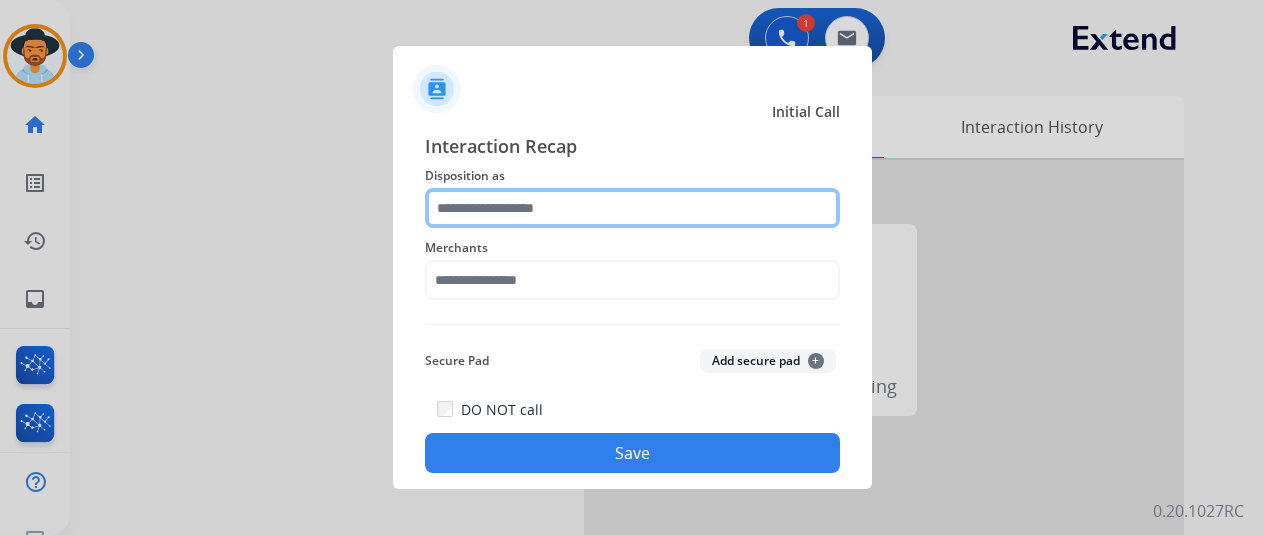 click 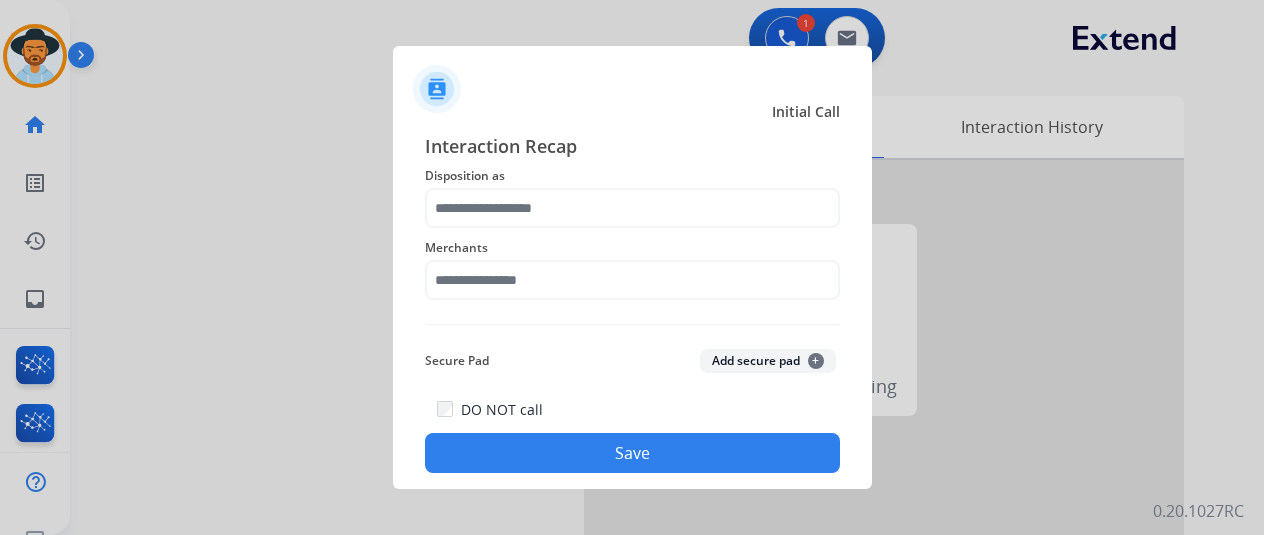 type on "**********" 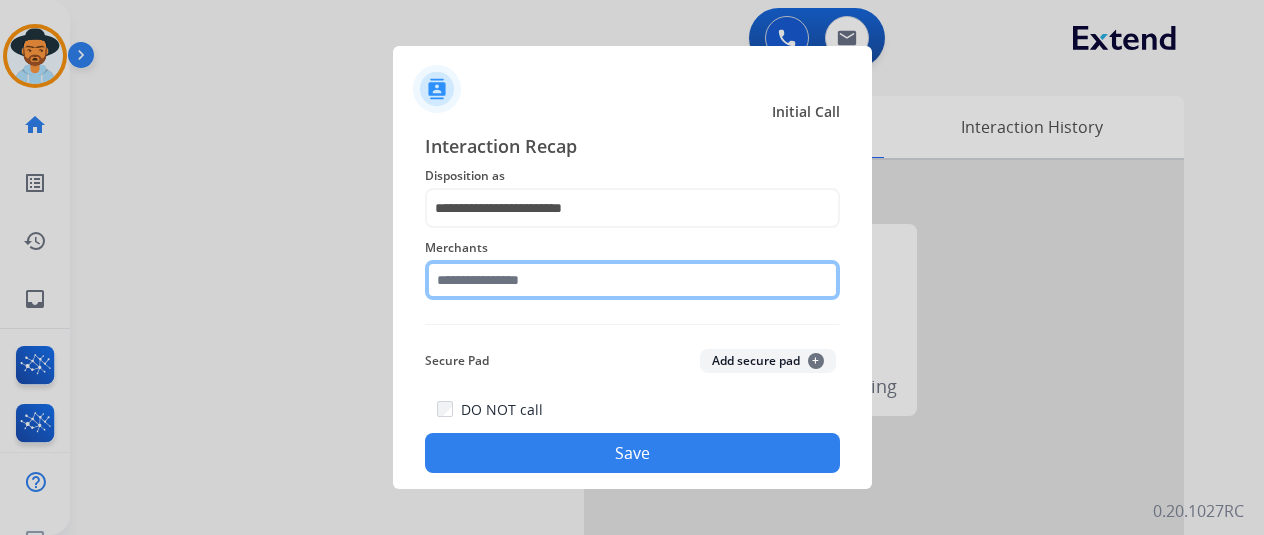 click 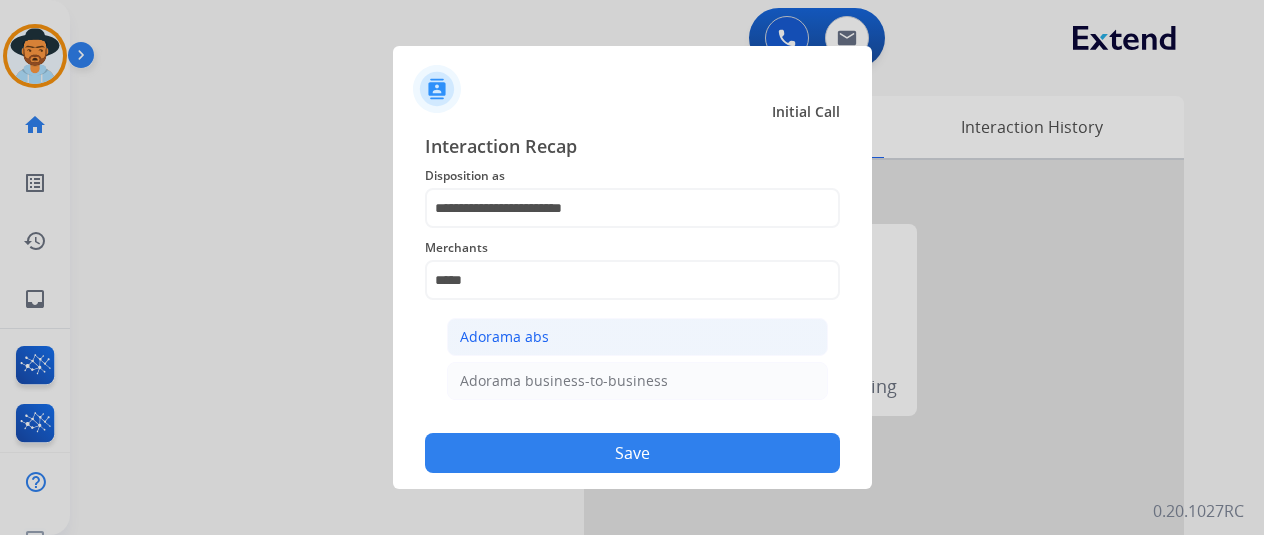 click on "Adorama abs" 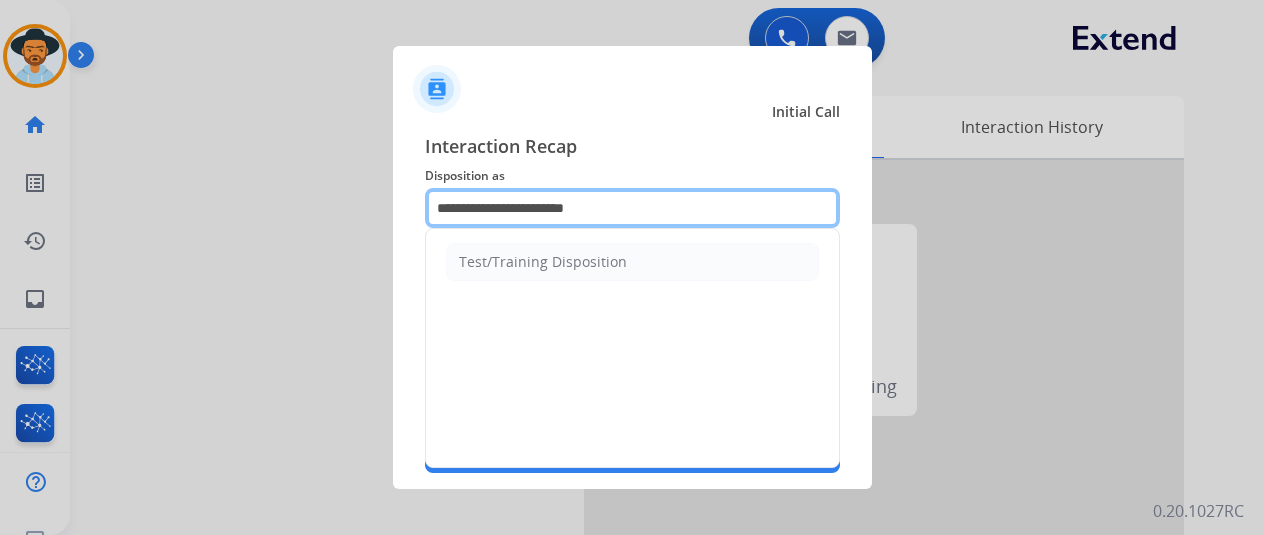 click on "**********" 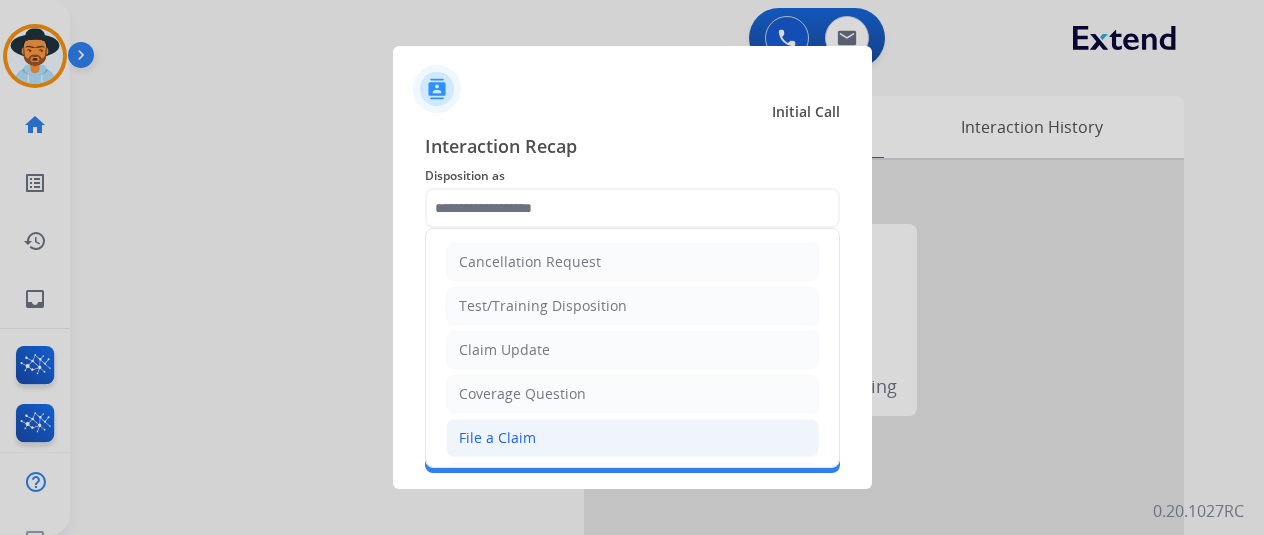 click on "File a Claim" 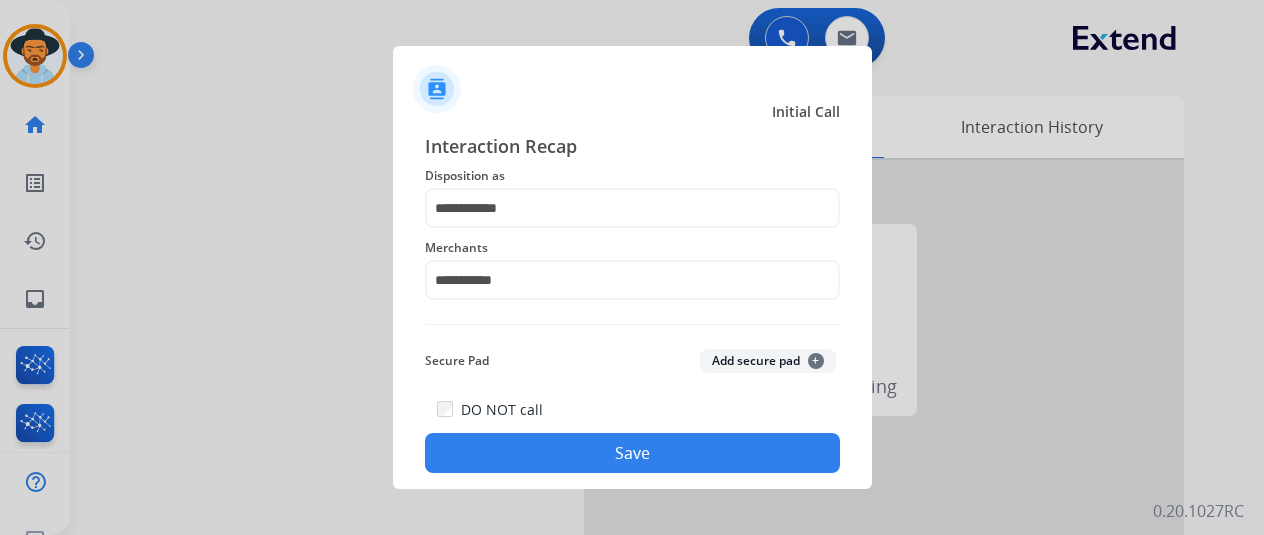 click on "Save" 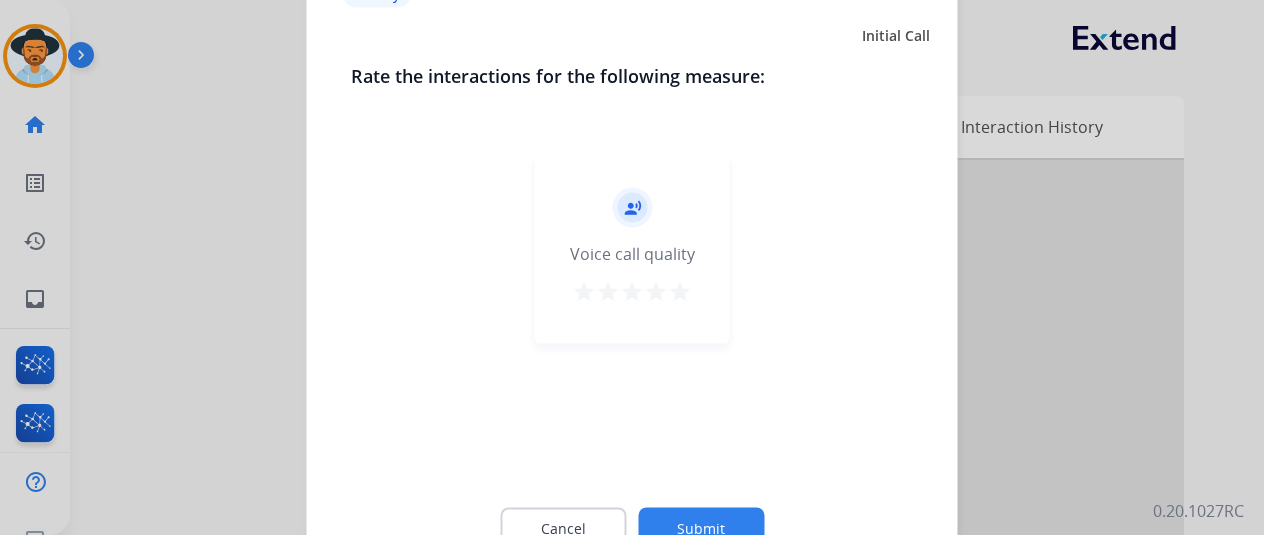 drag, startPoint x: 672, startPoint y: 299, endPoint x: 679, endPoint y: 317, distance: 19.313208 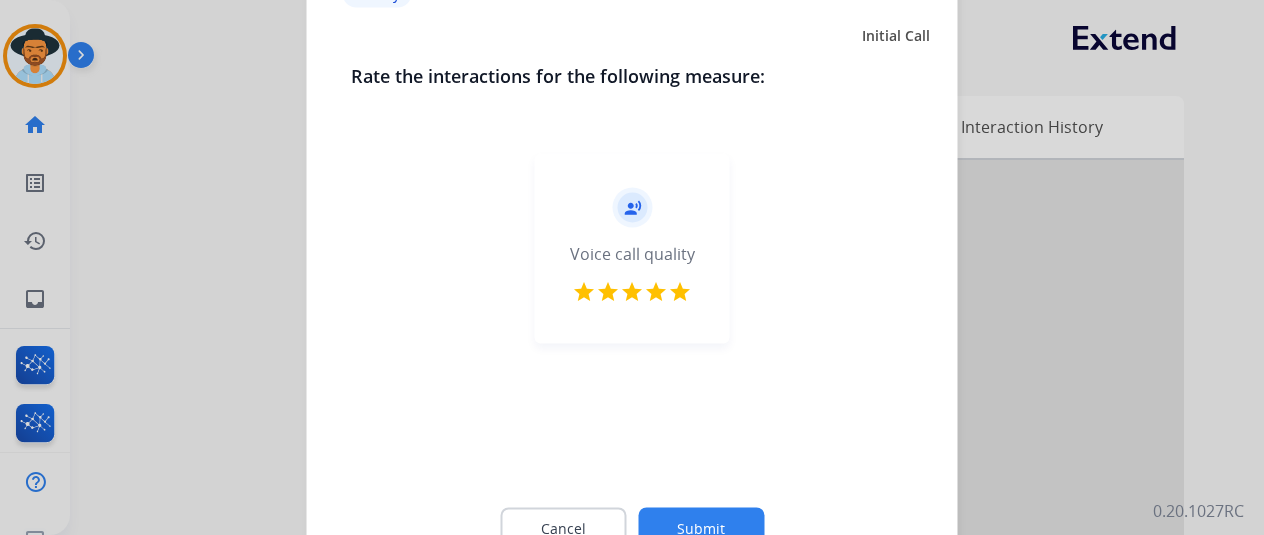 click on "Submit" 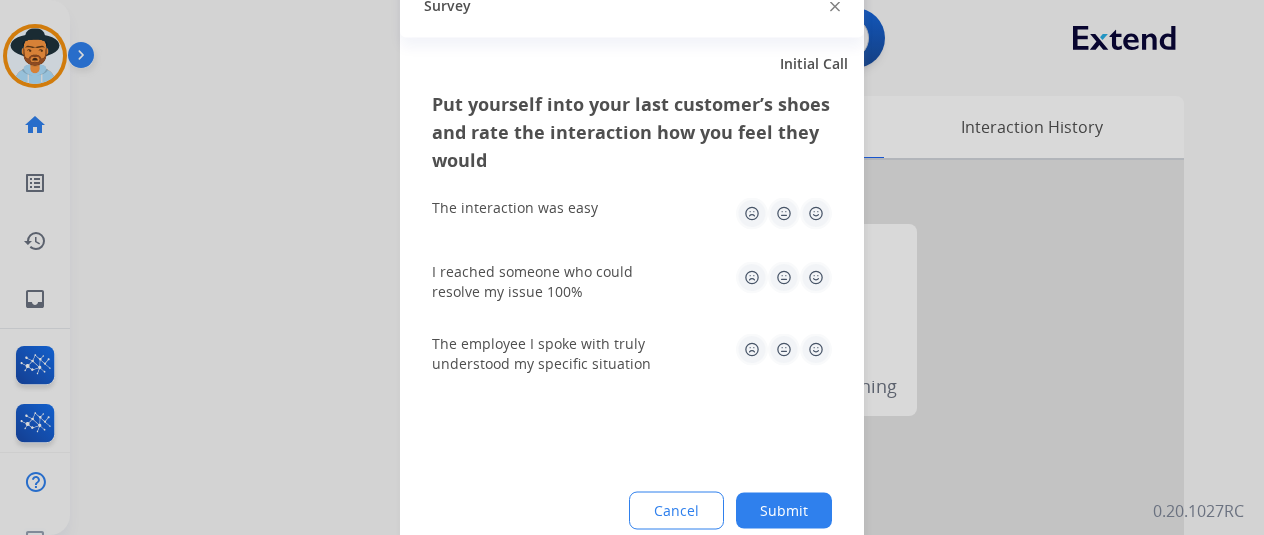 click 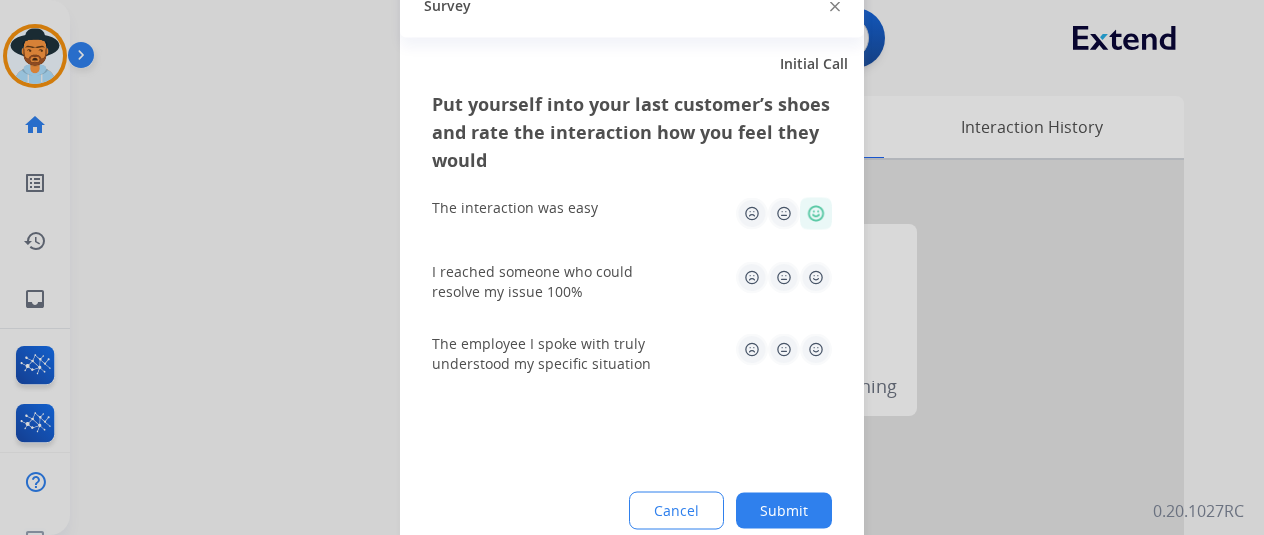click 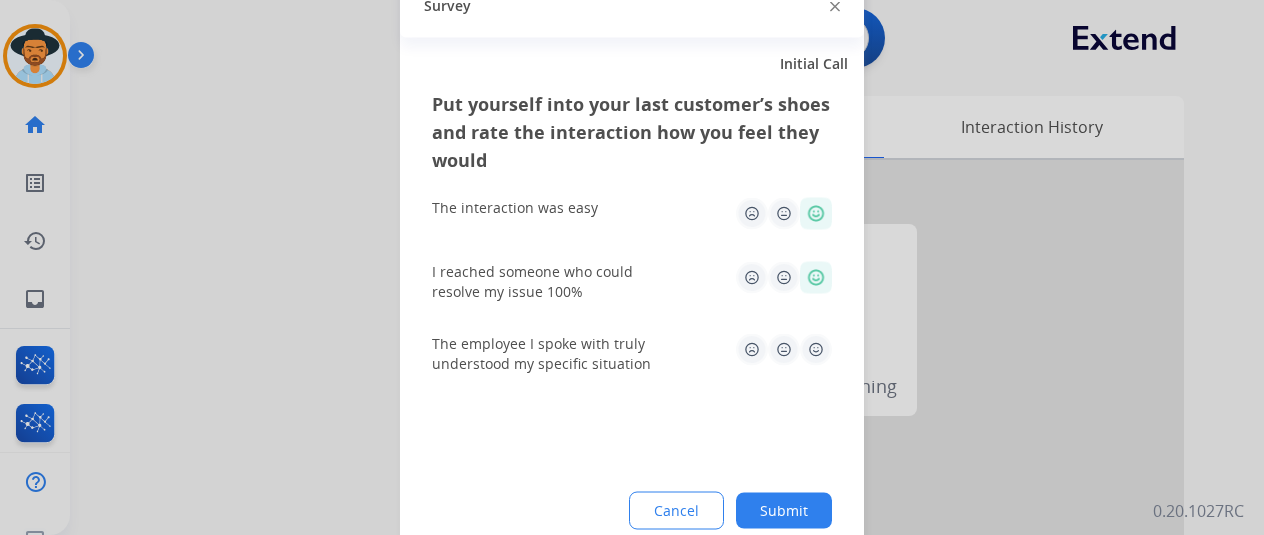 click 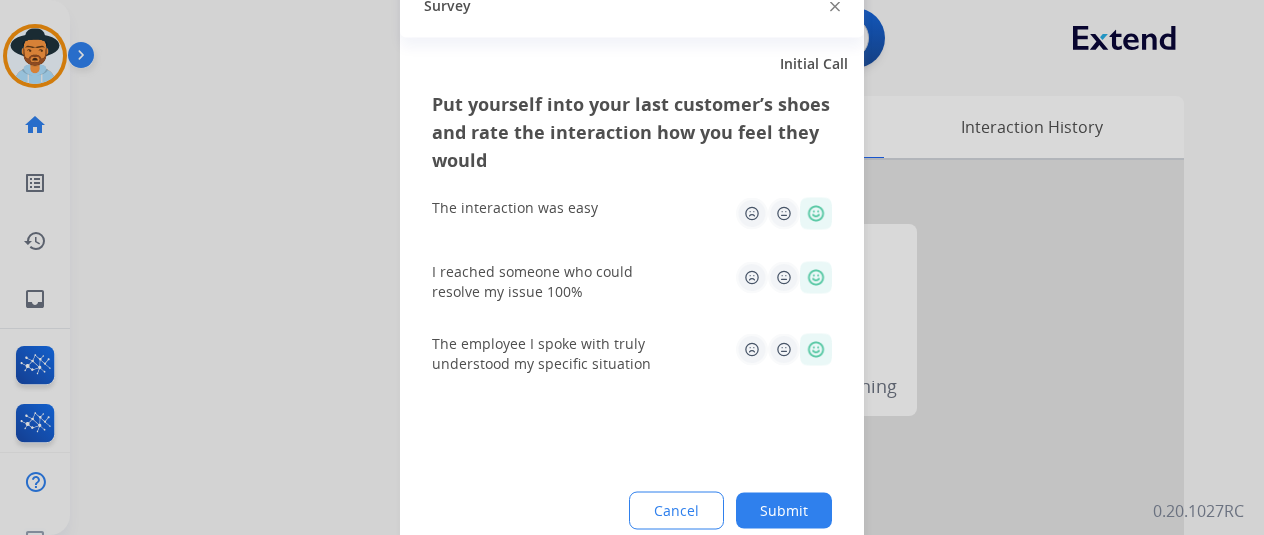 click on "Submit" 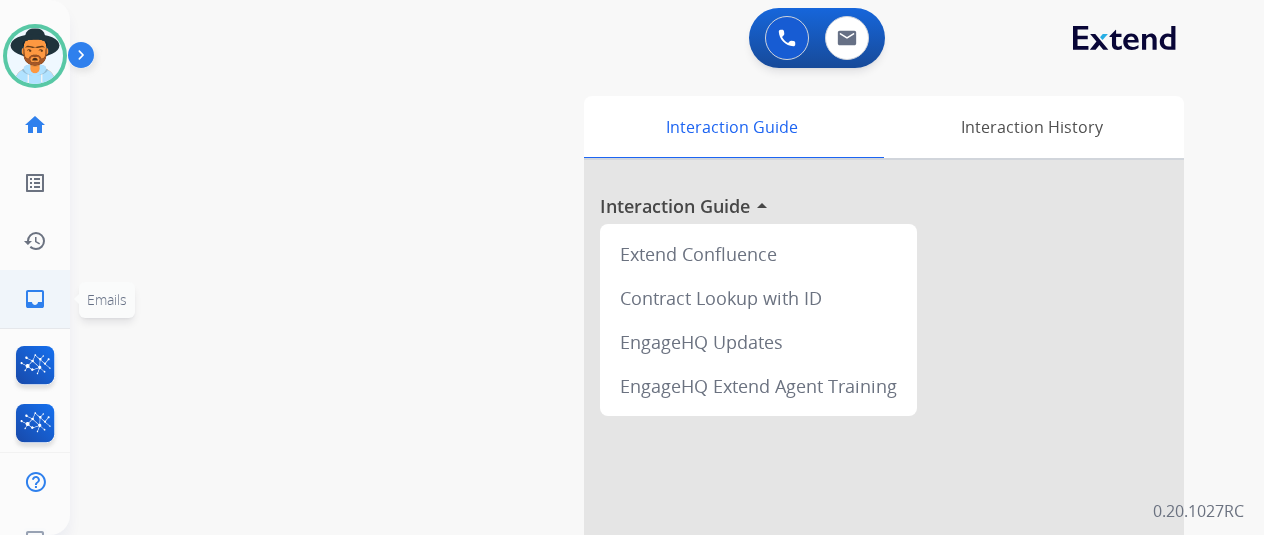 click on "inbox  Emails" 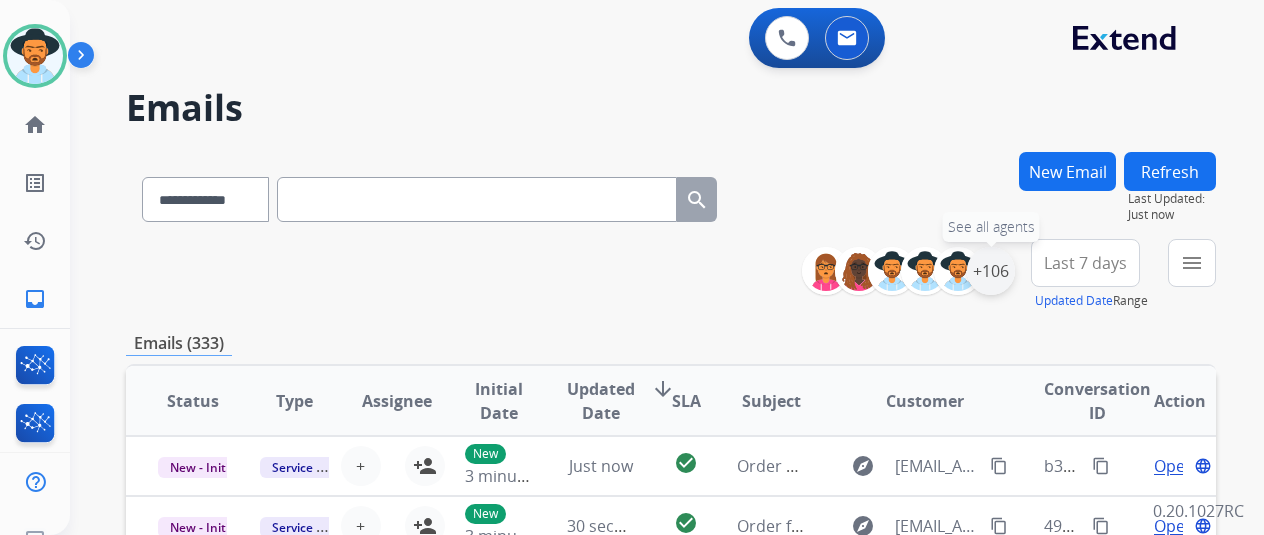 click on "+106" at bounding box center [991, 271] 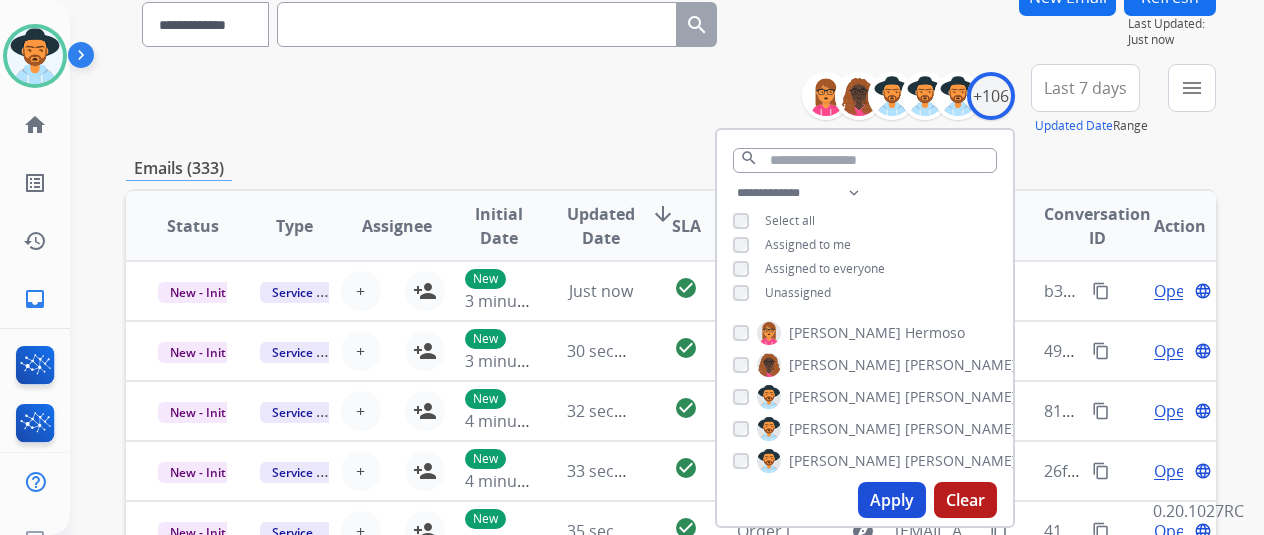 scroll, scrollTop: 300, scrollLeft: 0, axis: vertical 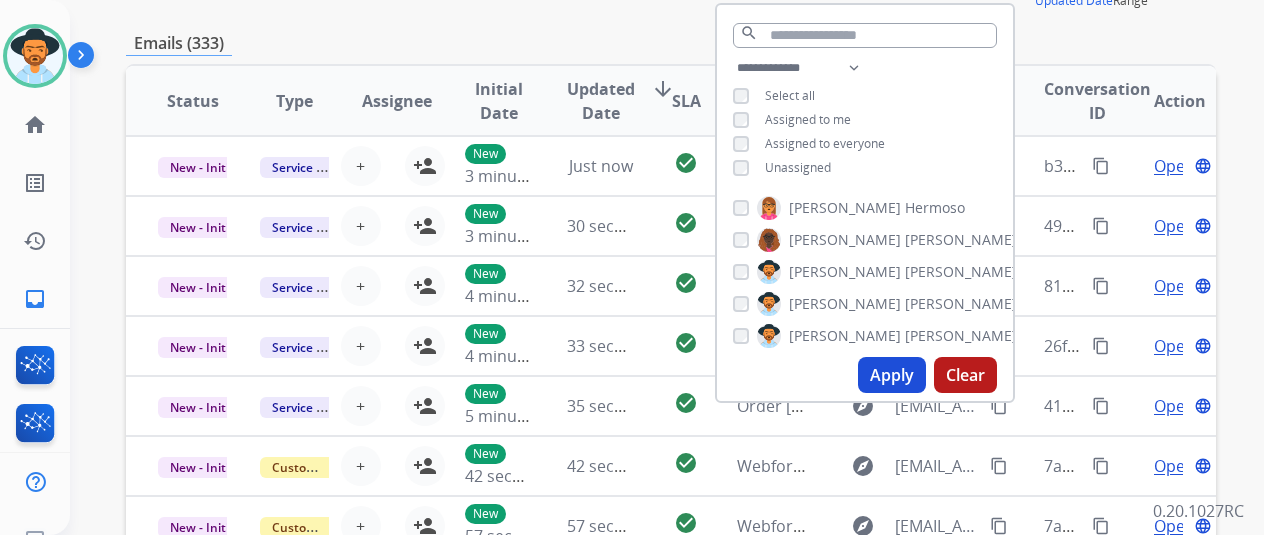 click on "Unassigned" at bounding box center (798, 167) 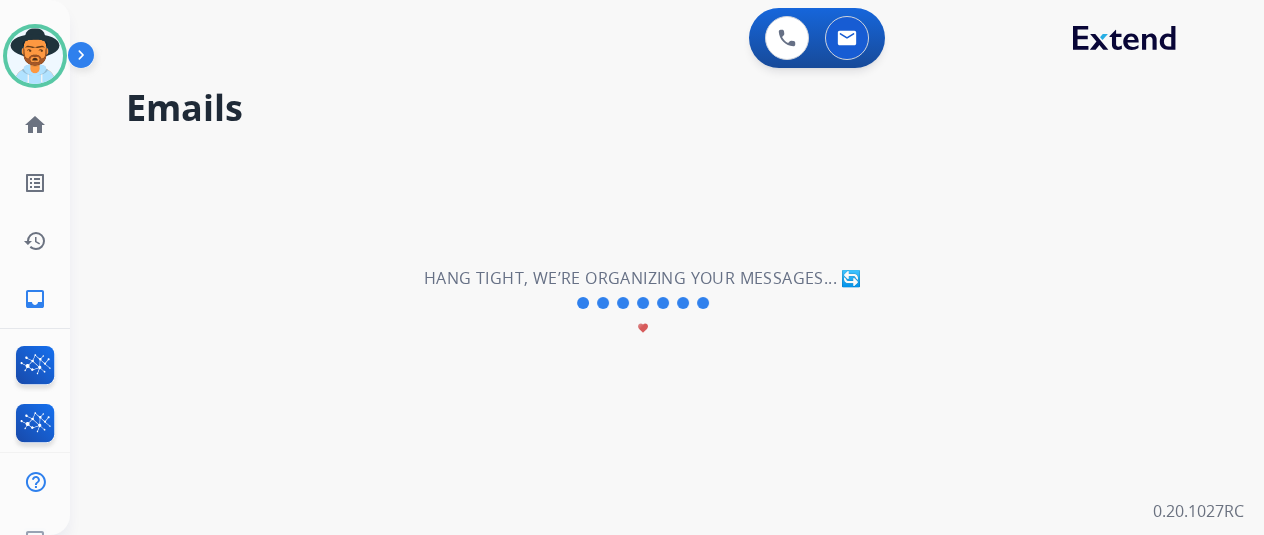 scroll, scrollTop: 0, scrollLeft: 0, axis: both 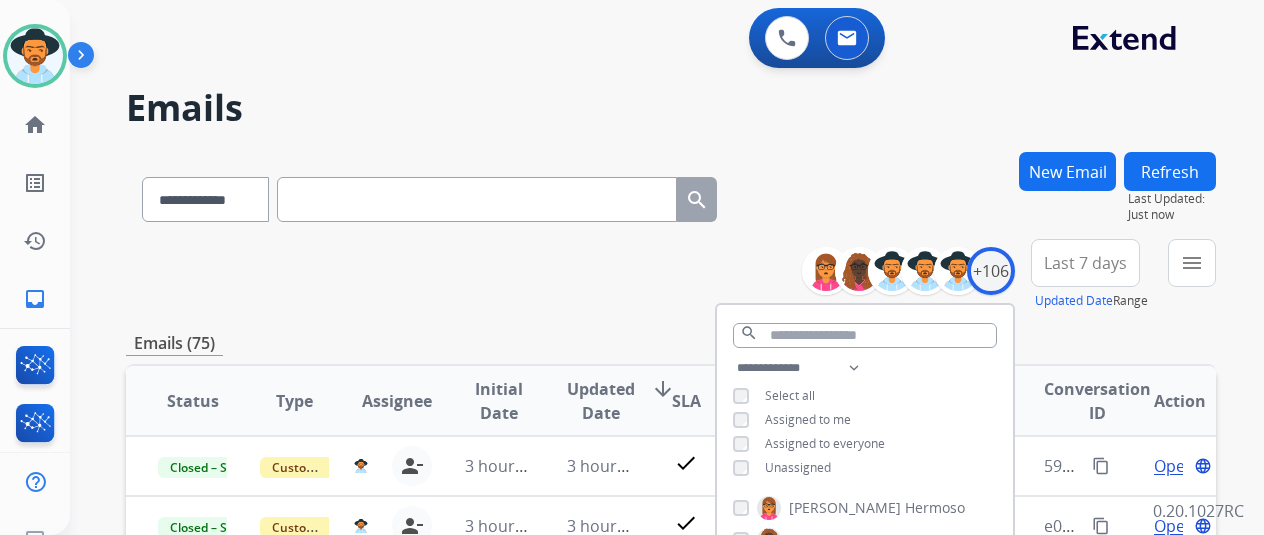 click on "**********" at bounding box center (671, 275) 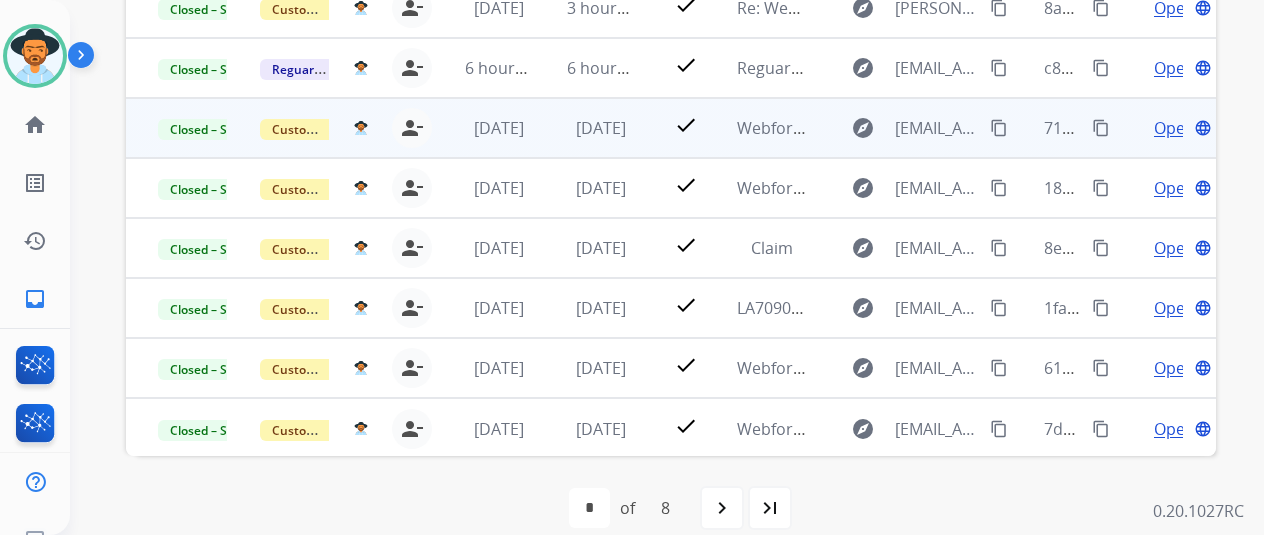 scroll, scrollTop: 586, scrollLeft: 0, axis: vertical 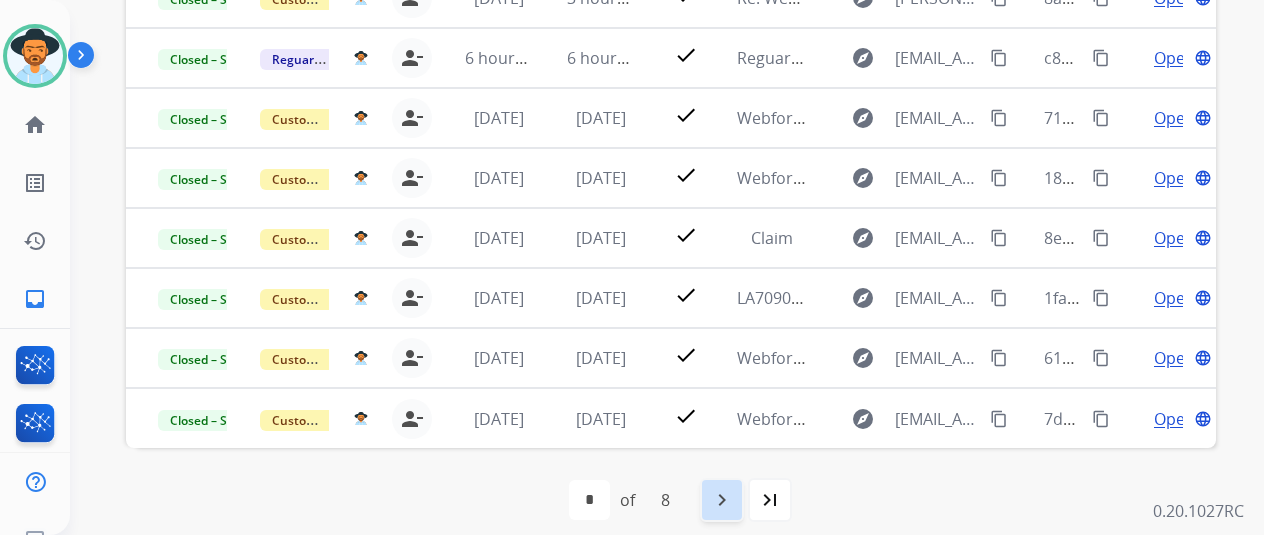 click on "navigate_next" at bounding box center (722, 500) 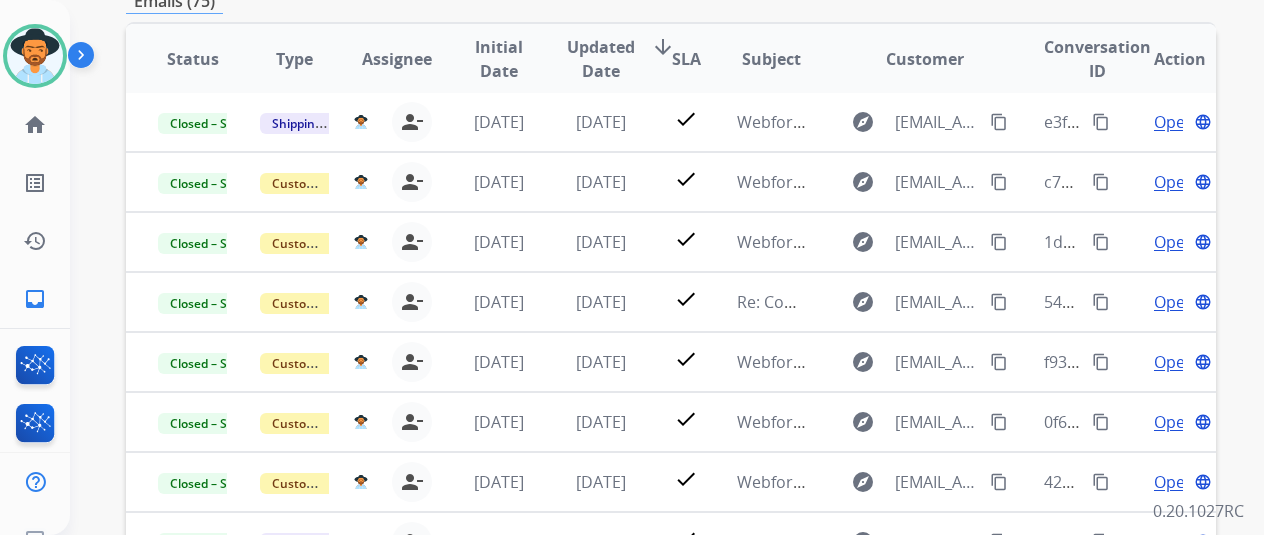 scroll, scrollTop: 586, scrollLeft: 0, axis: vertical 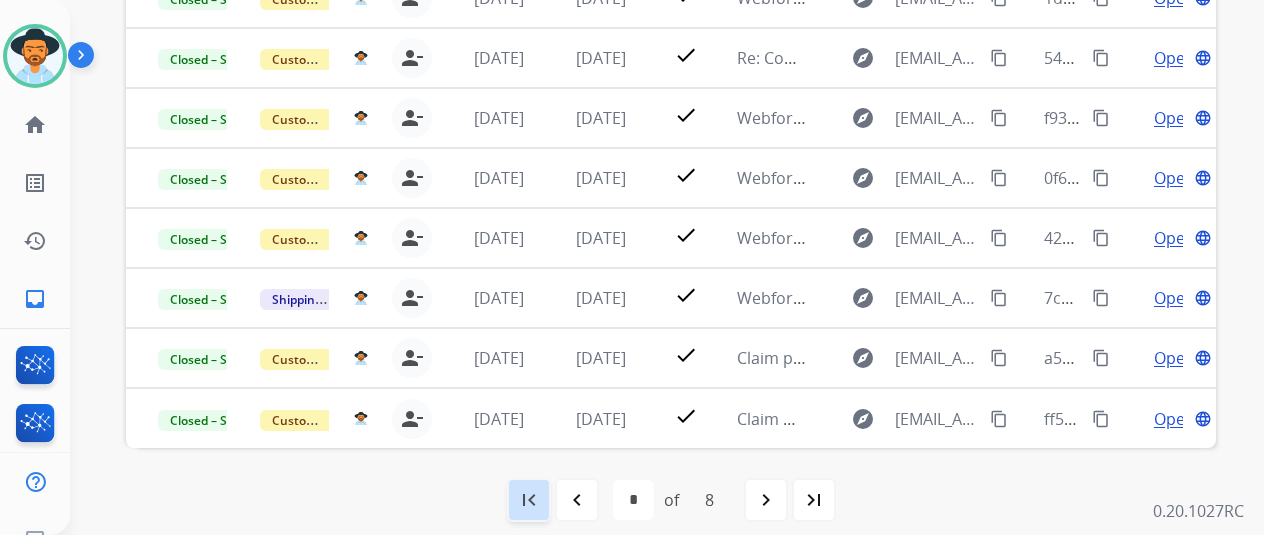 click on "first_page" at bounding box center (529, 500) 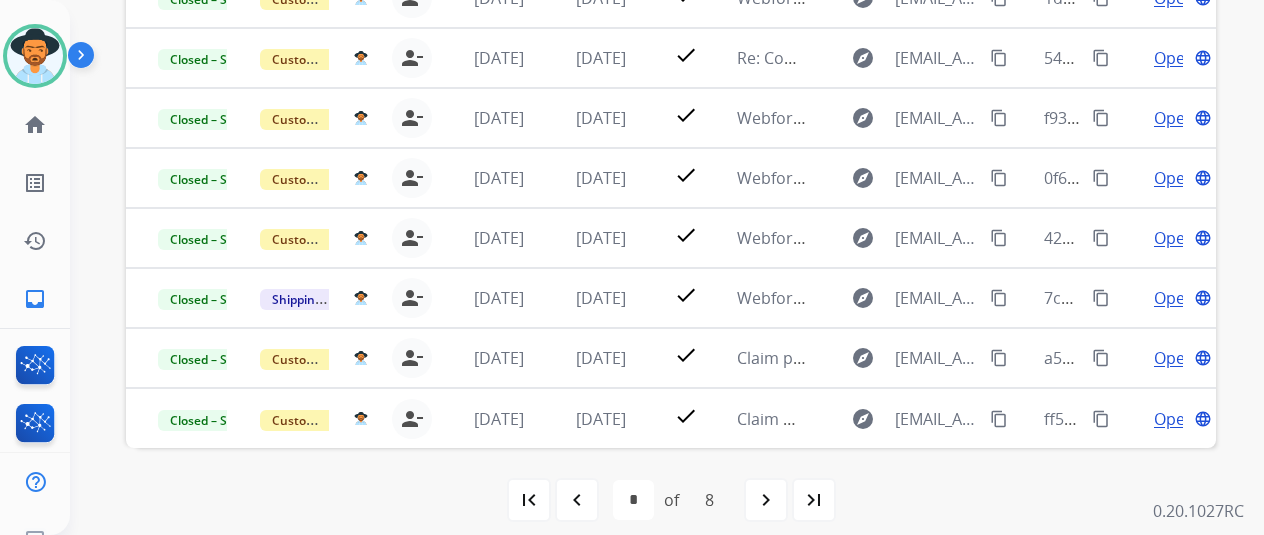 scroll, scrollTop: 0, scrollLeft: 0, axis: both 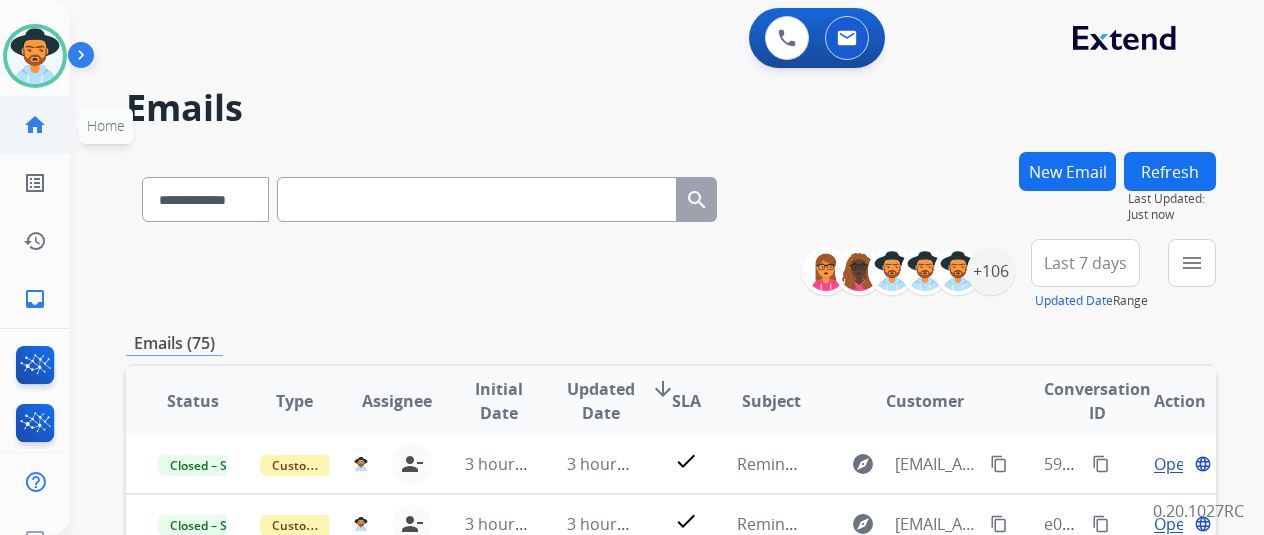 click on "home" 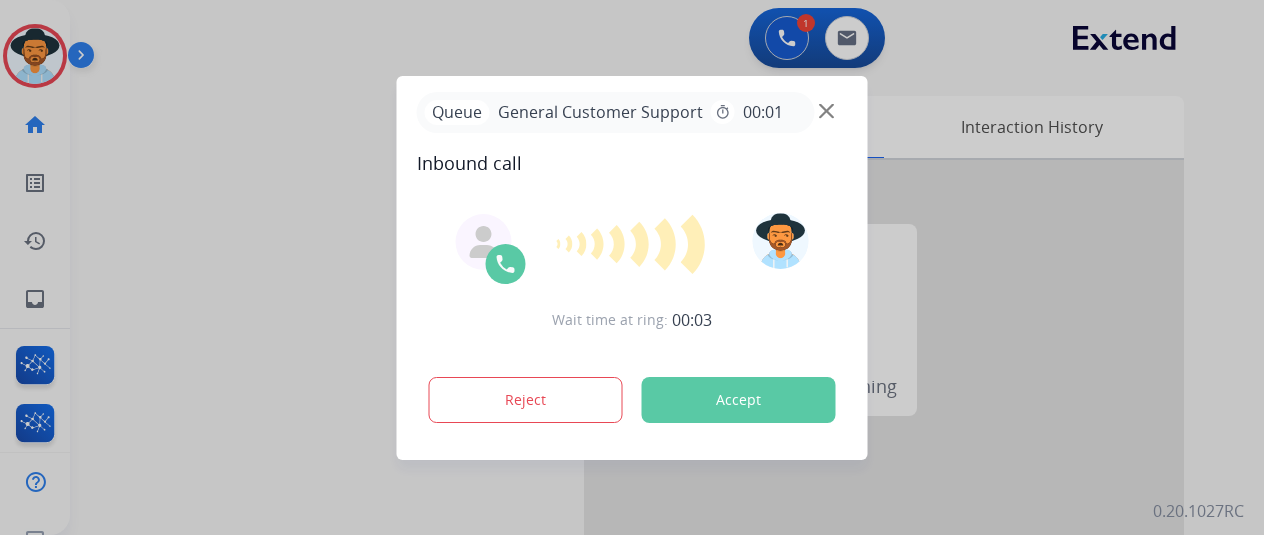 click on "Queue General Customer Support  timer 00:01 Inbound call Wait time at ring:  00:03 Reject Accept" at bounding box center [632, 268] 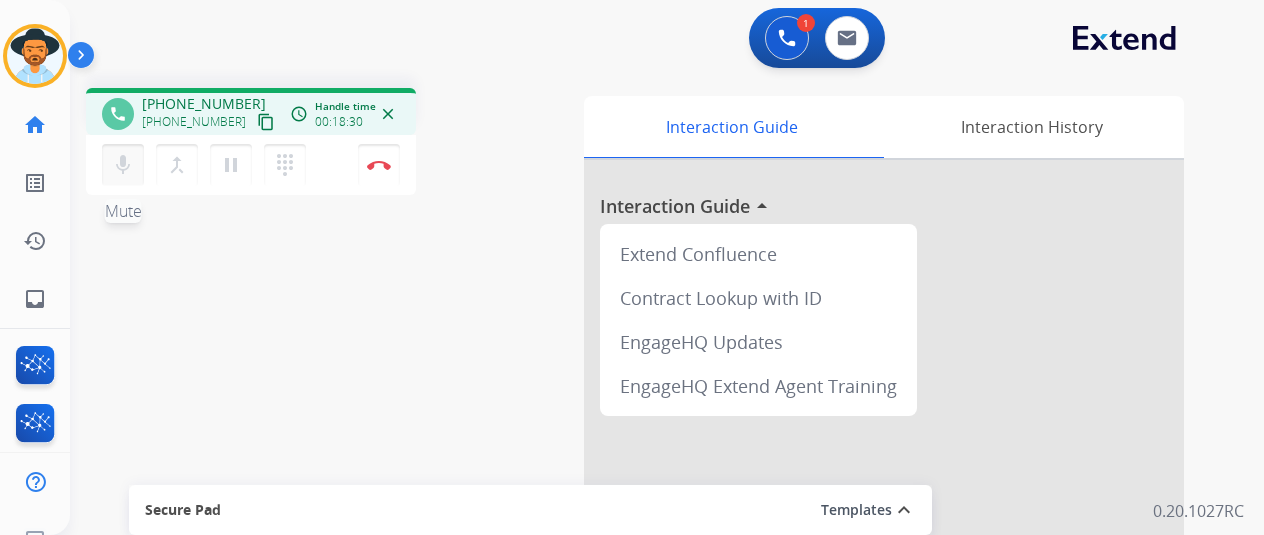 click on "mic Mute" at bounding box center [123, 165] 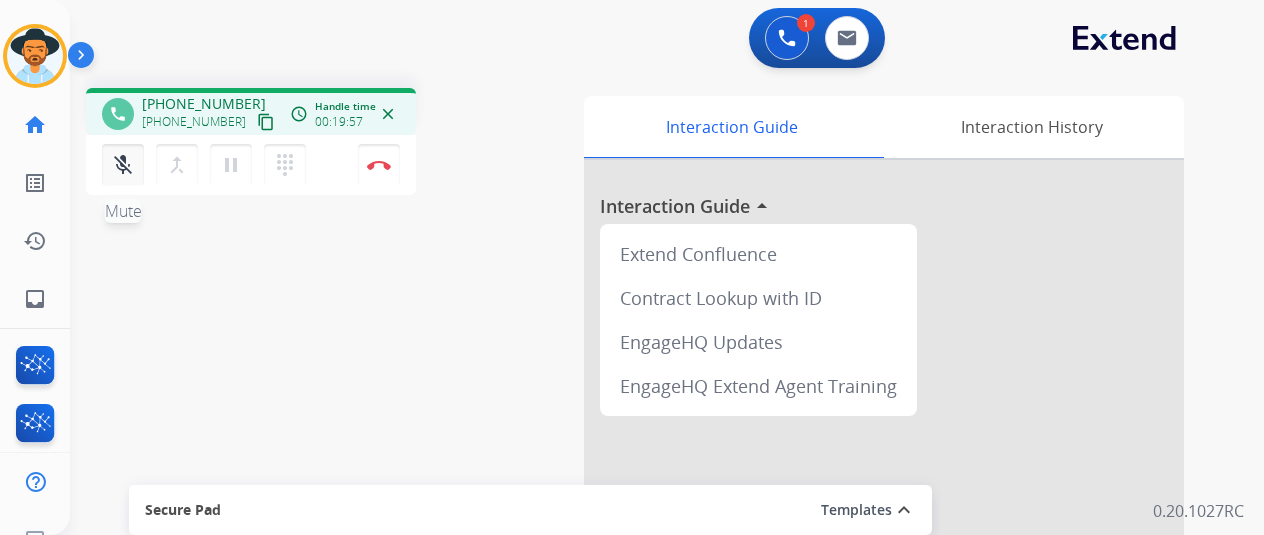 click on "mic_off" at bounding box center (123, 165) 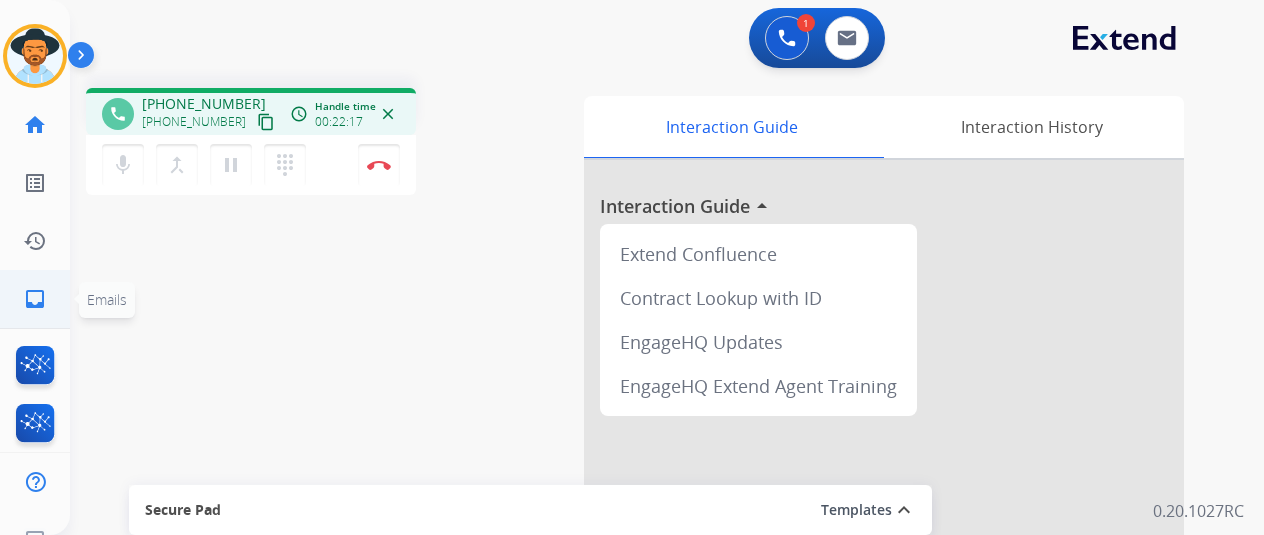 click on "inbox" 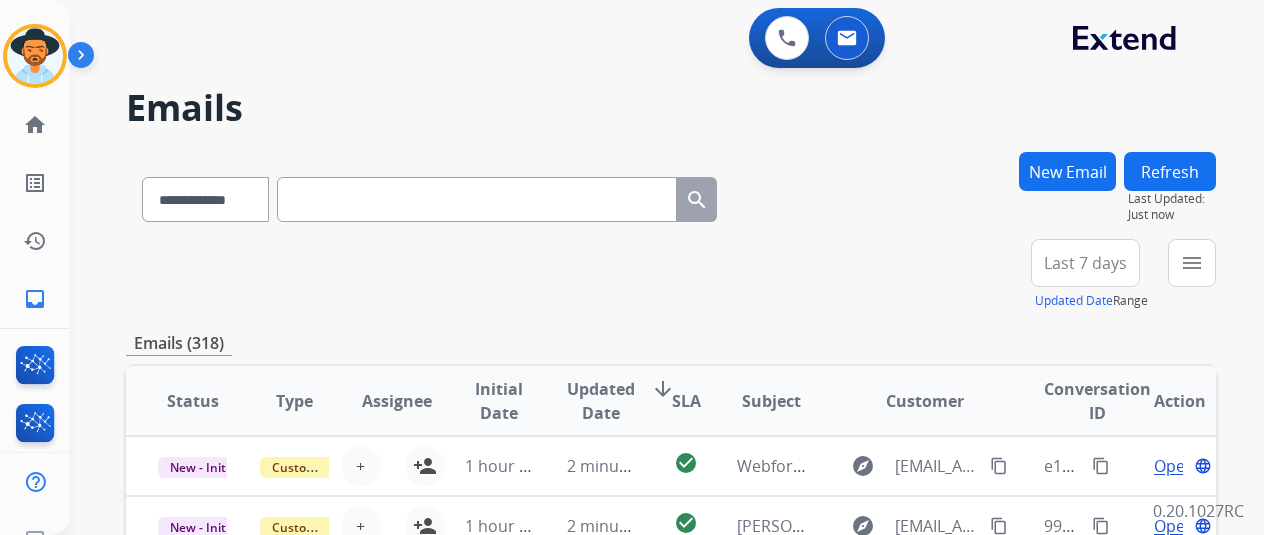 click on "New Email" at bounding box center [1067, 171] 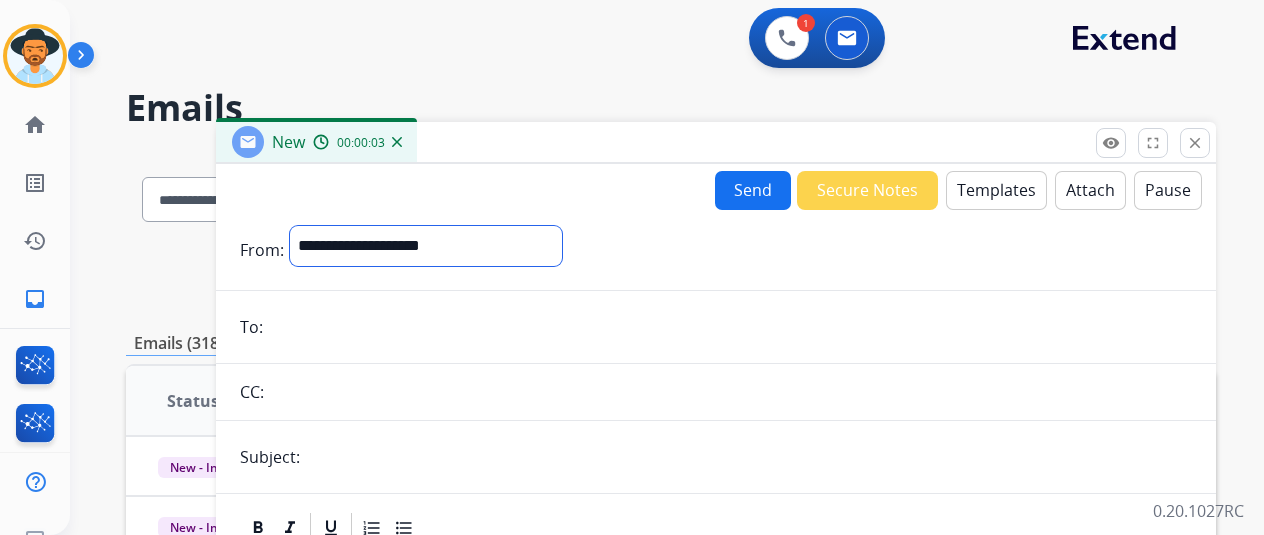 click on "**********" at bounding box center (426, 246) 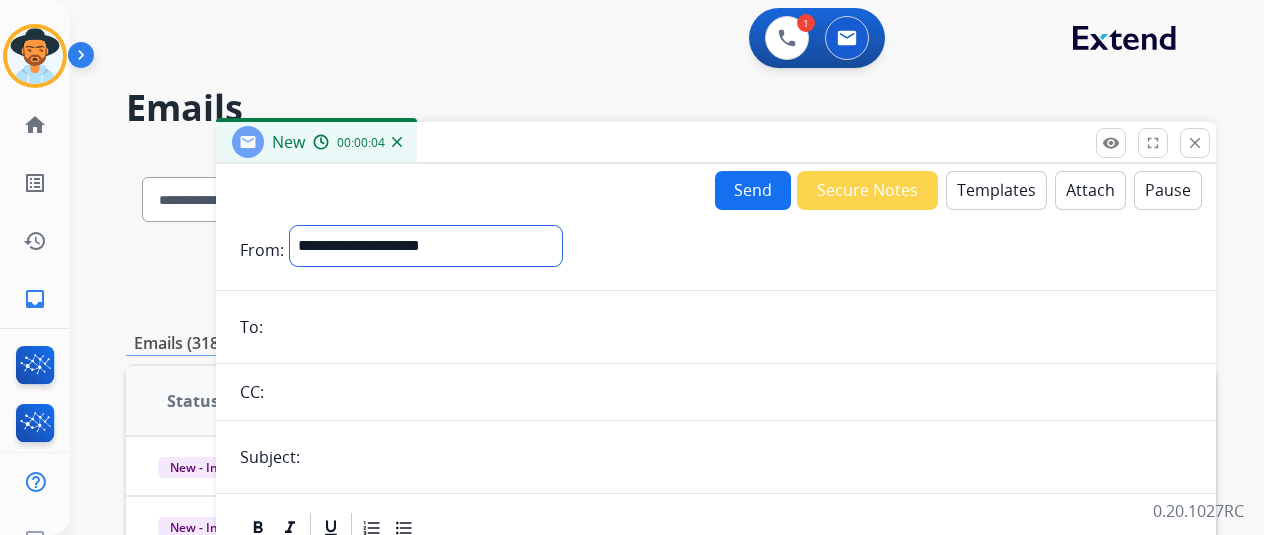 click on "**********" at bounding box center [426, 246] 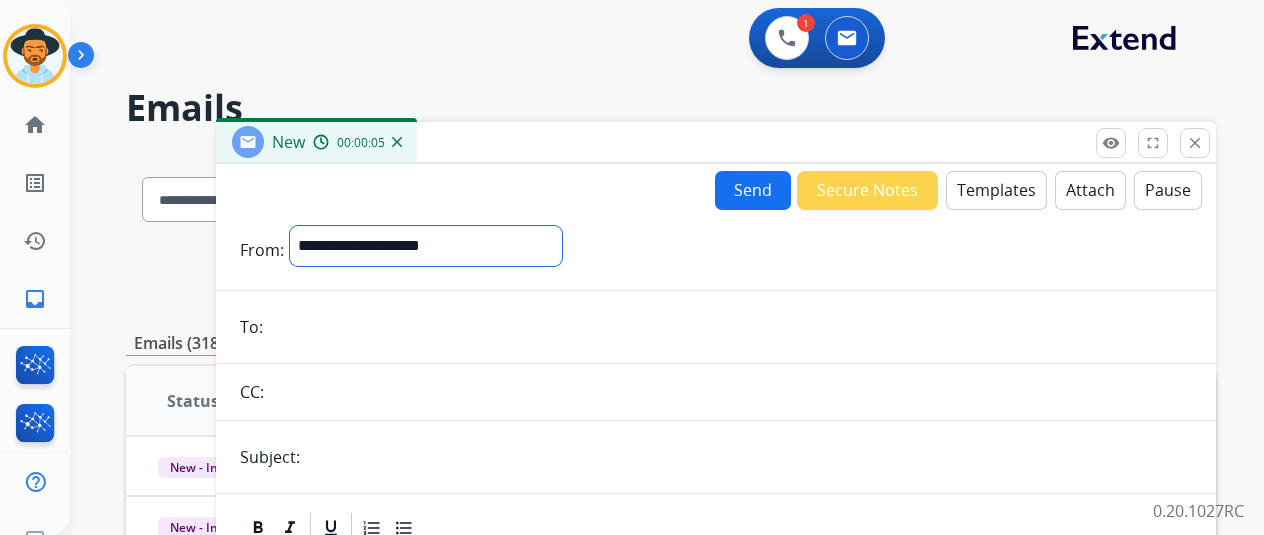 select on "**********" 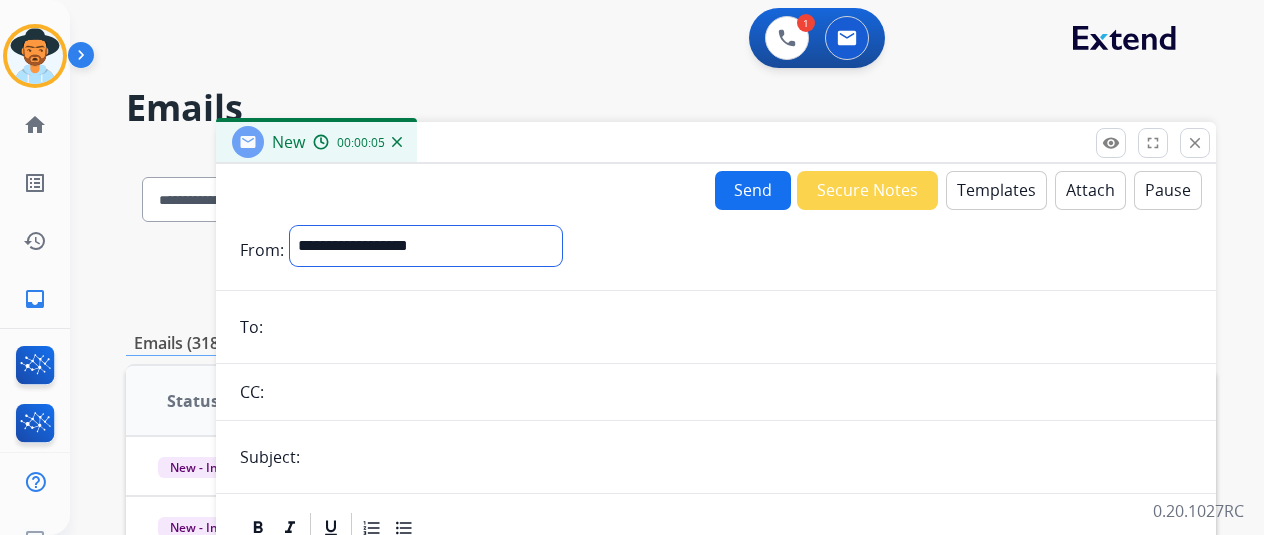 click on "**********" at bounding box center (426, 246) 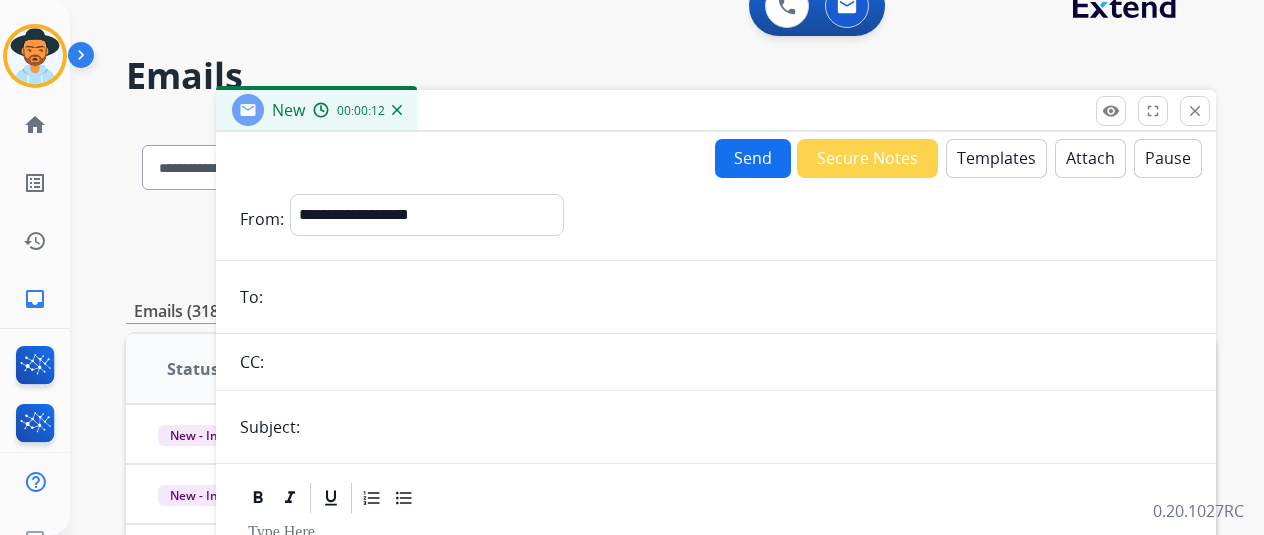 scroll, scrollTop: 0, scrollLeft: 0, axis: both 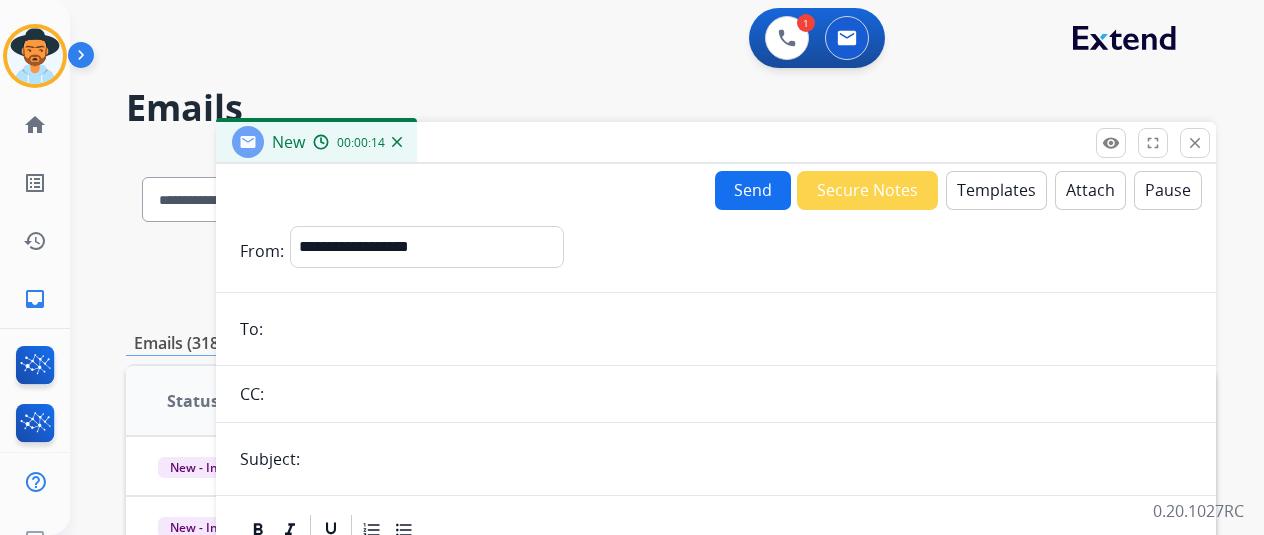 click on "Templates" at bounding box center (996, 190) 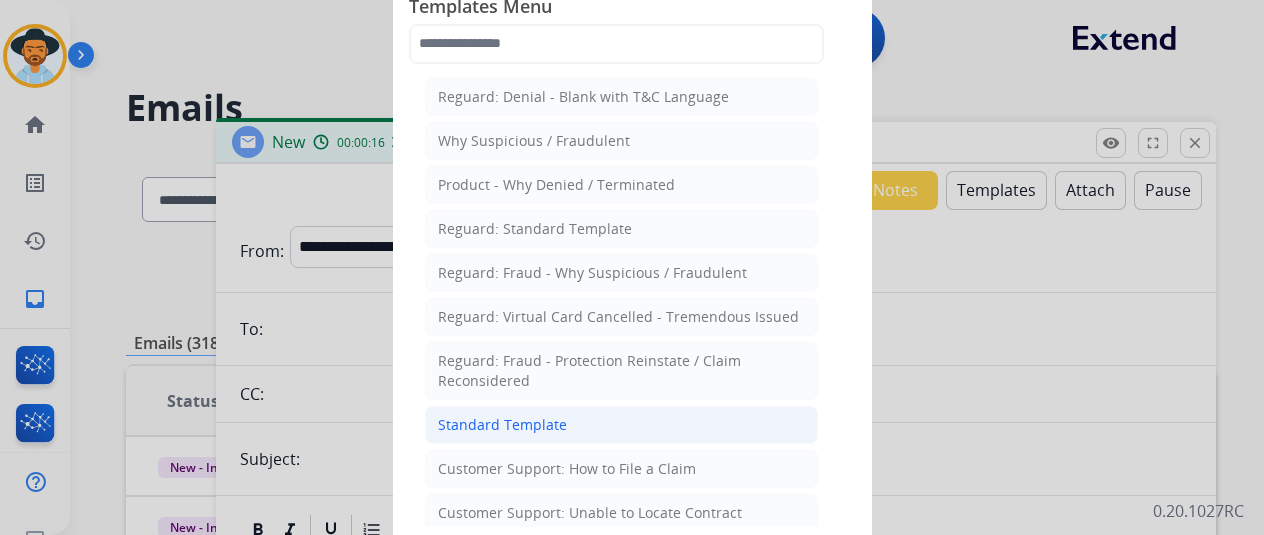 click on "Standard Template" 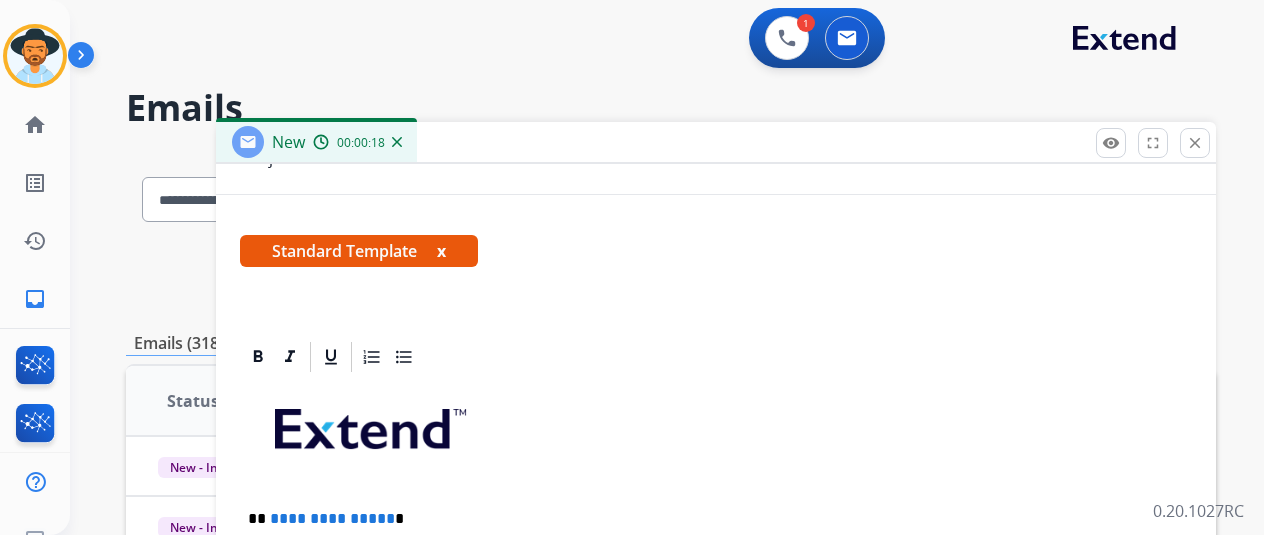 scroll, scrollTop: 460, scrollLeft: 0, axis: vertical 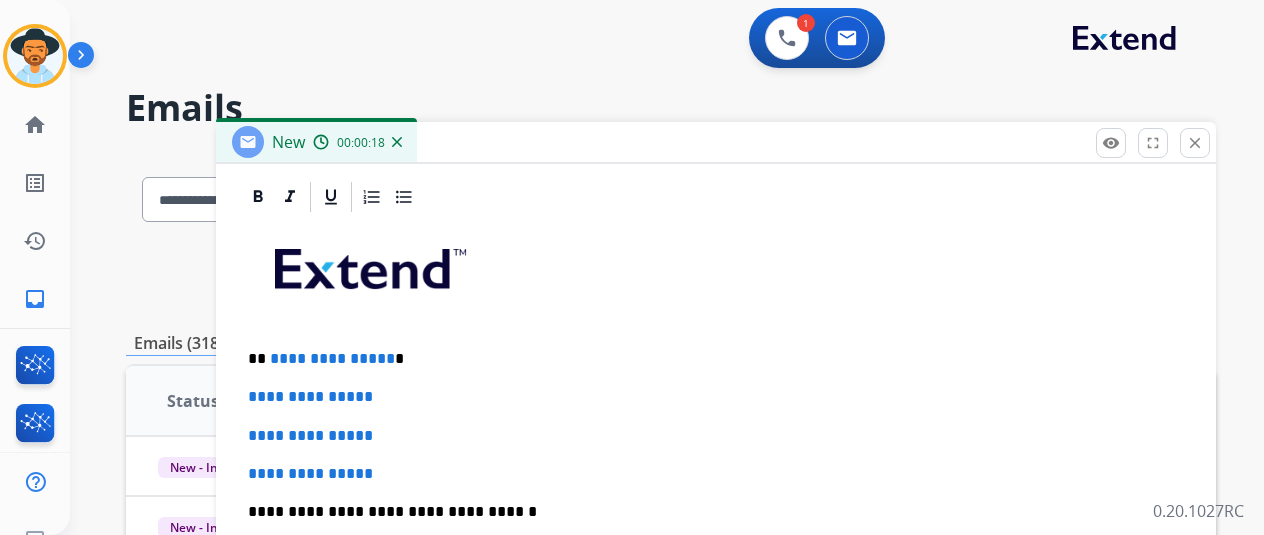 click on "**********" at bounding box center [332, 358] 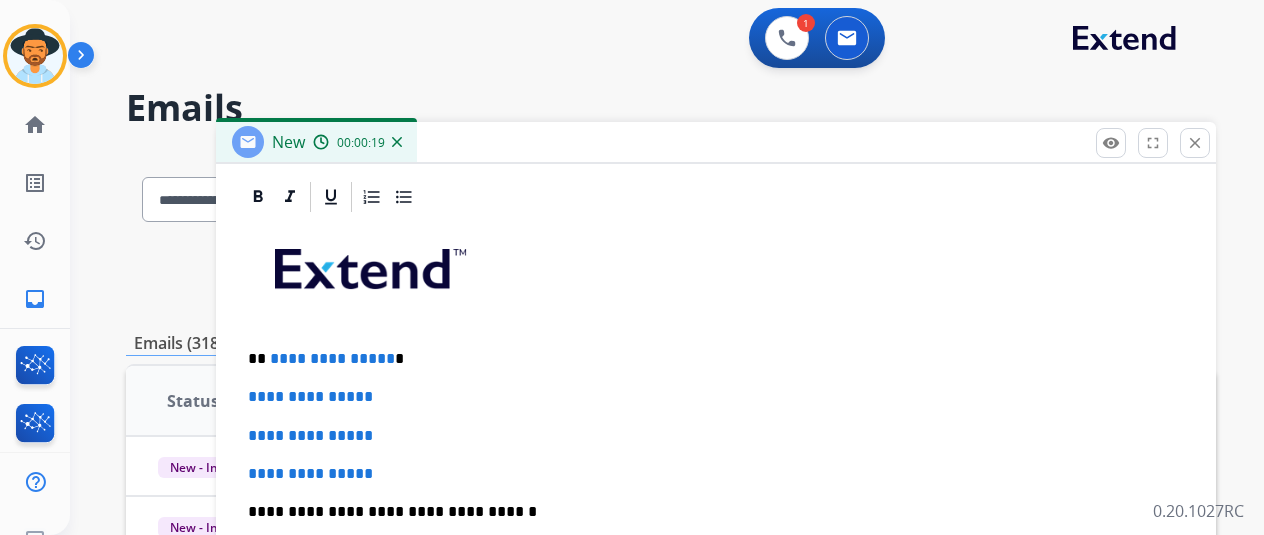click on "**********" at bounding box center [708, 359] 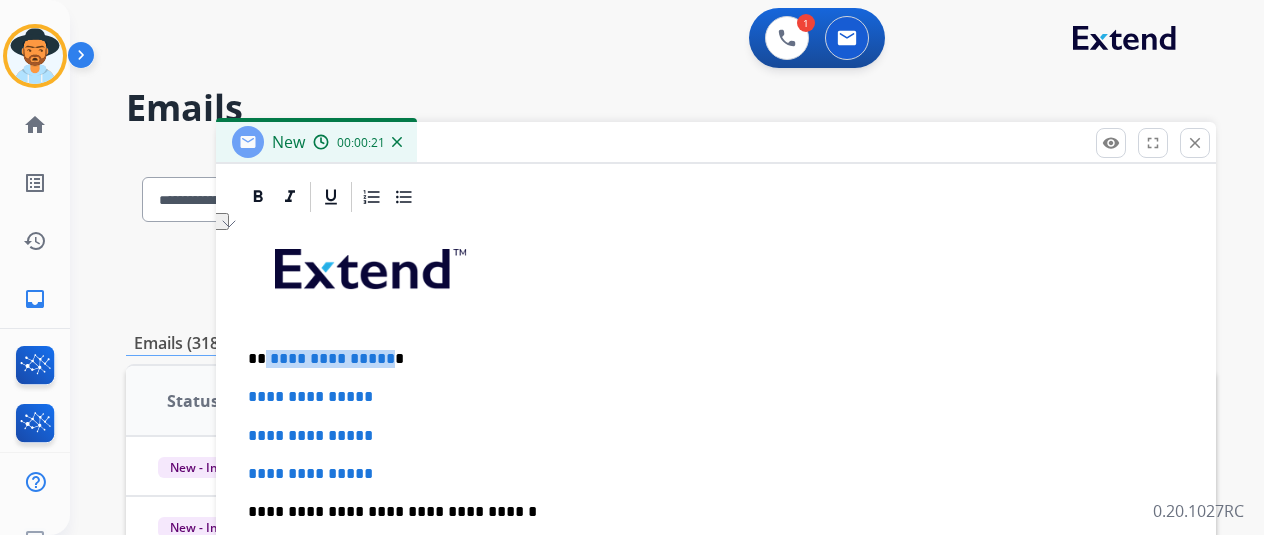 drag, startPoint x: 396, startPoint y: 351, endPoint x: 281, endPoint y: 354, distance: 115.03912 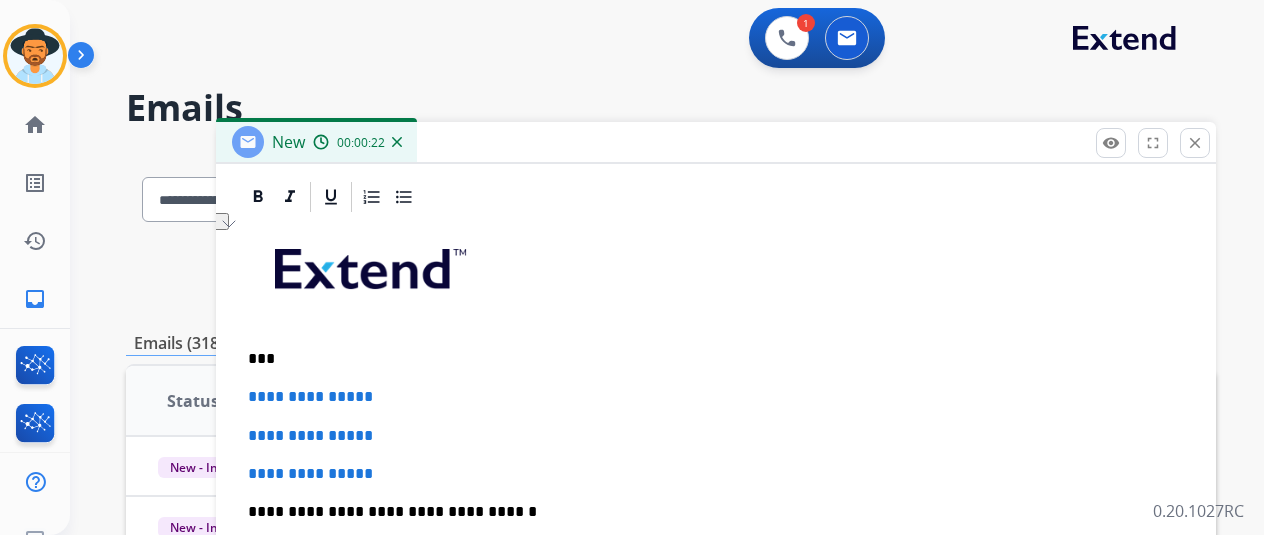 type 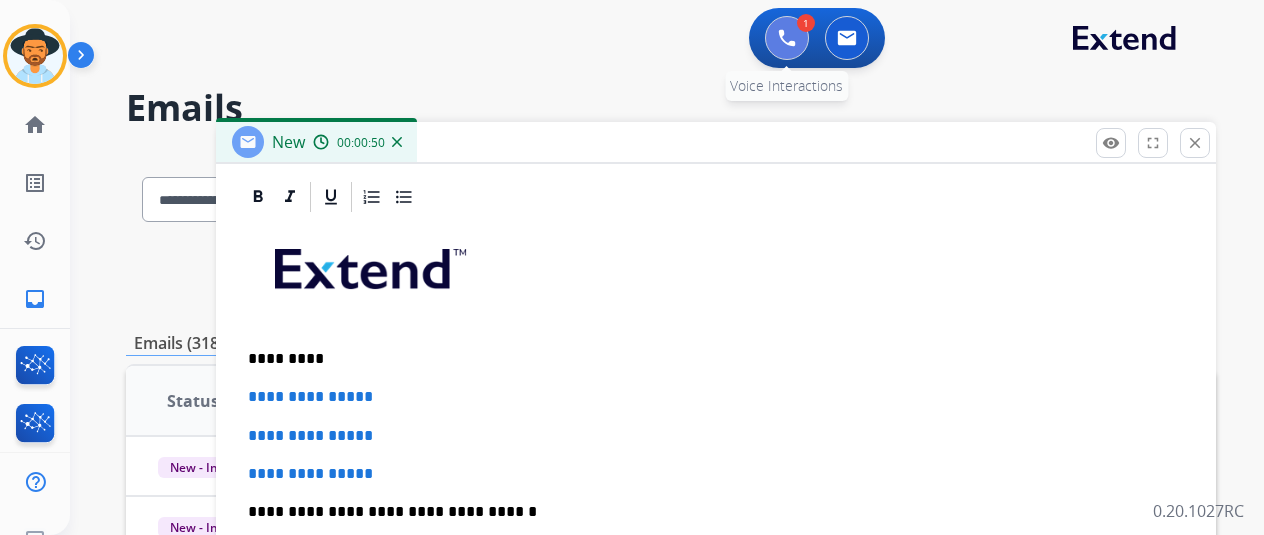 click at bounding box center [787, 38] 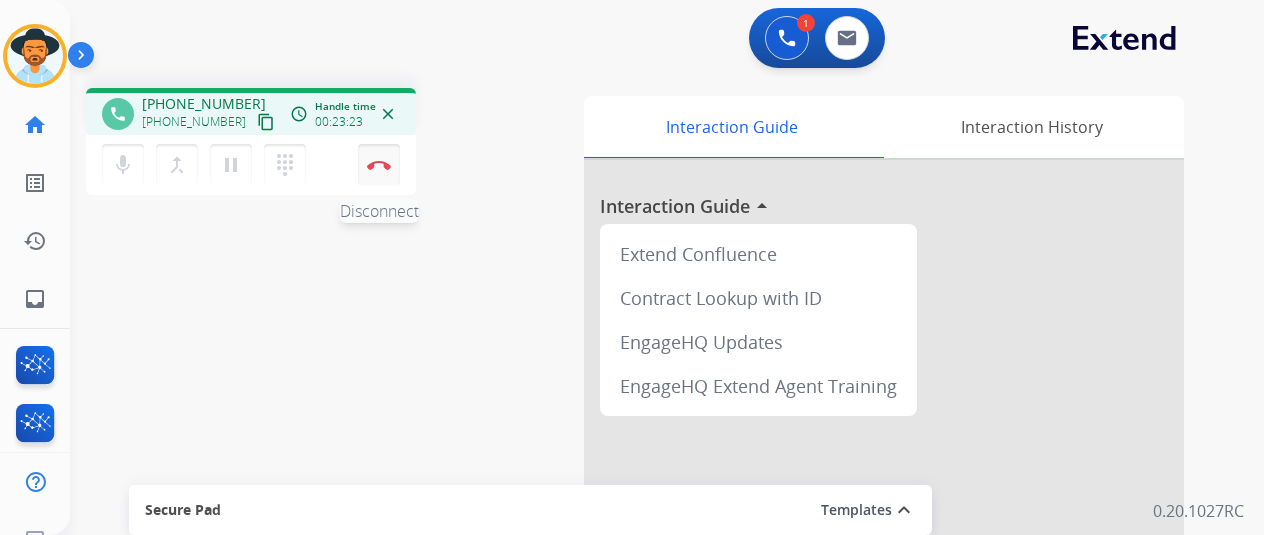 click at bounding box center (379, 165) 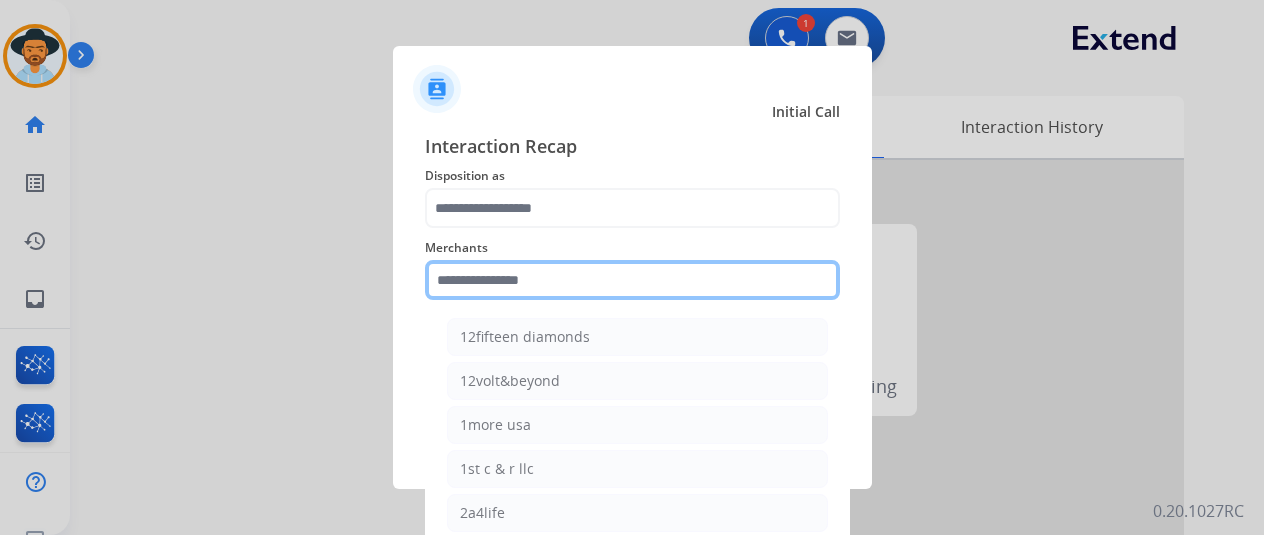 click 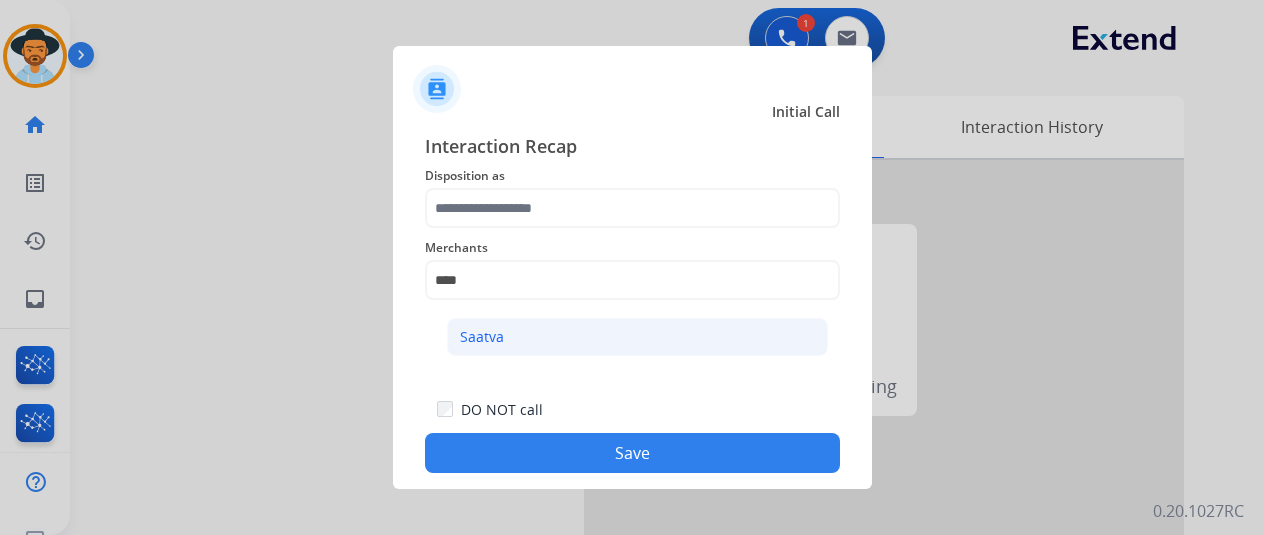 click on "Saatva" 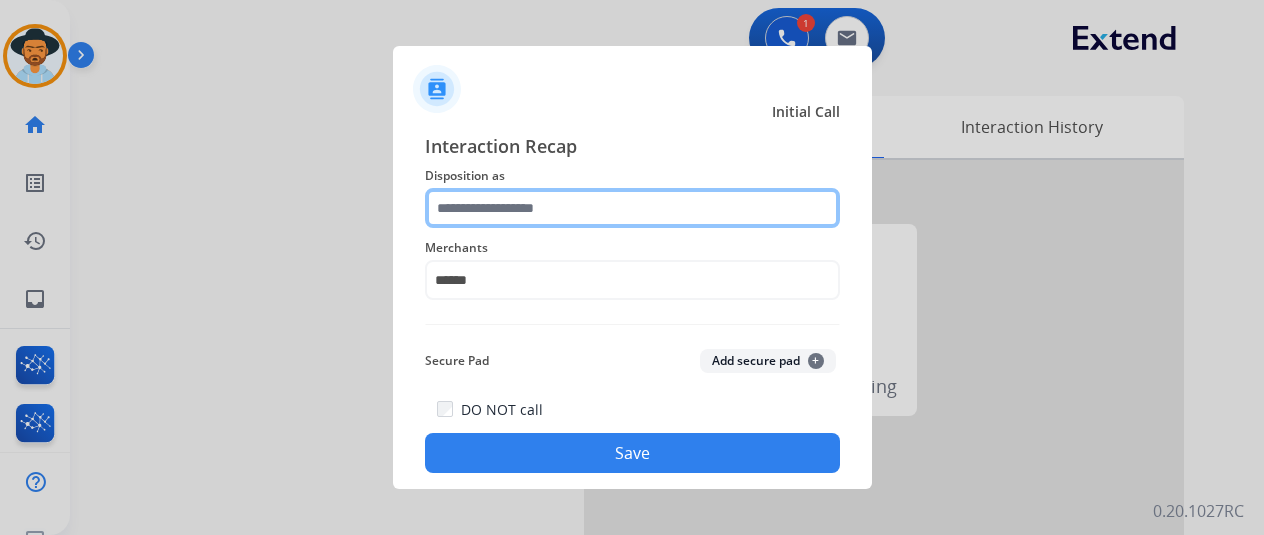 click 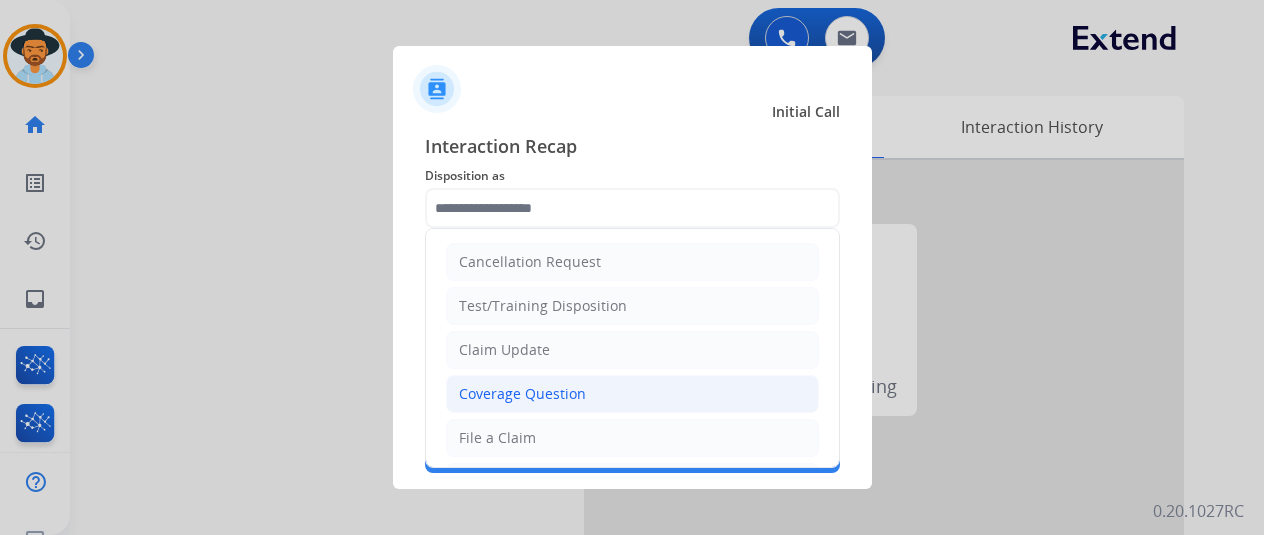 drag, startPoint x: 556, startPoint y: 427, endPoint x: 553, endPoint y: 389, distance: 38.118237 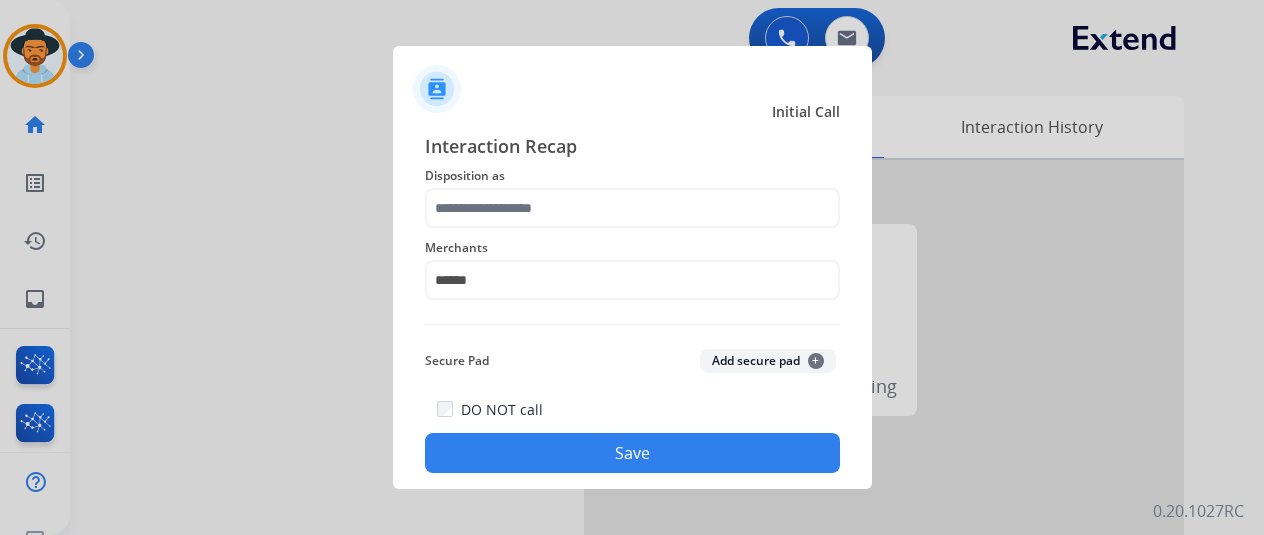 click on "Save" 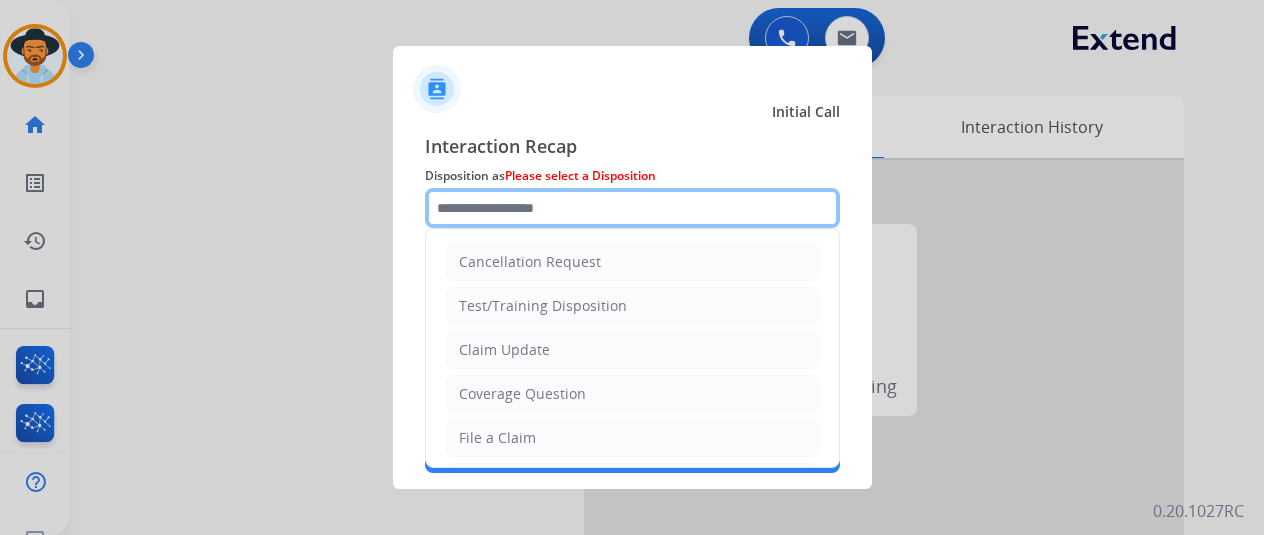 click 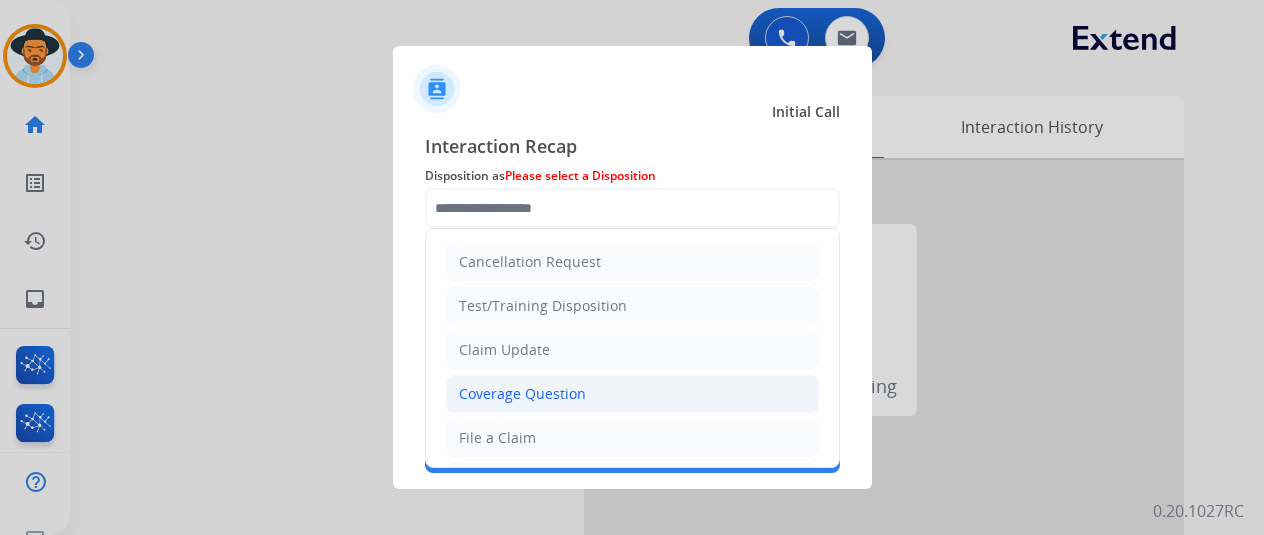 click on "Coverage Question" 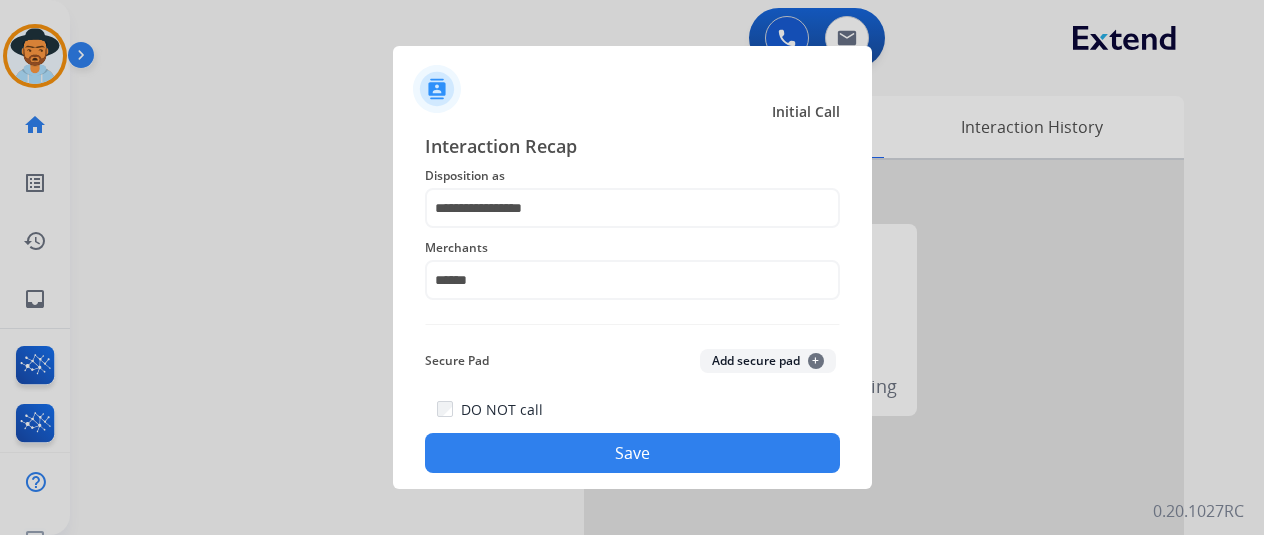 click on "Save" 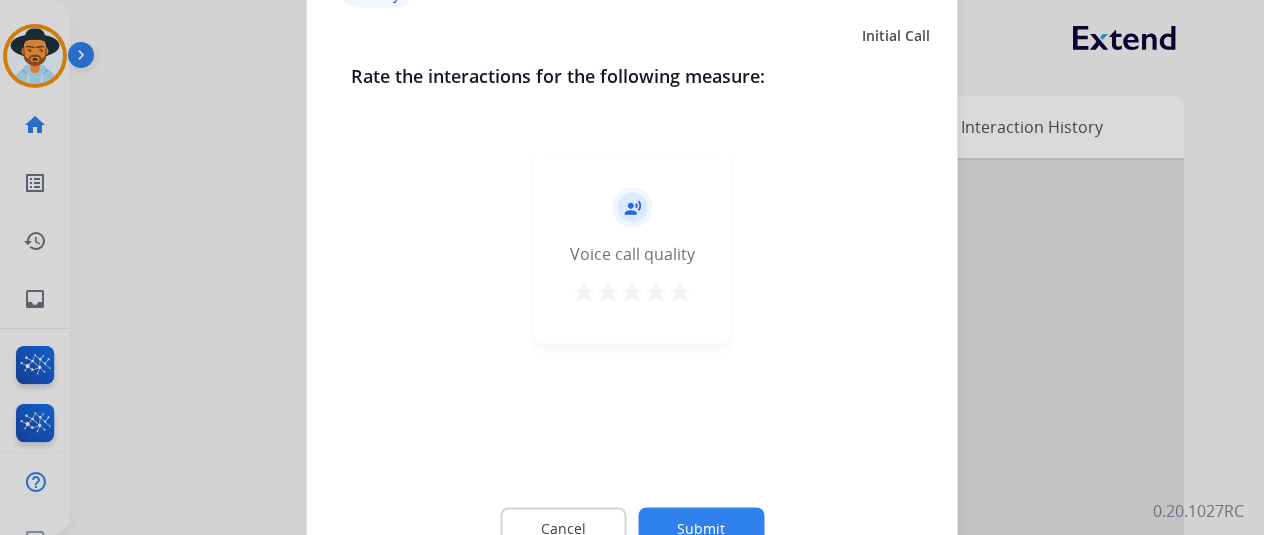 click on "star" at bounding box center (680, 291) 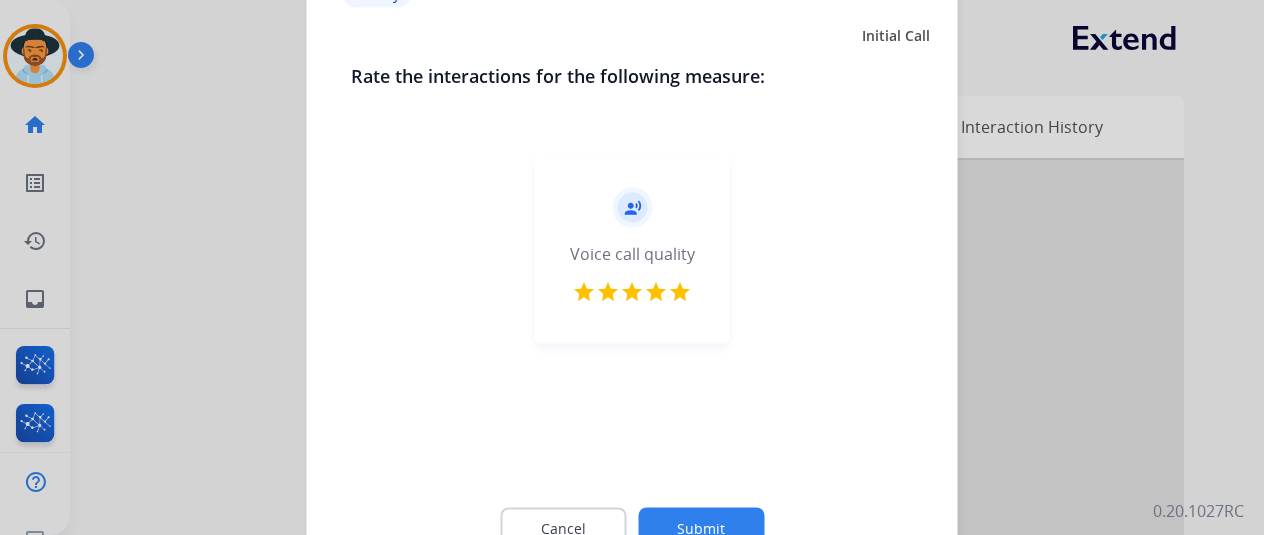 click on "Submit" 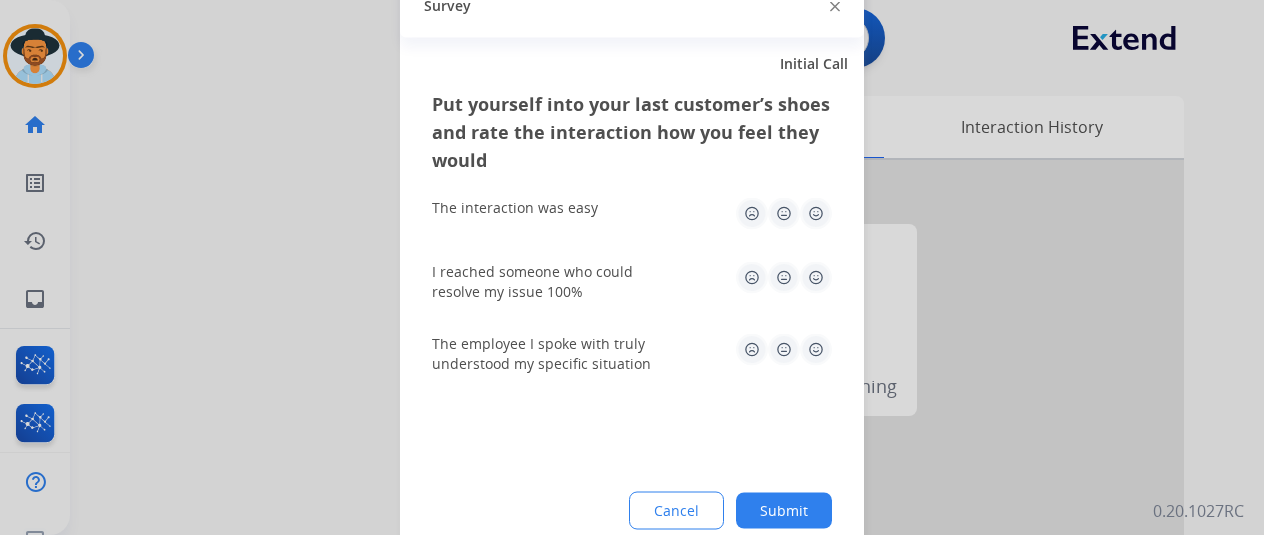 click 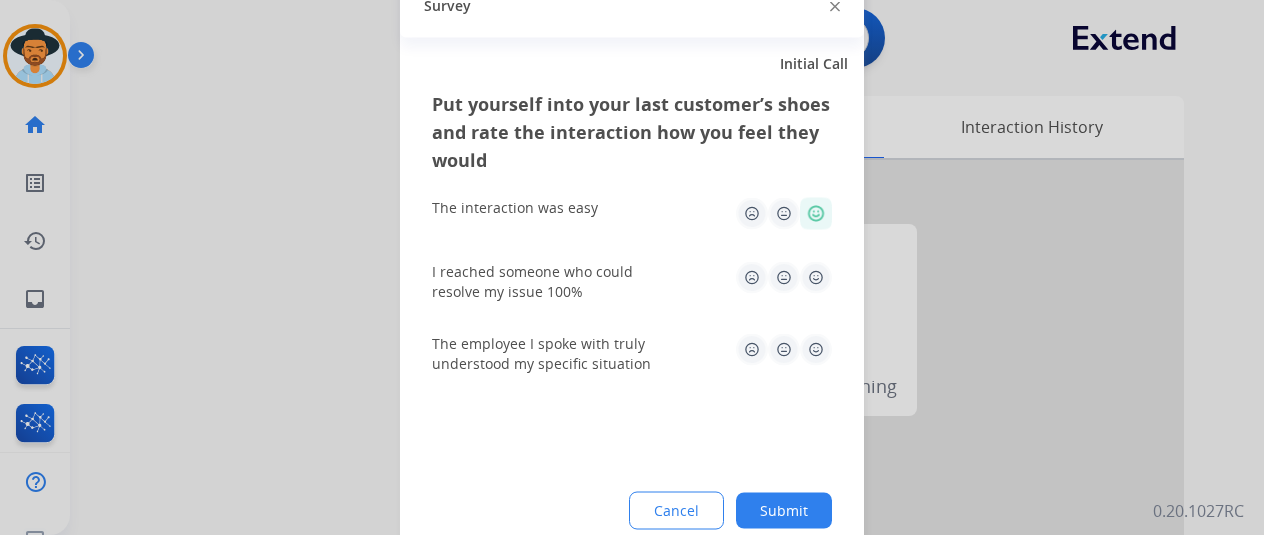 click on "I reached someone who could resolve my issue 100%" 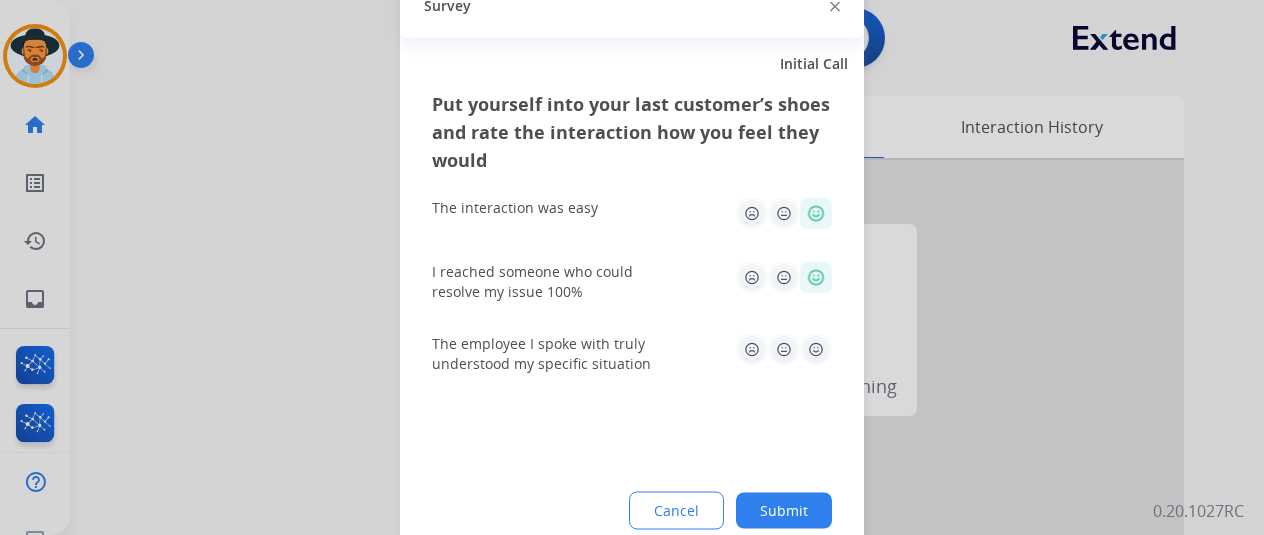 click 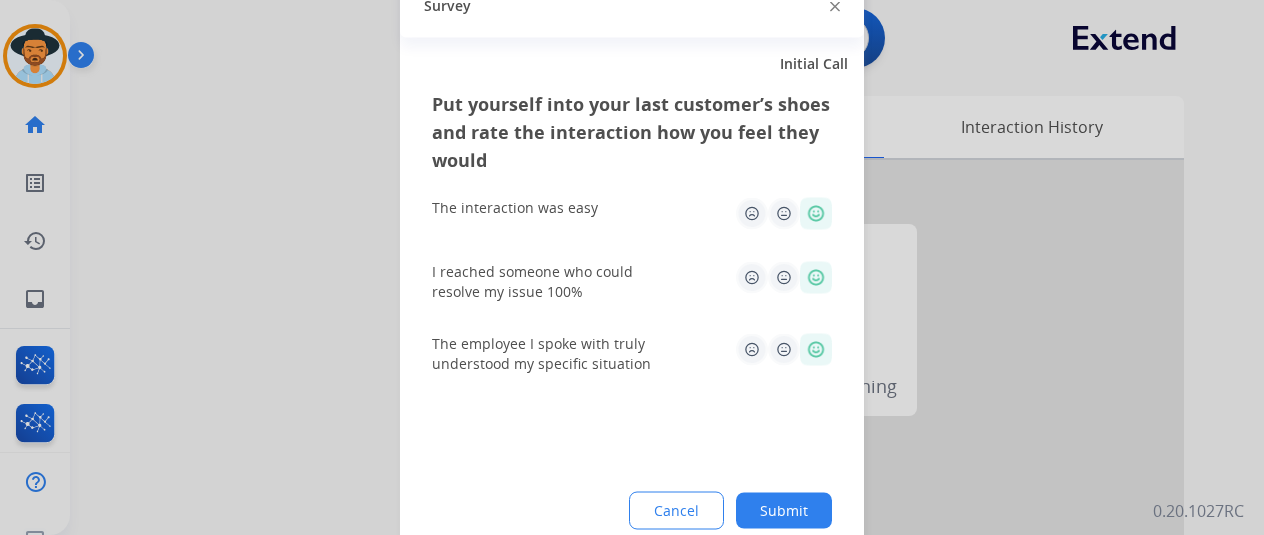 click on "Put yourself into your last customer’s shoes and rate the interaction how you feel they would  The interaction was easy   I reached someone who could resolve my issue 100%   The employee I spoke with truly understood my specific situation  Cancel Submit" 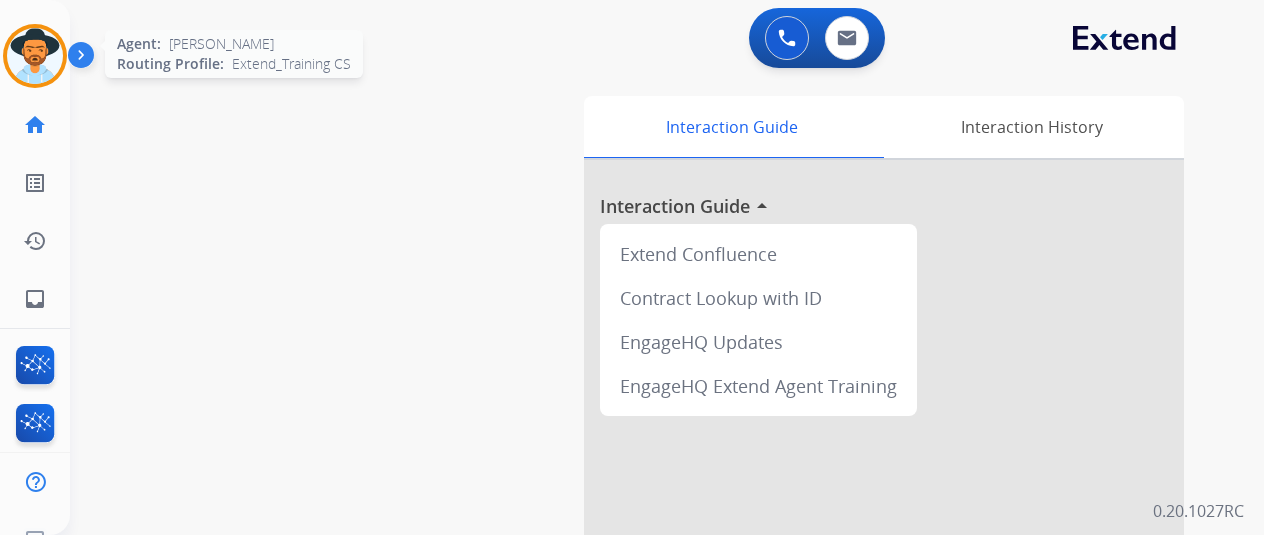 click at bounding box center [35, 56] 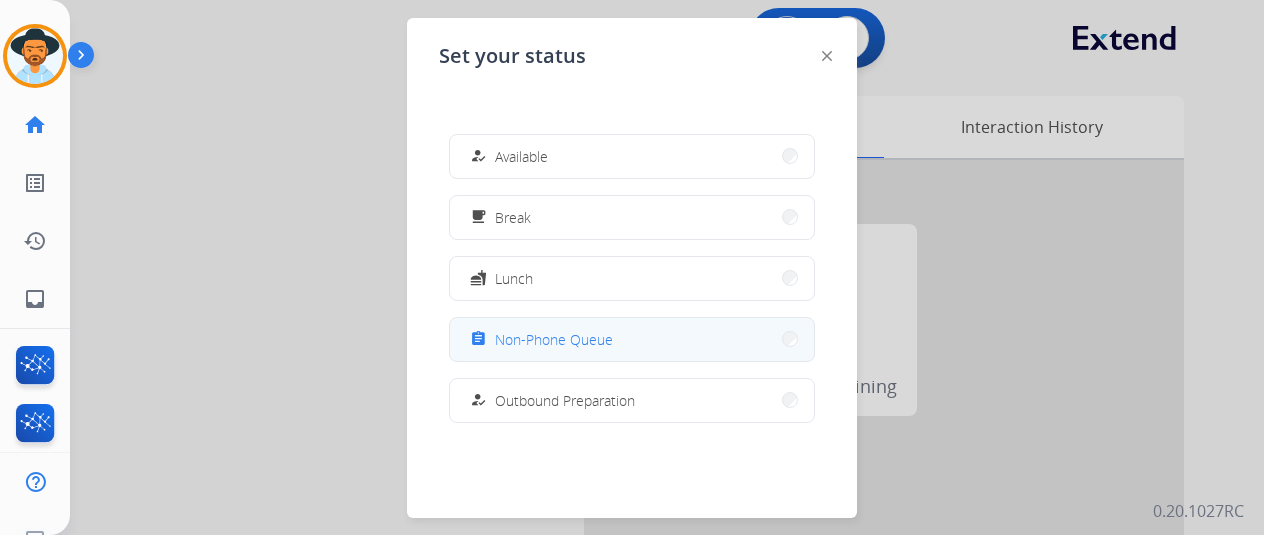 click on "Non-Phone Queue" at bounding box center [554, 339] 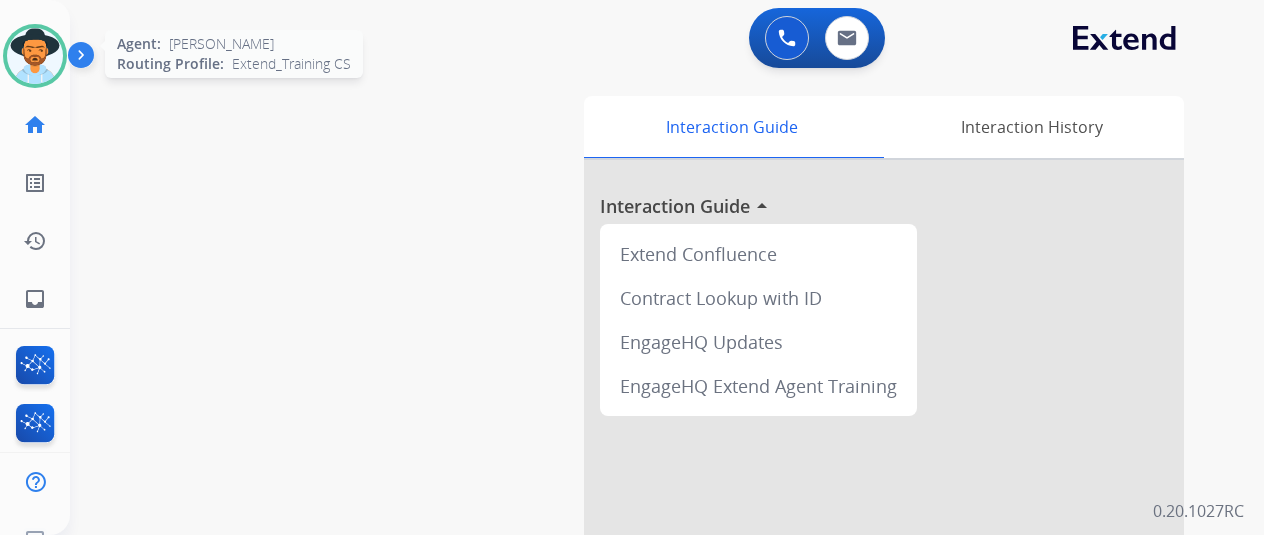 click at bounding box center (35, 56) 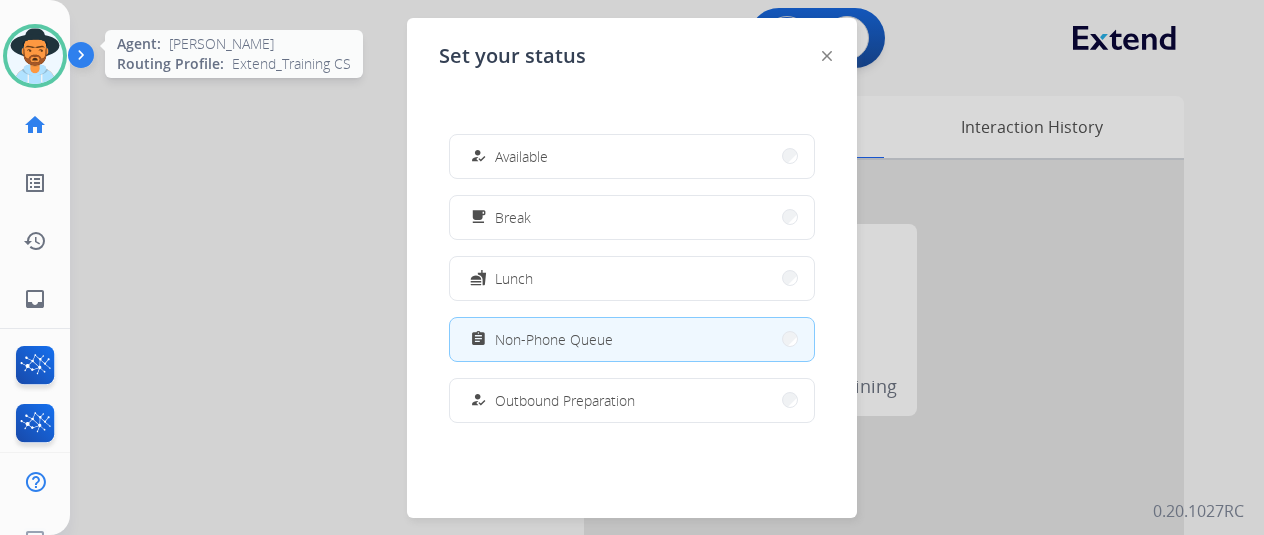 click at bounding box center (35, 56) 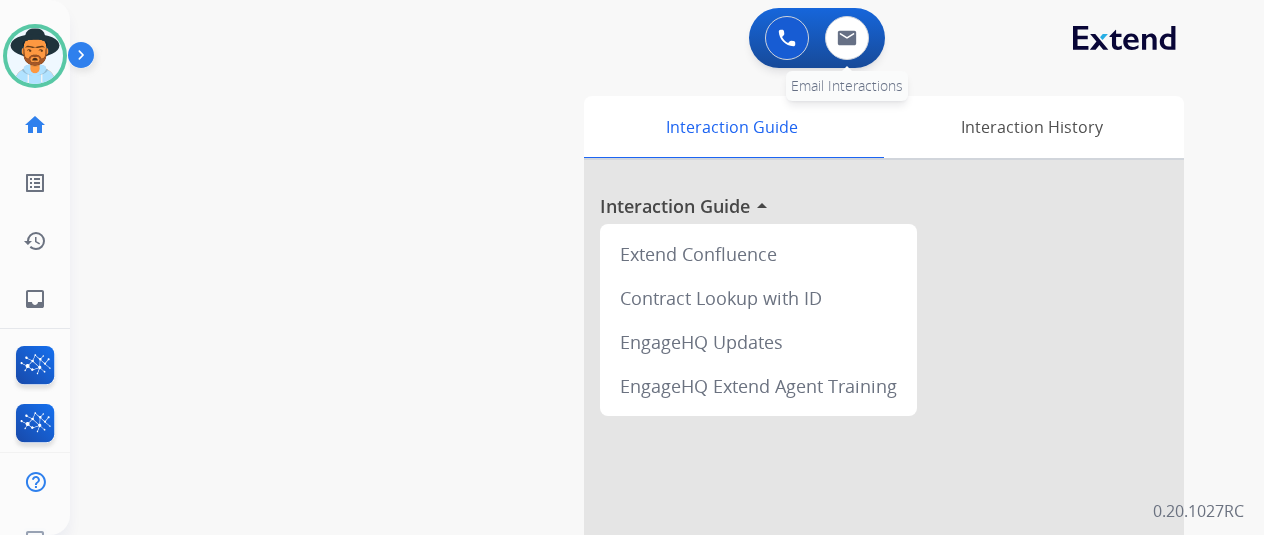 drag, startPoint x: 876, startPoint y: 55, endPoint x: 865, endPoint y: 45, distance: 14.866069 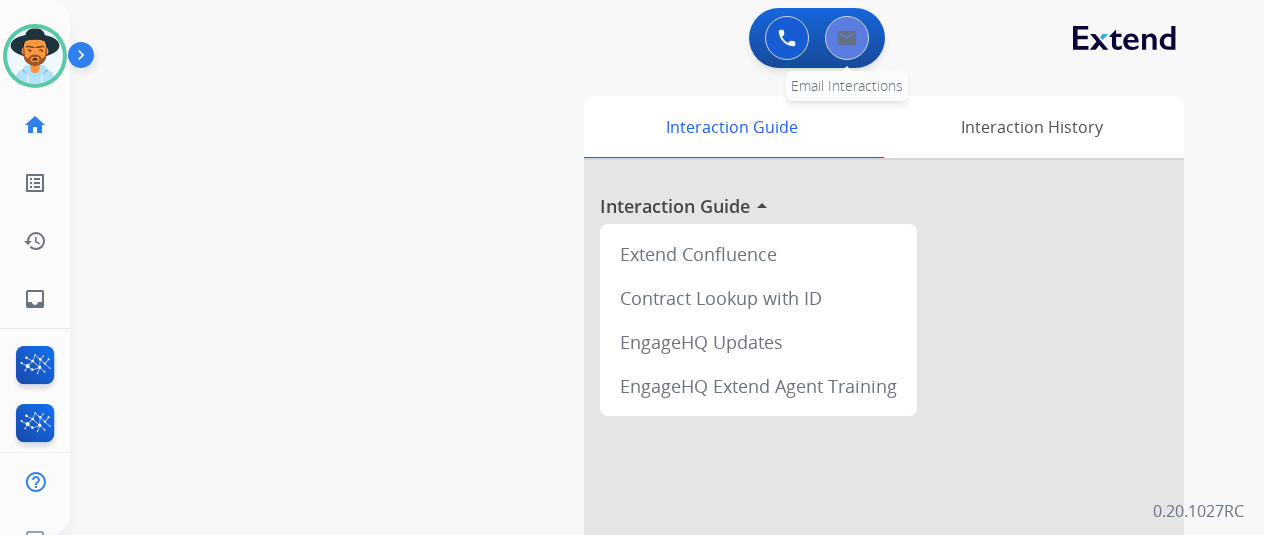 click on "0  Email Interactions" at bounding box center [847, 38] 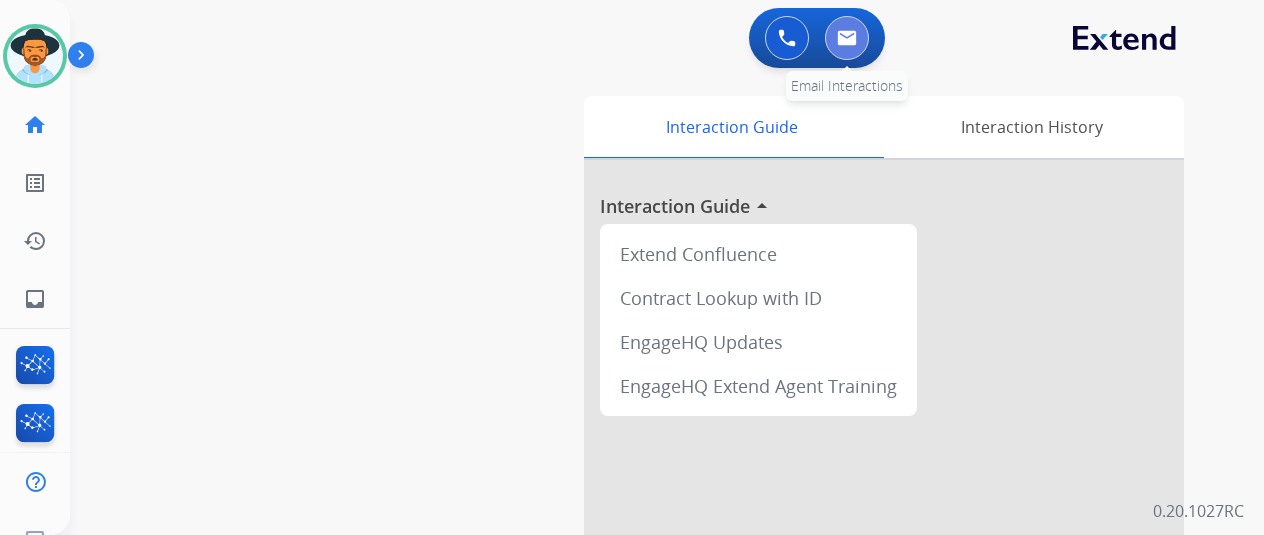 click at bounding box center [847, 38] 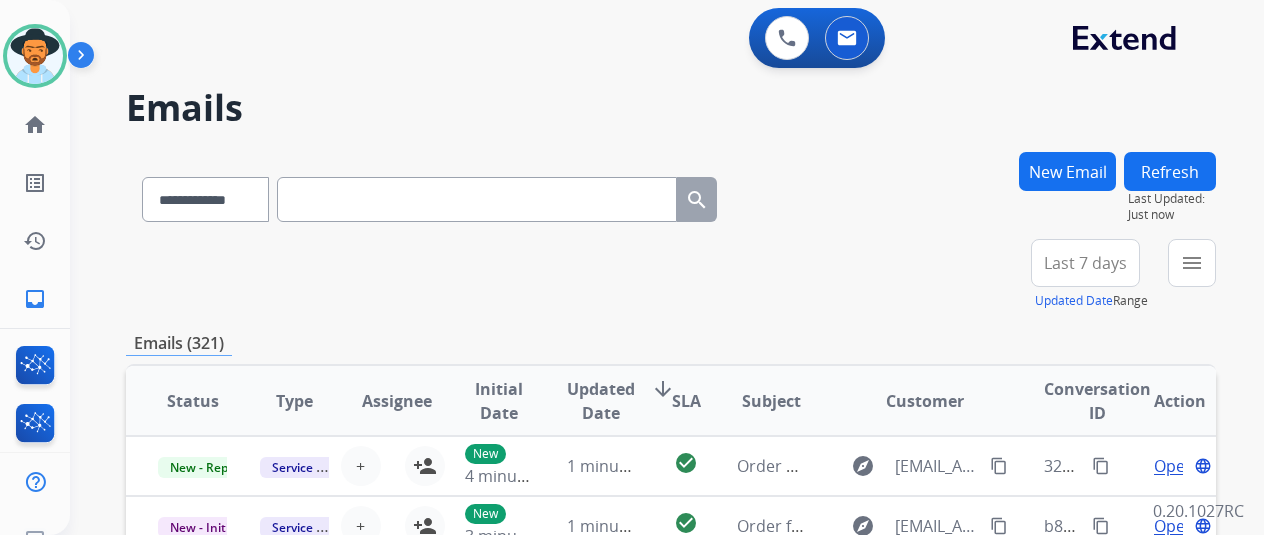click on "New Email" at bounding box center (1067, 171) 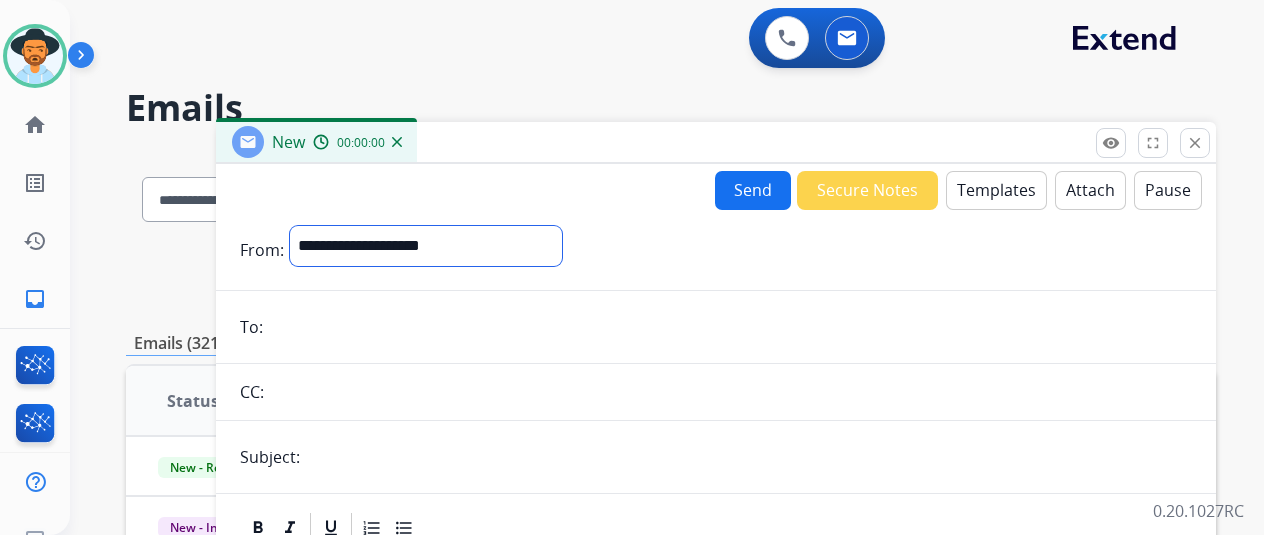click on "**********" at bounding box center (426, 246) 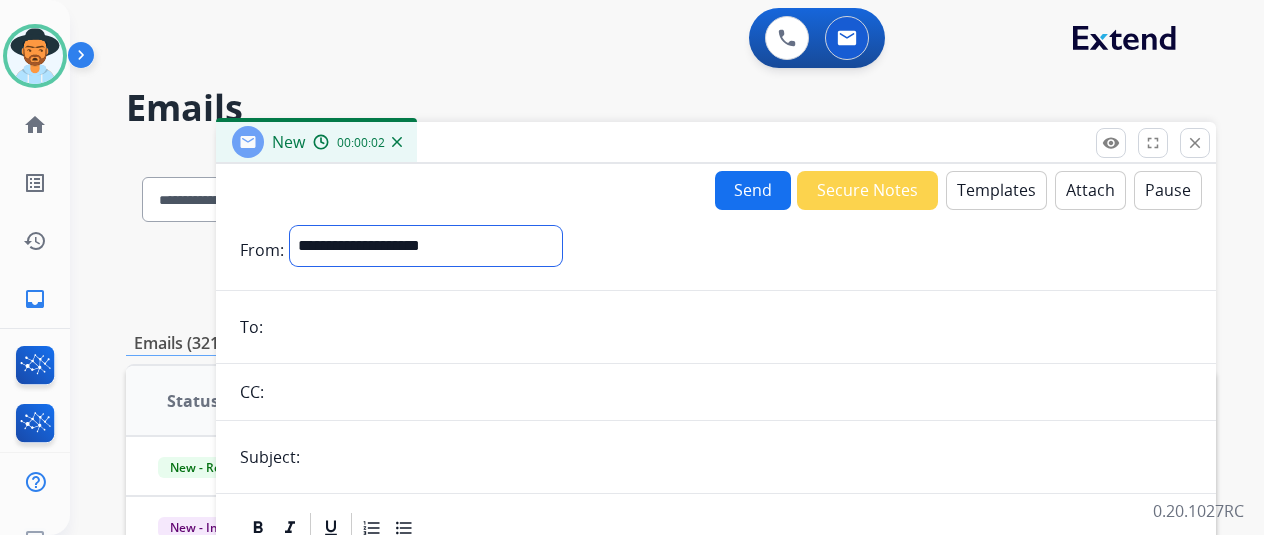 select on "**********" 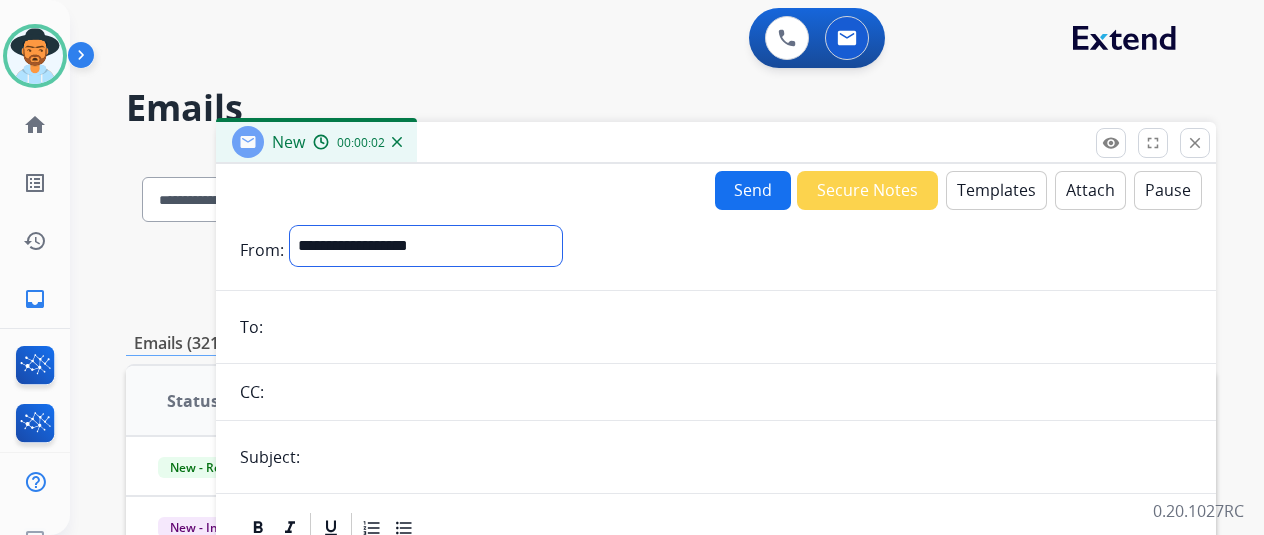 click on "**********" at bounding box center [426, 246] 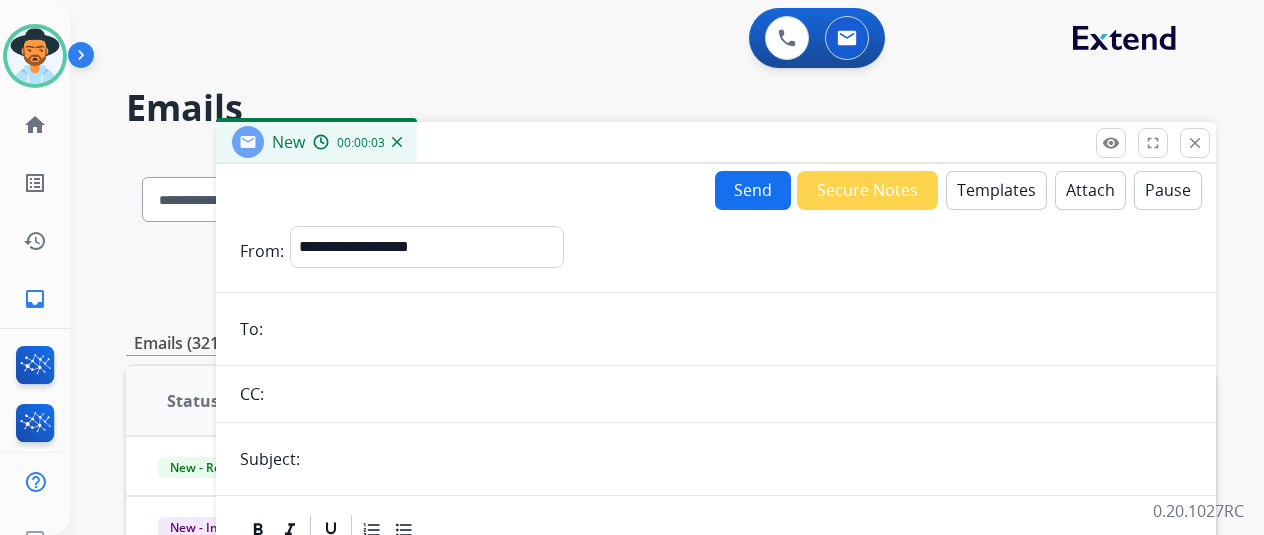 click at bounding box center [749, 459] 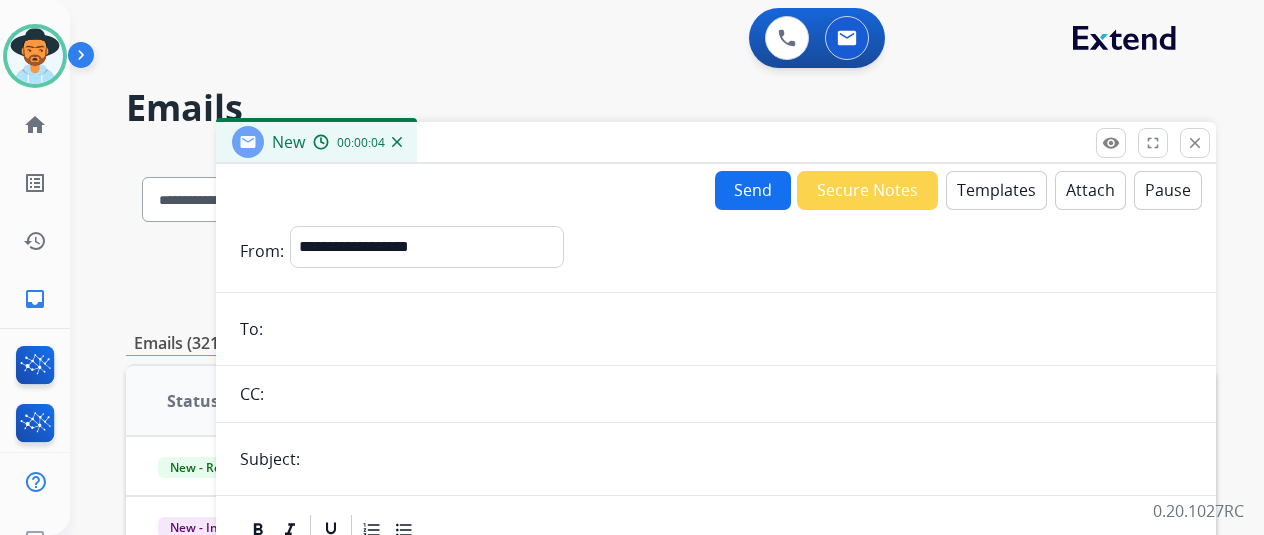 click at bounding box center (730, 329) 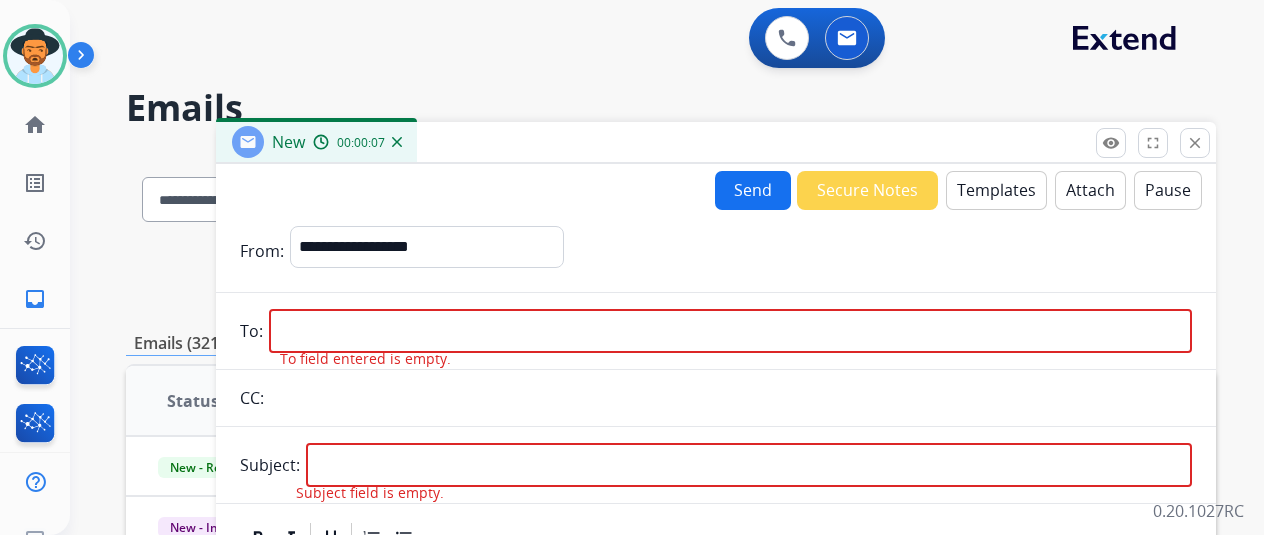 click at bounding box center [730, 331] 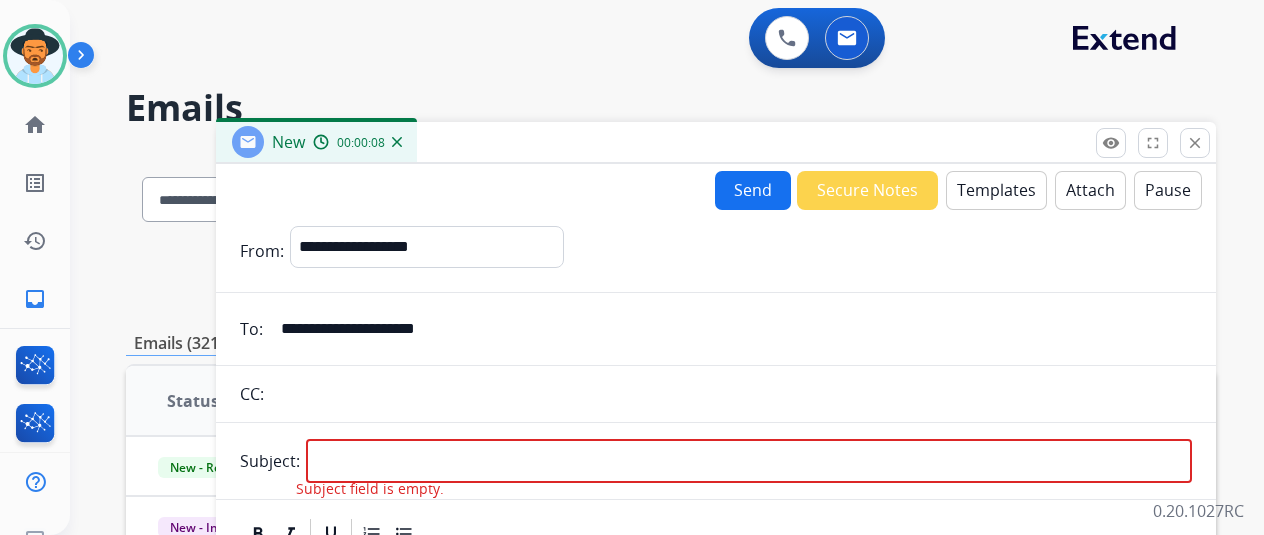 type on "**********" 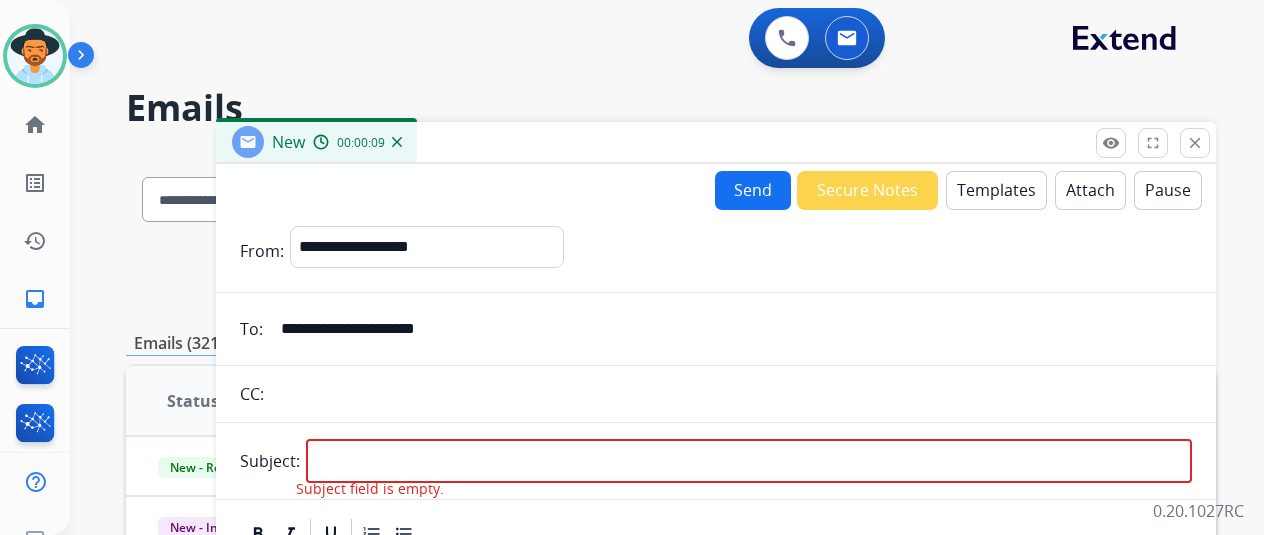click on "**********" at bounding box center [716, 556] 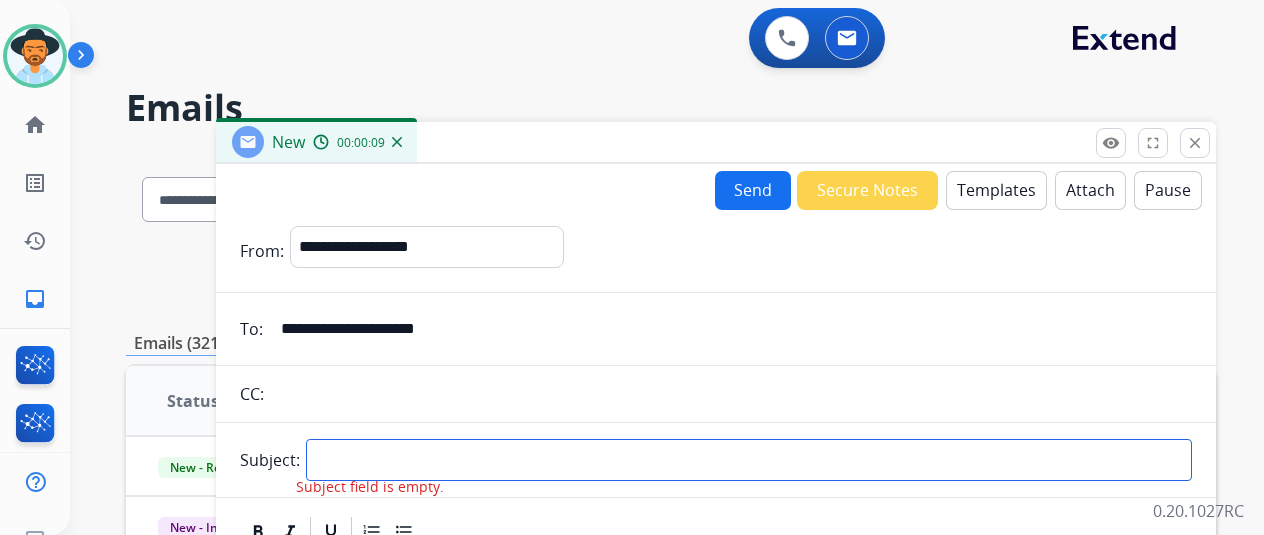 click at bounding box center [749, 460] 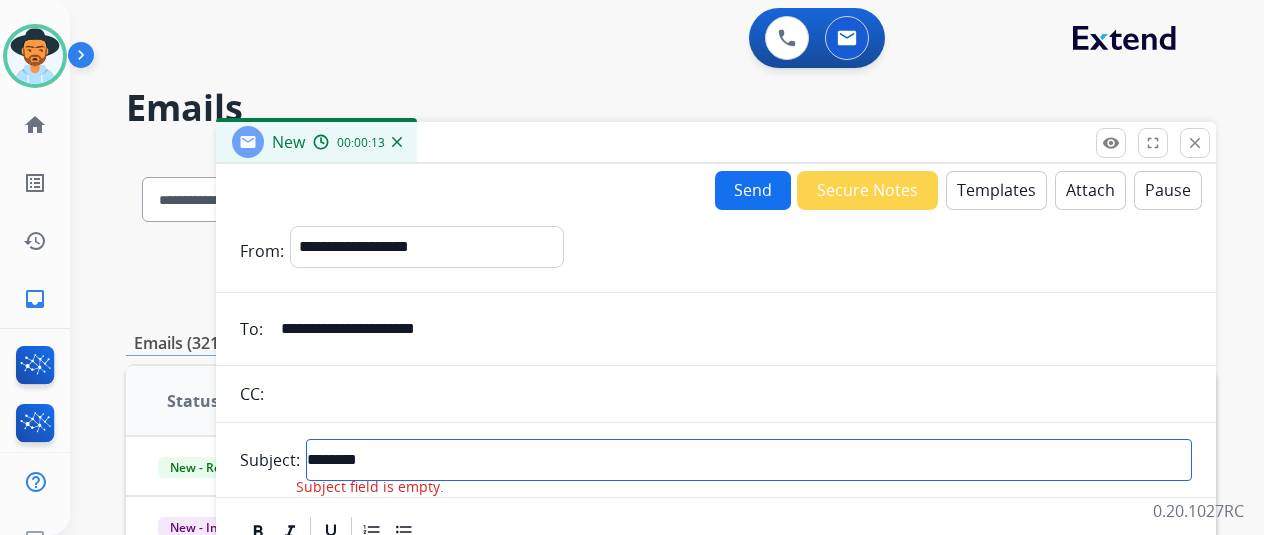 scroll, scrollTop: 100, scrollLeft: 0, axis: vertical 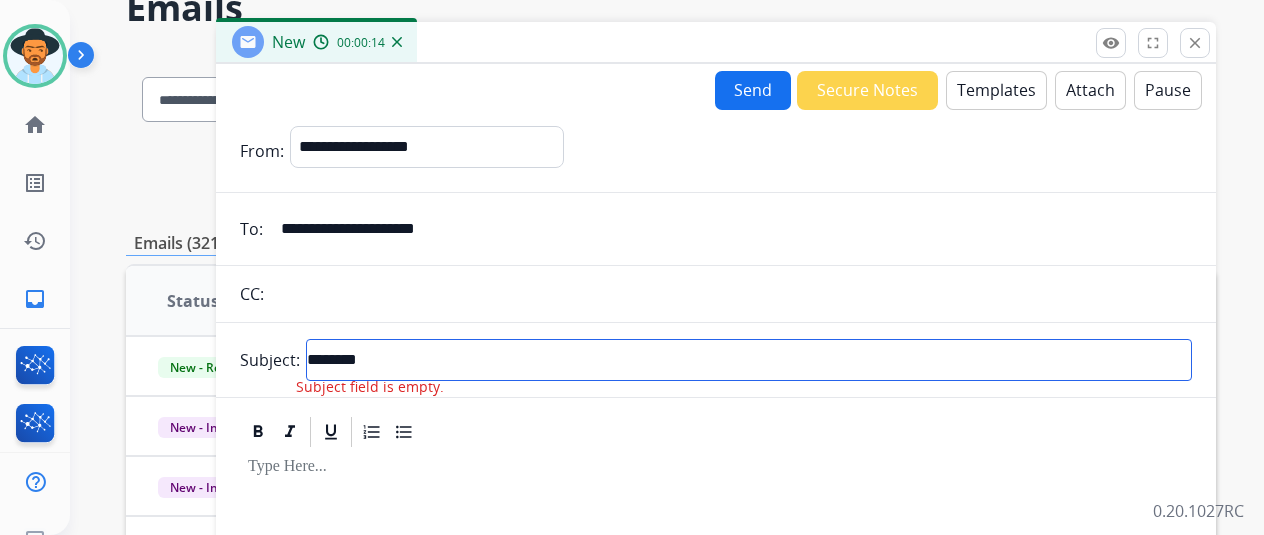 type on "********" 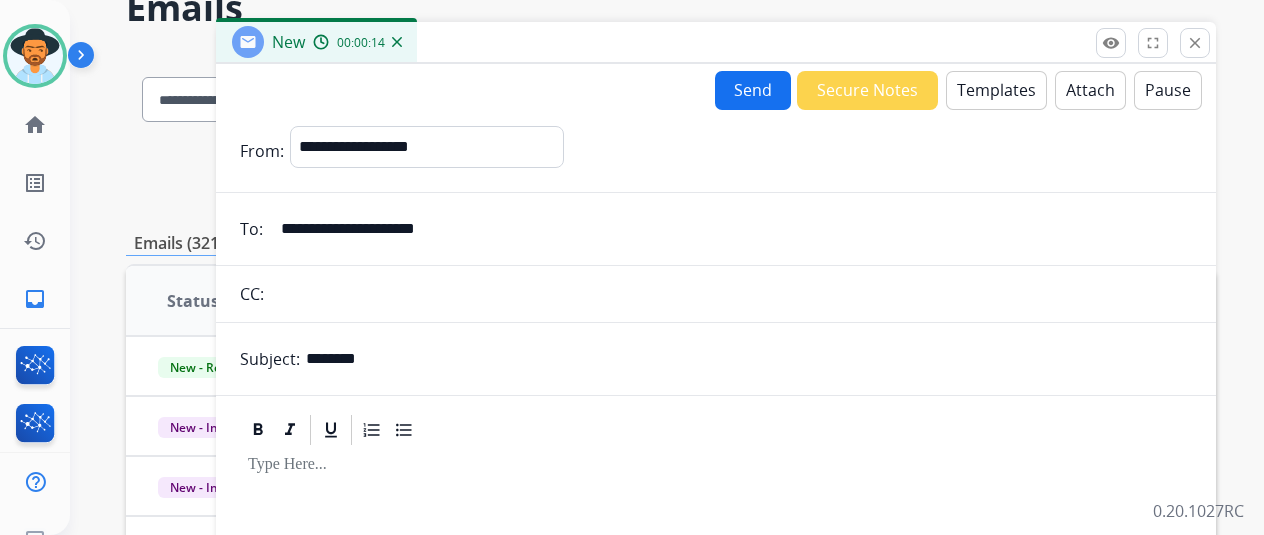 click on "Templates" at bounding box center [996, 90] 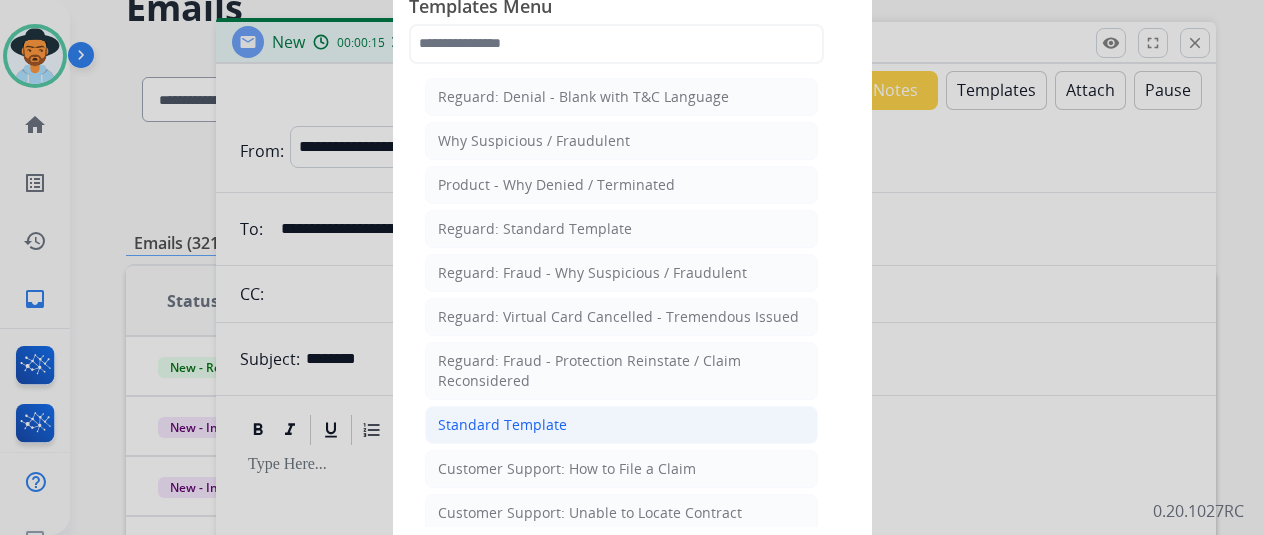 click on "Standard Template" 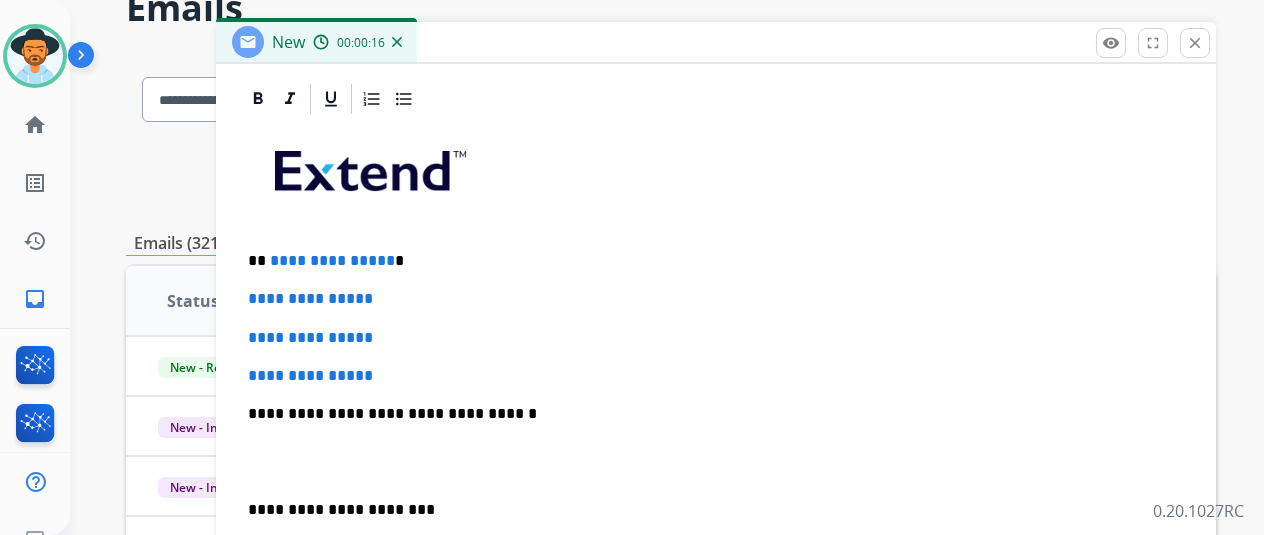 scroll, scrollTop: 460, scrollLeft: 0, axis: vertical 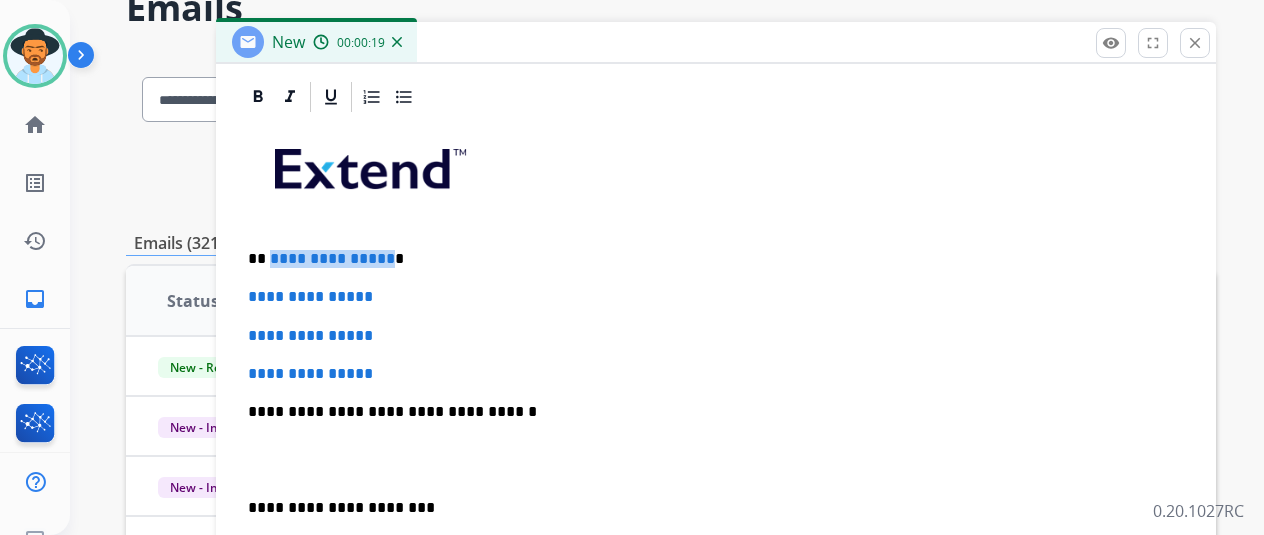 drag, startPoint x: 396, startPoint y: 261, endPoint x: 283, endPoint y: 264, distance: 113.03982 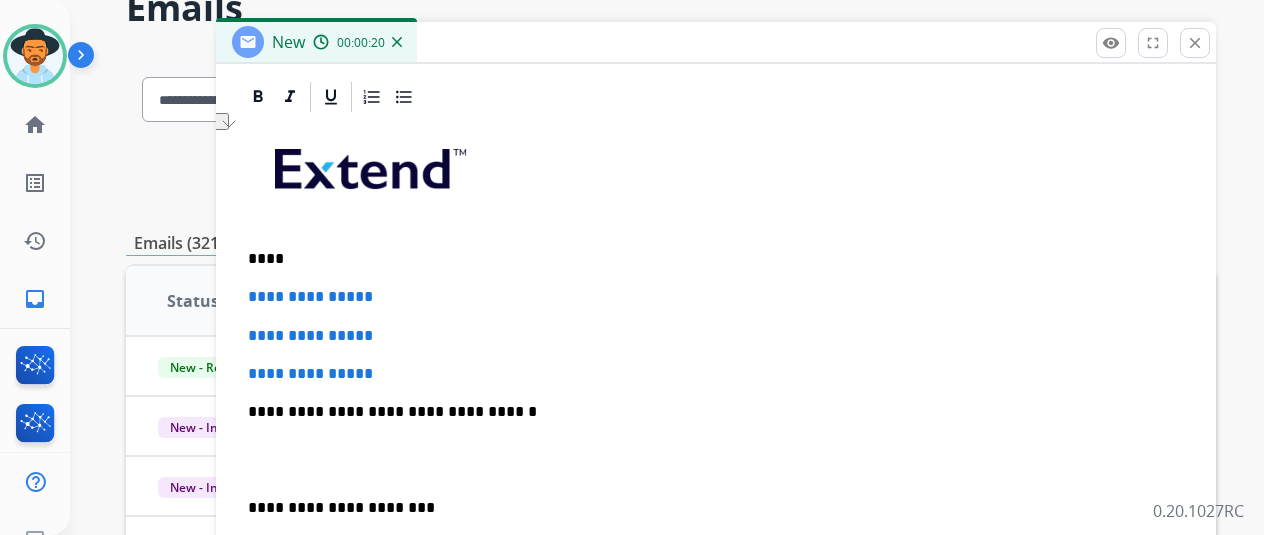 type 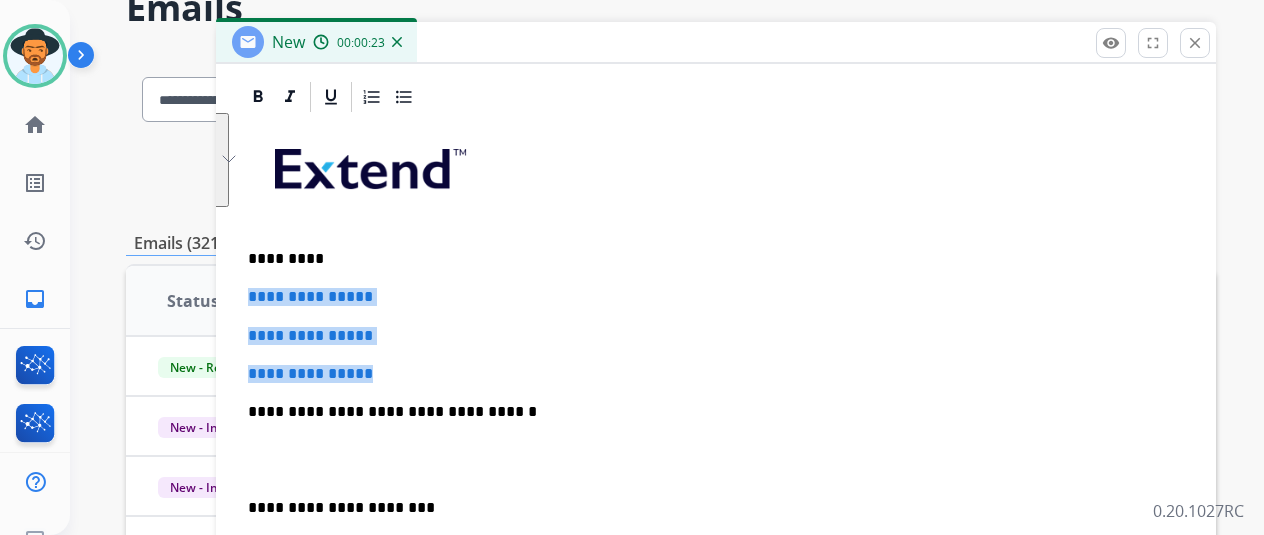 drag, startPoint x: 424, startPoint y: 379, endPoint x: 256, endPoint y: 289, distance: 190.58856 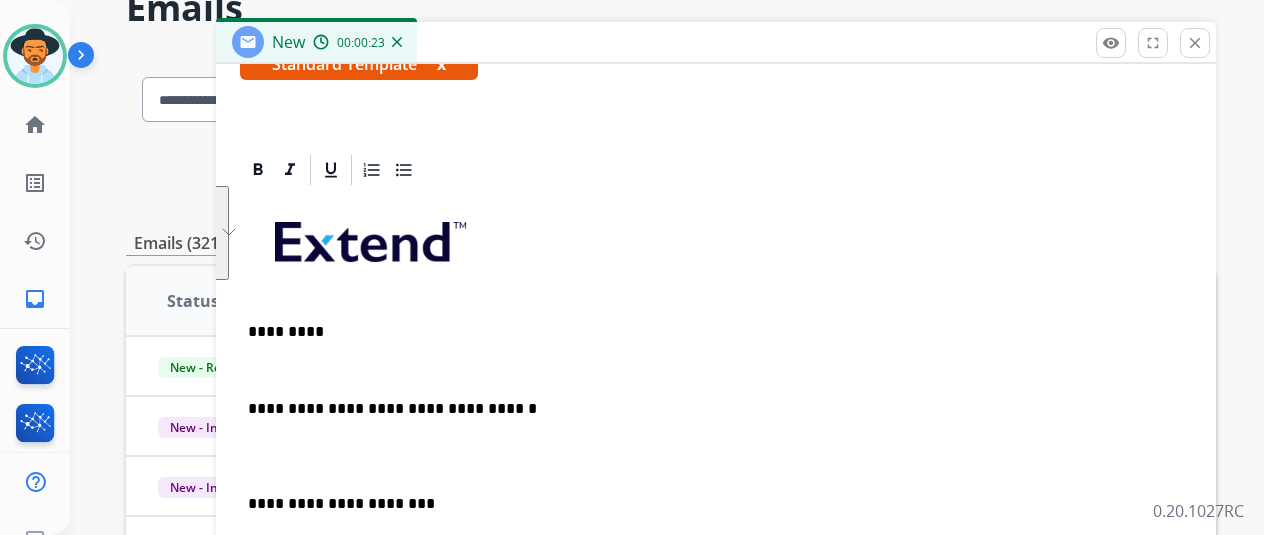 scroll, scrollTop: 345, scrollLeft: 0, axis: vertical 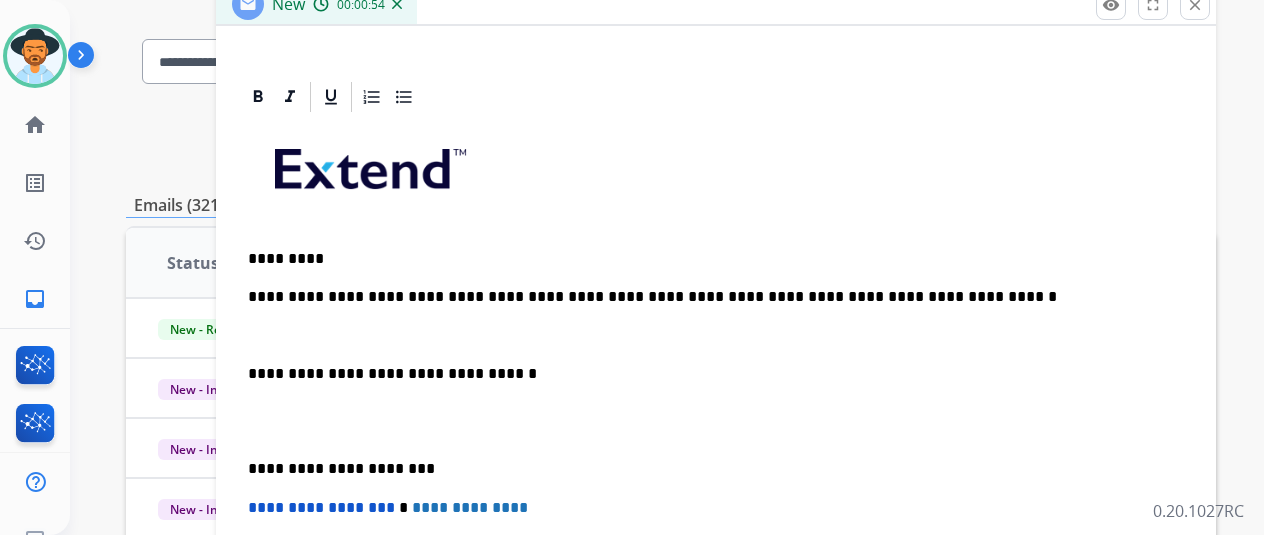 click at bounding box center [716, 336] 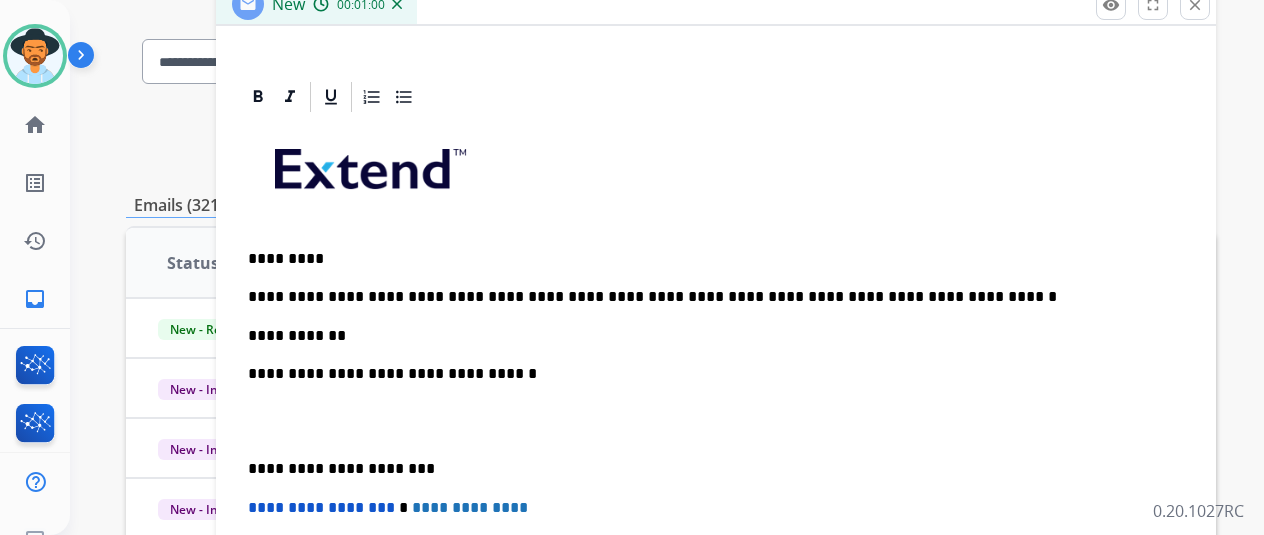 scroll, scrollTop: 460, scrollLeft: 0, axis: vertical 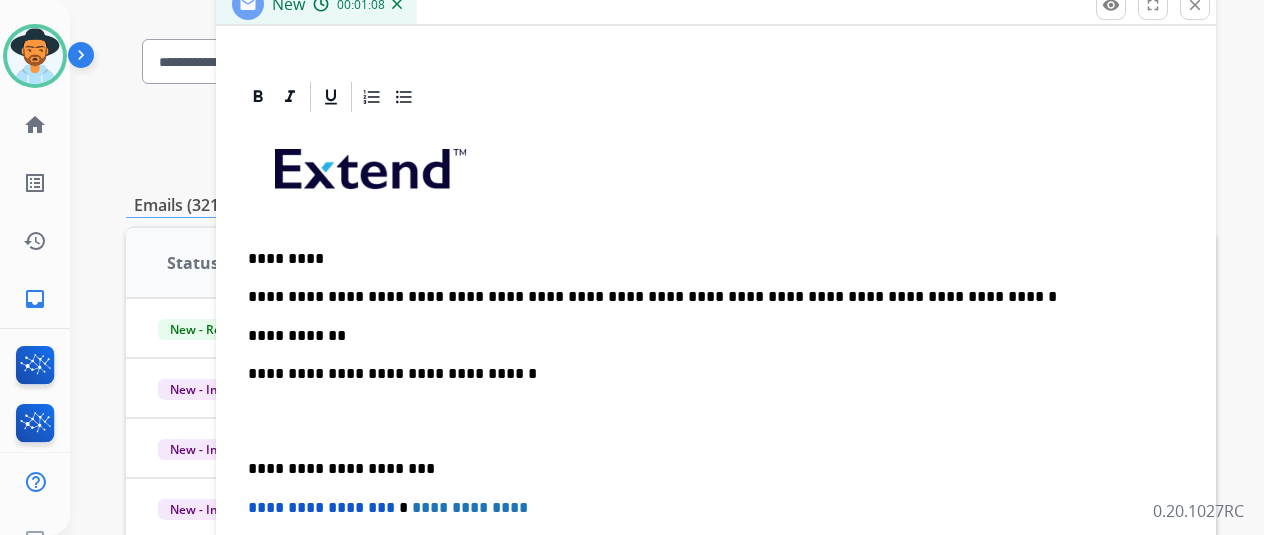 click on "**********" at bounding box center (716, 440) 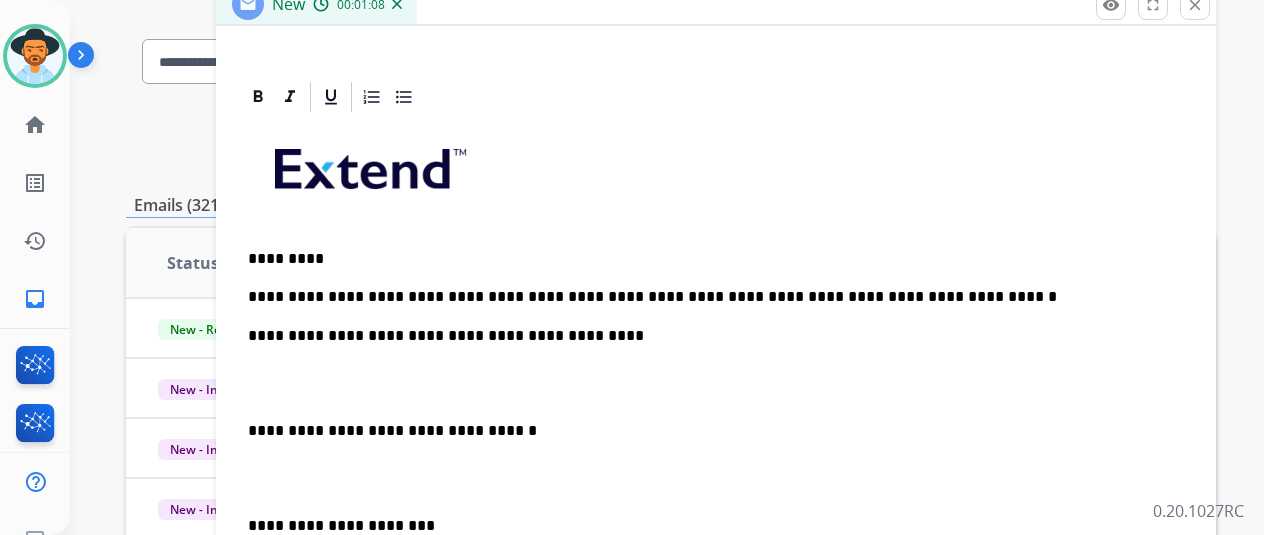 scroll, scrollTop: 460, scrollLeft: 0, axis: vertical 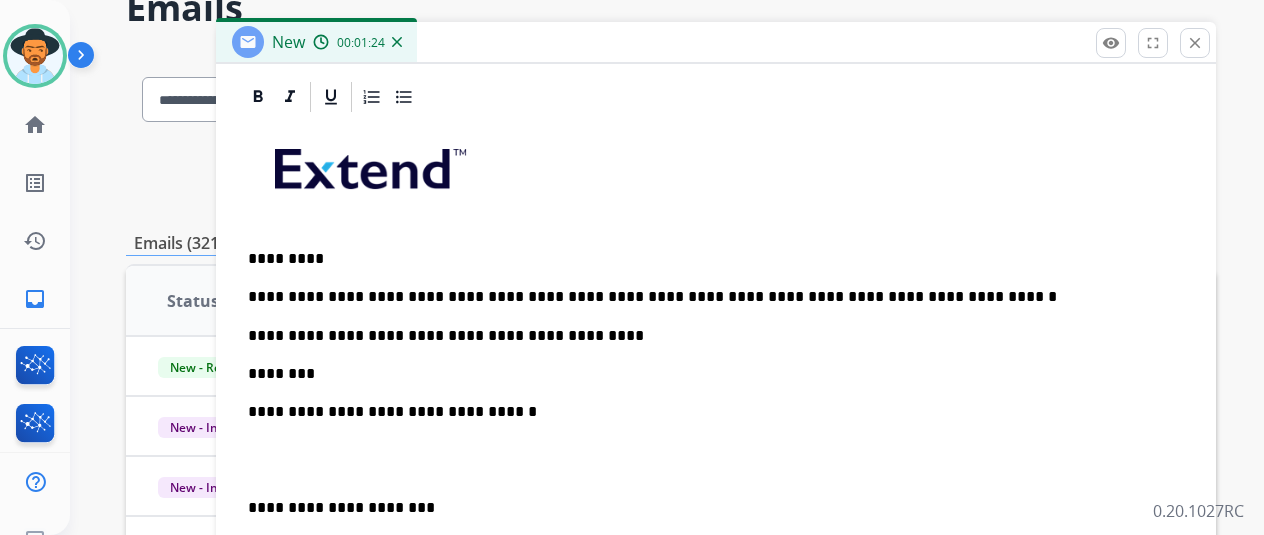 click on "**********" at bounding box center (716, 459) 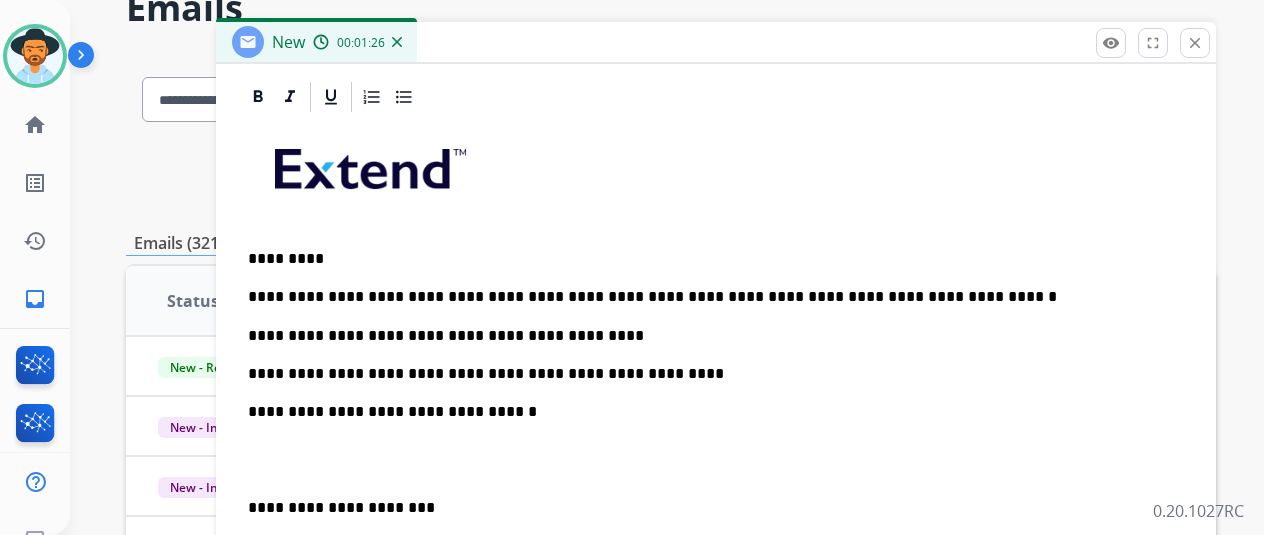 click on "**********" at bounding box center (708, 374) 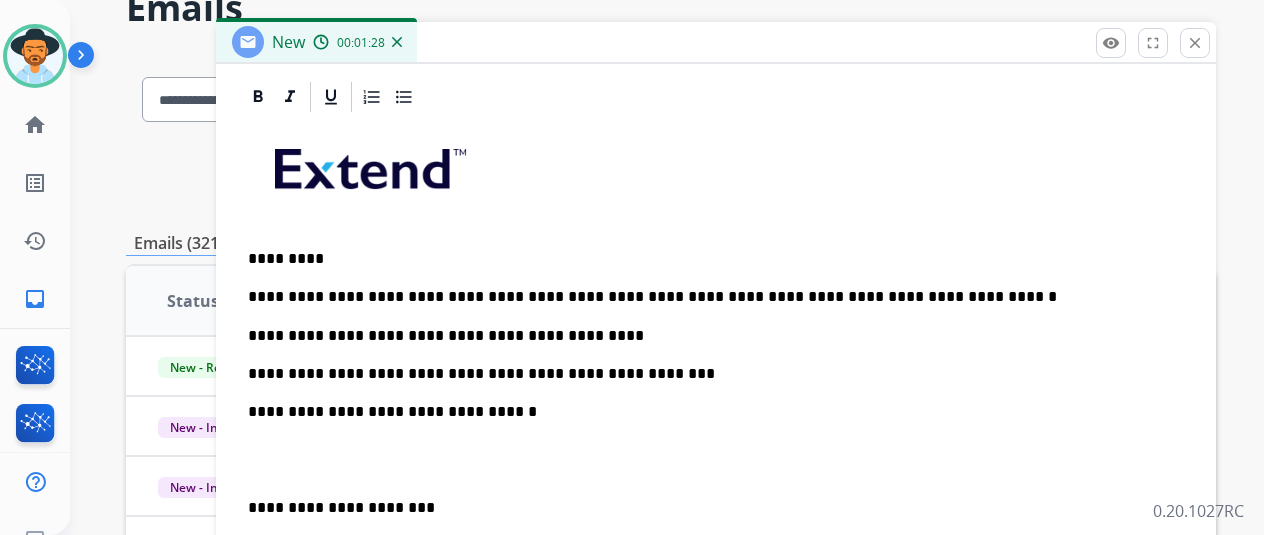 click on "**********" at bounding box center (716, 459) 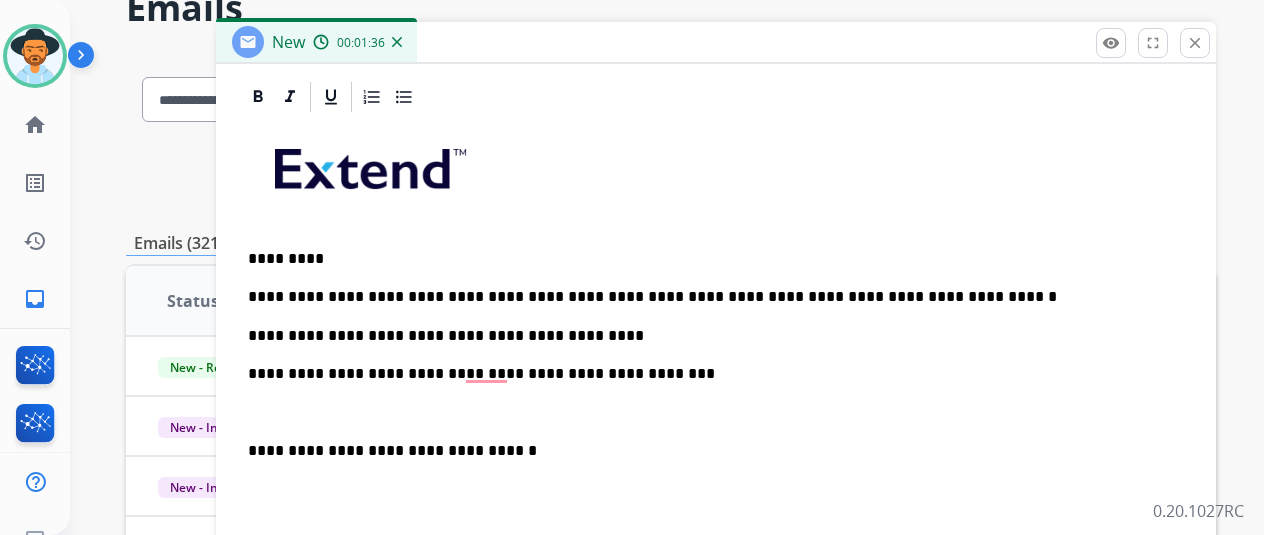 click on "**********" at bounding box center [716, 478] 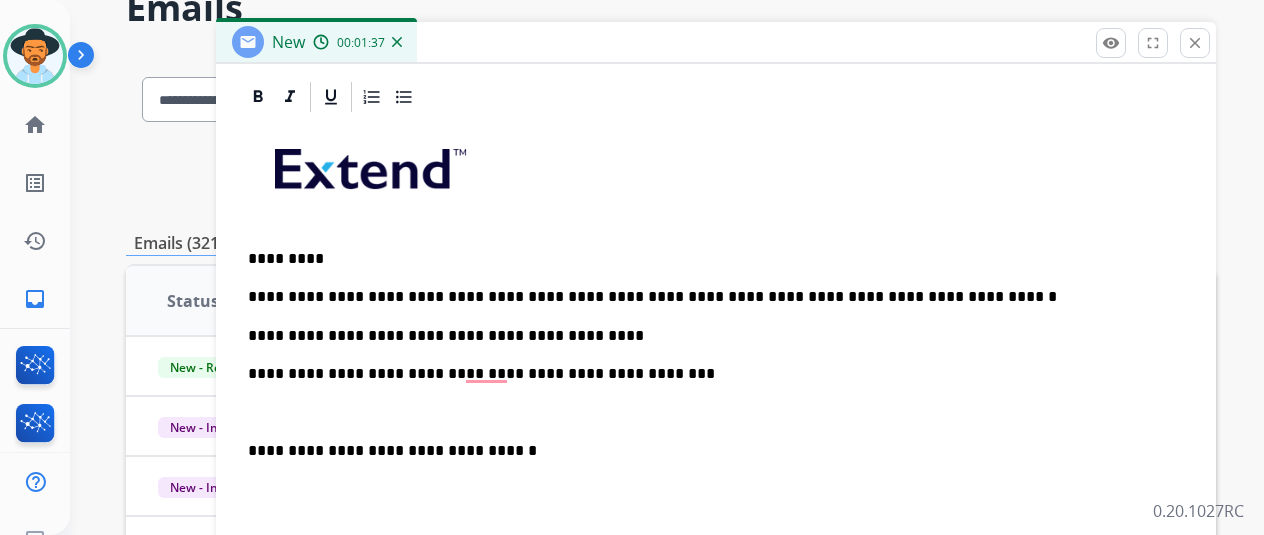 click on "**********" at bounding box center (716, 478) 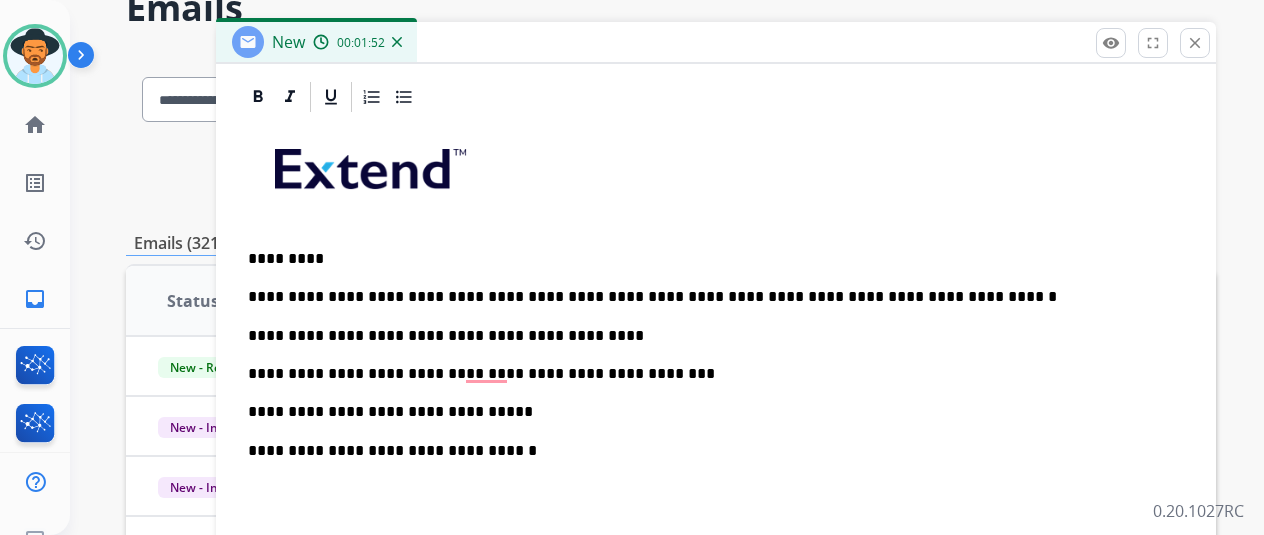click on "**********" at bounding box center [708, 412] 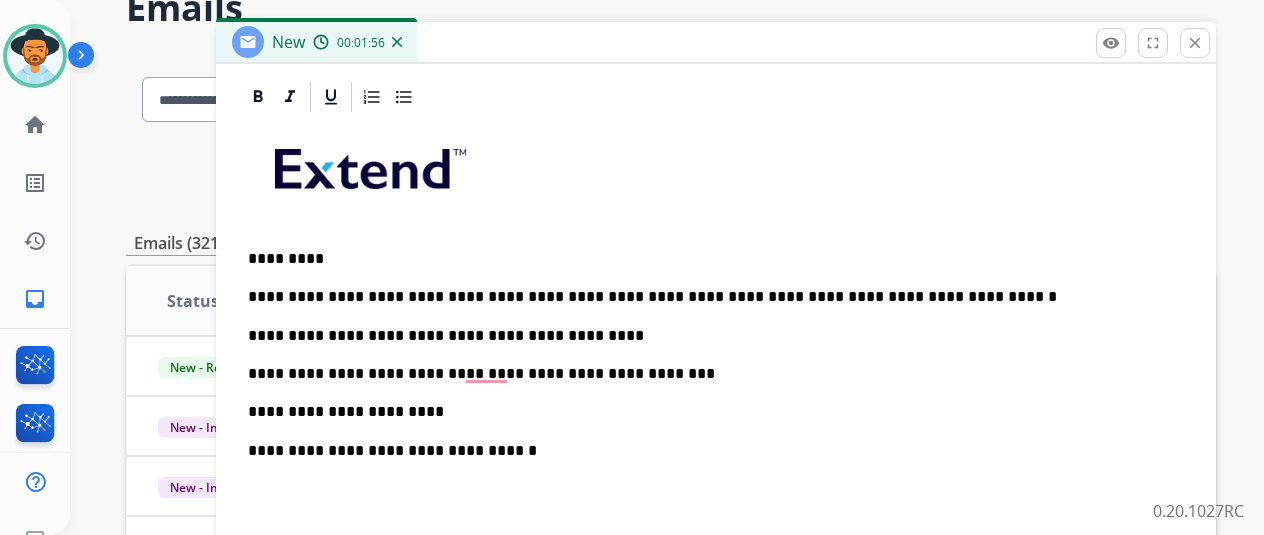 click on "**********" at bounding box center [708, 412] 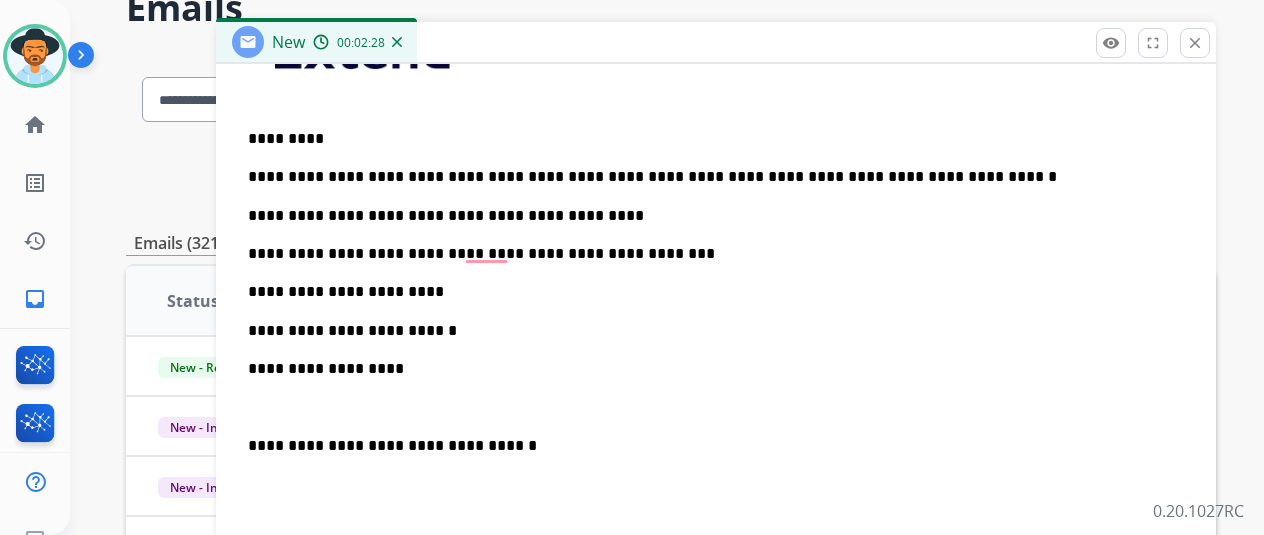 scroll, scrollTop: 614, scrollLeft: 0, axis: vertical 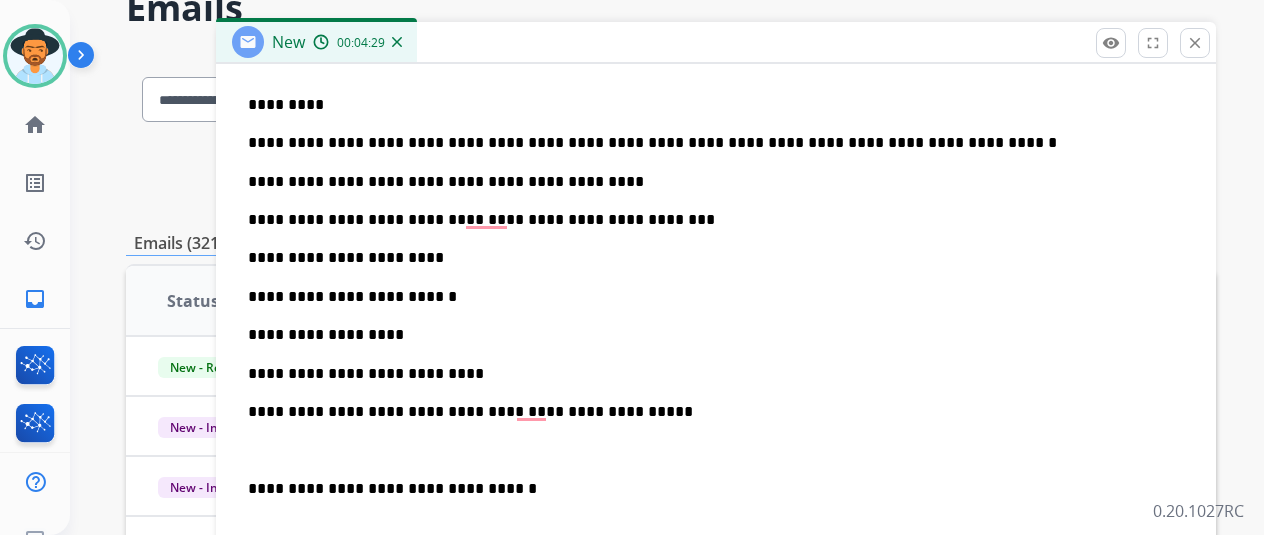 click on "**********" at bounding box center (708, 412) 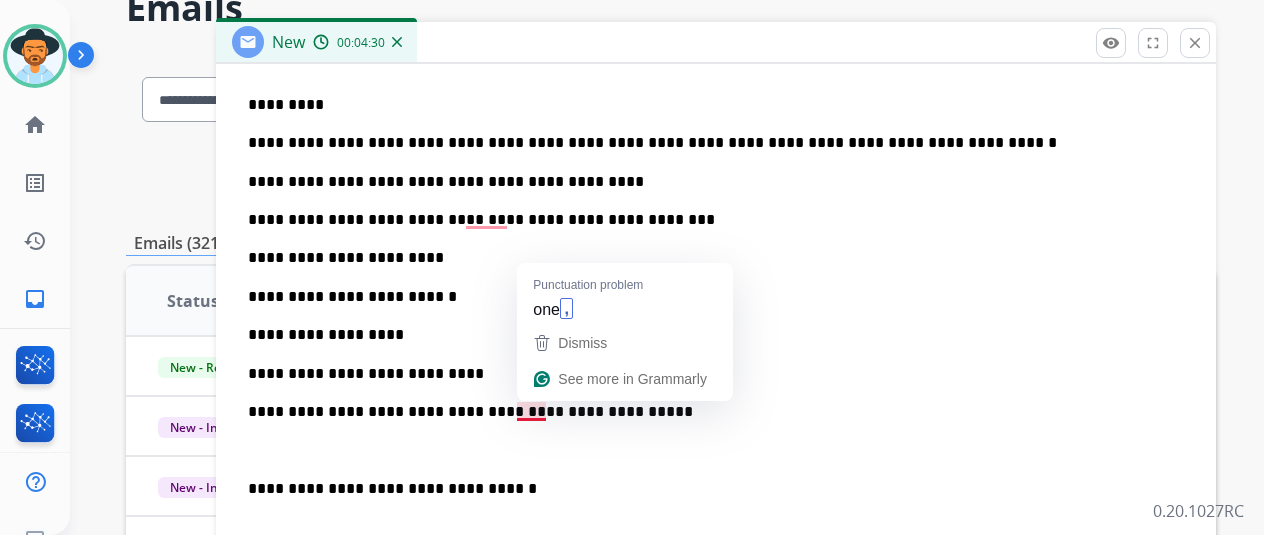 click at bounding box center (716, 450) 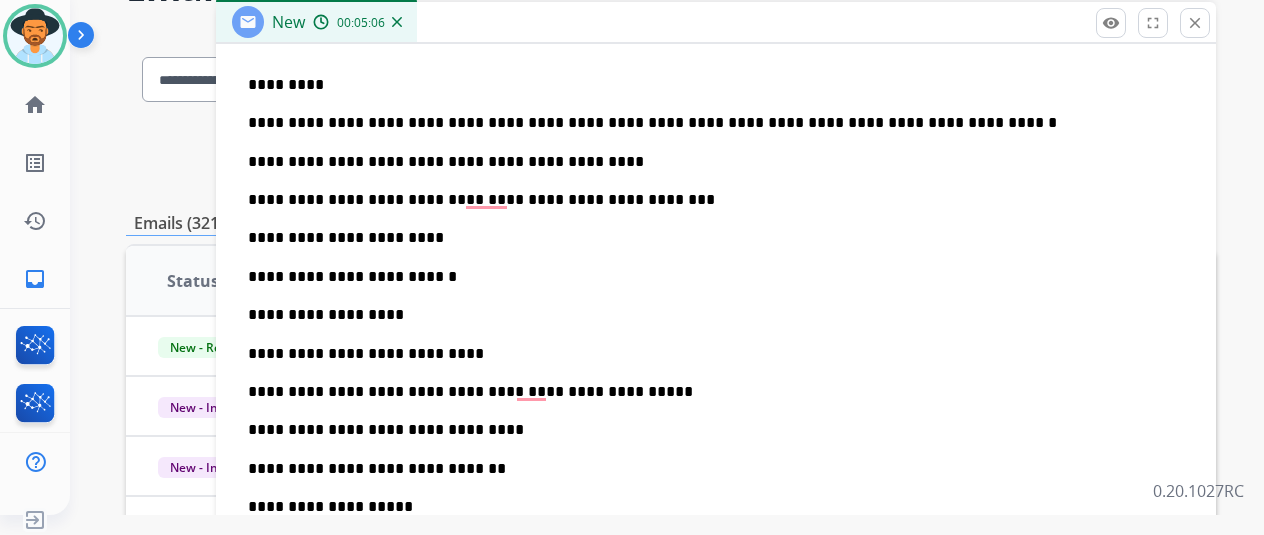 scroll, scrollTop: 24, scrollLeft: 0, axis: vertical 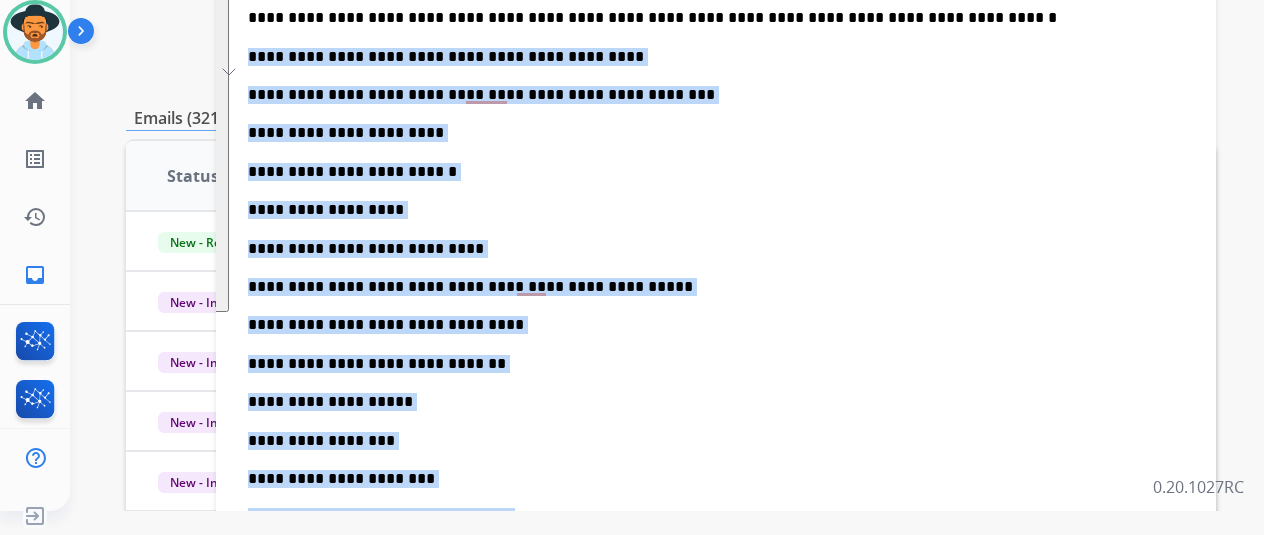 drag, startPoint x: 550, startPoint y: 307, endPoint x: 262, endPoint y: 58, distance: 380.71643 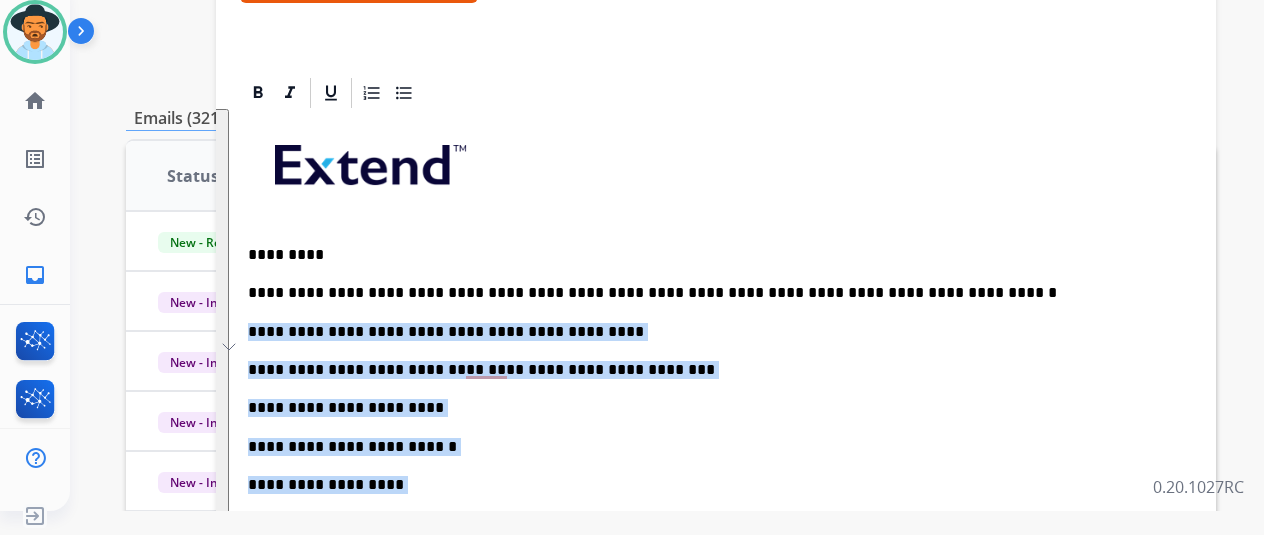 scroll, scrollTop: 314, scrollLeft: 0, axis: vertical 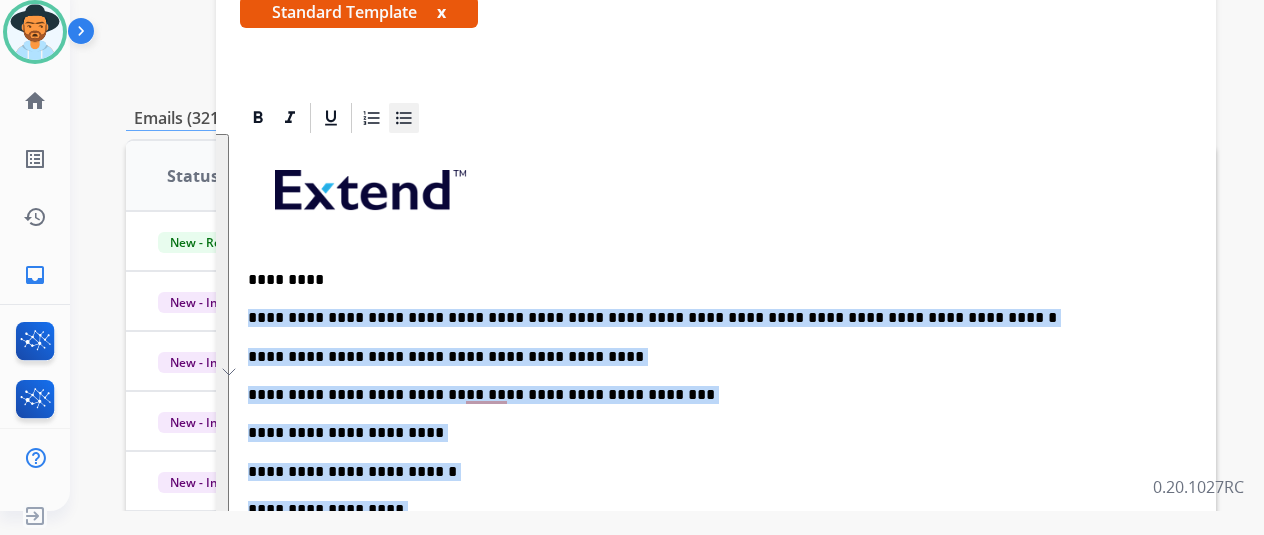 click 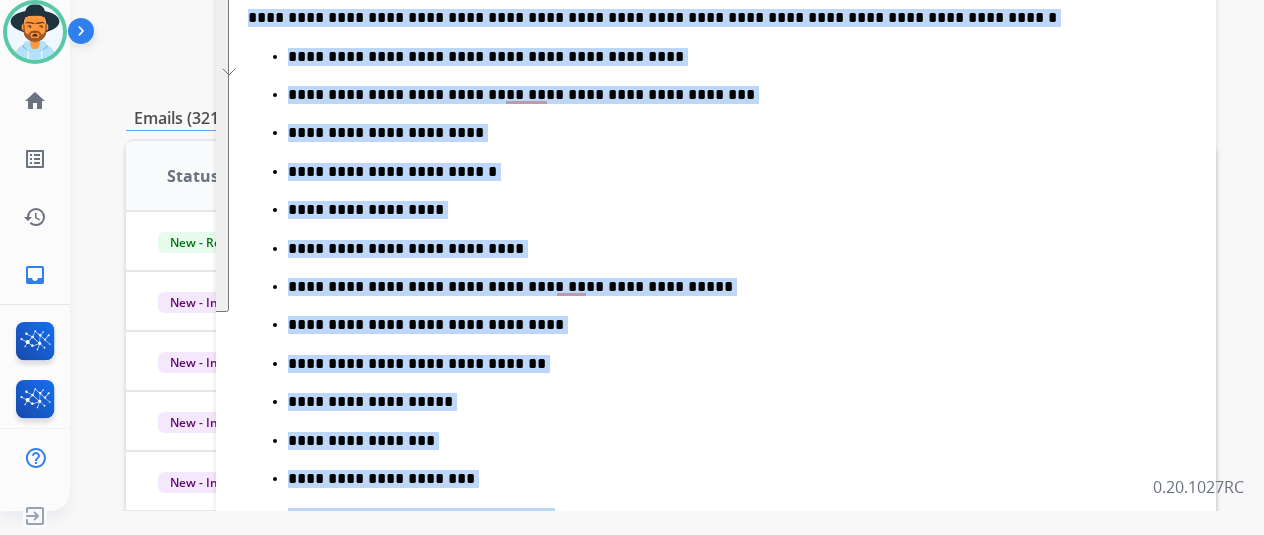 click on "**********" at bounding box center [716, 287] 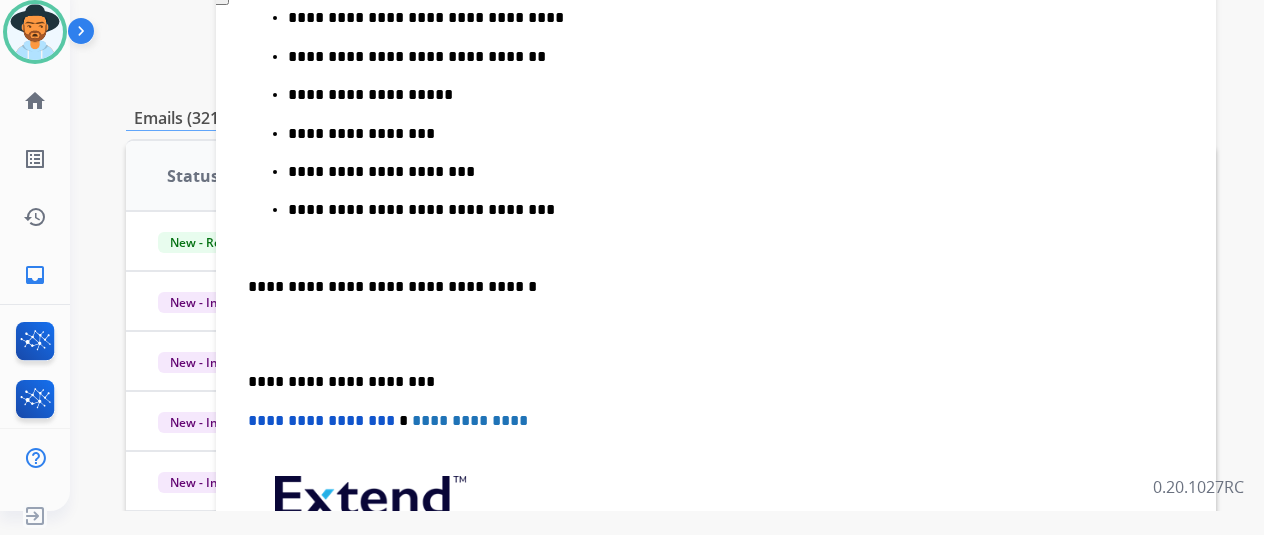 click on "**********" at bounding box center [716, 103] 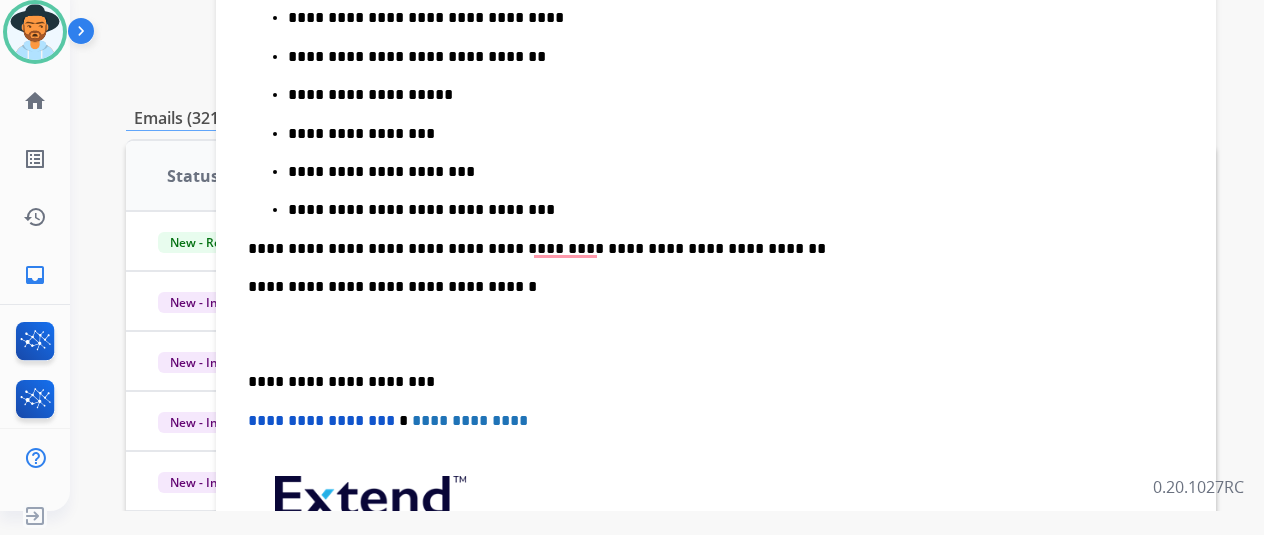 click on "**********" at bounding box center (716, 103) 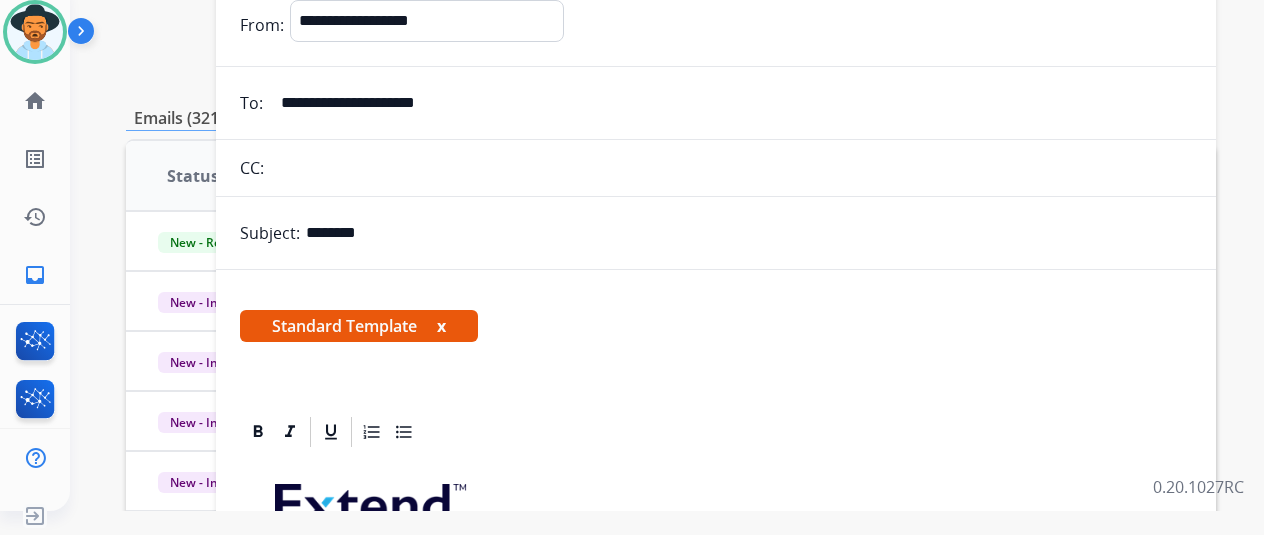 scroll, scrollTop: 0, scrollLeft: 0, axis: both 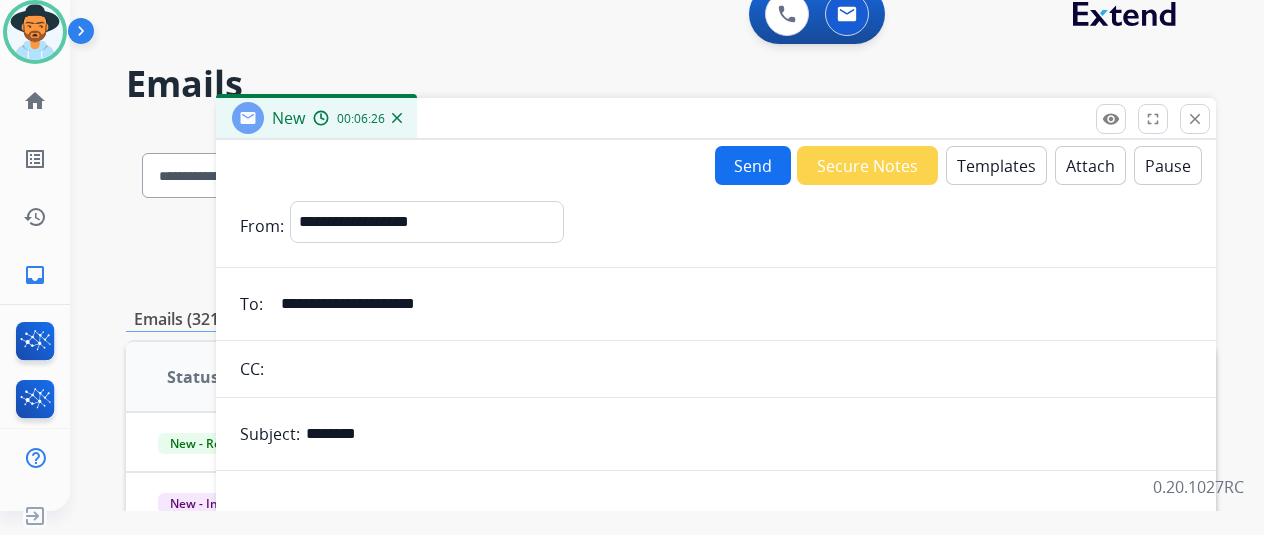 click on "Attach" at bounding box center [1090, 165] 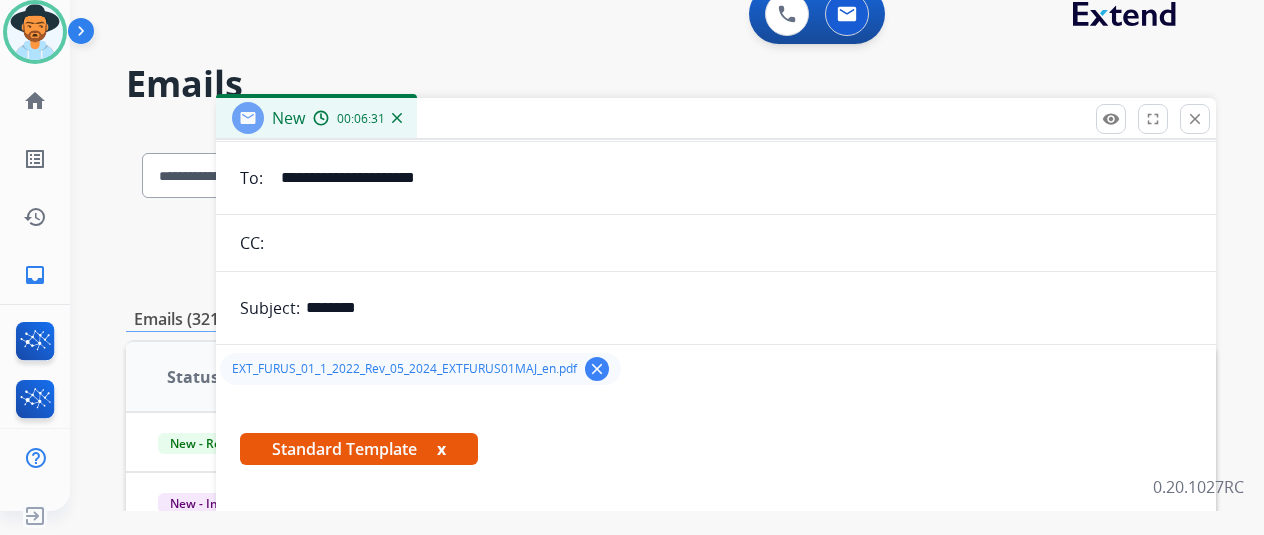 scroll, scrollTop: 0, scrollLeft: 0, axis: both 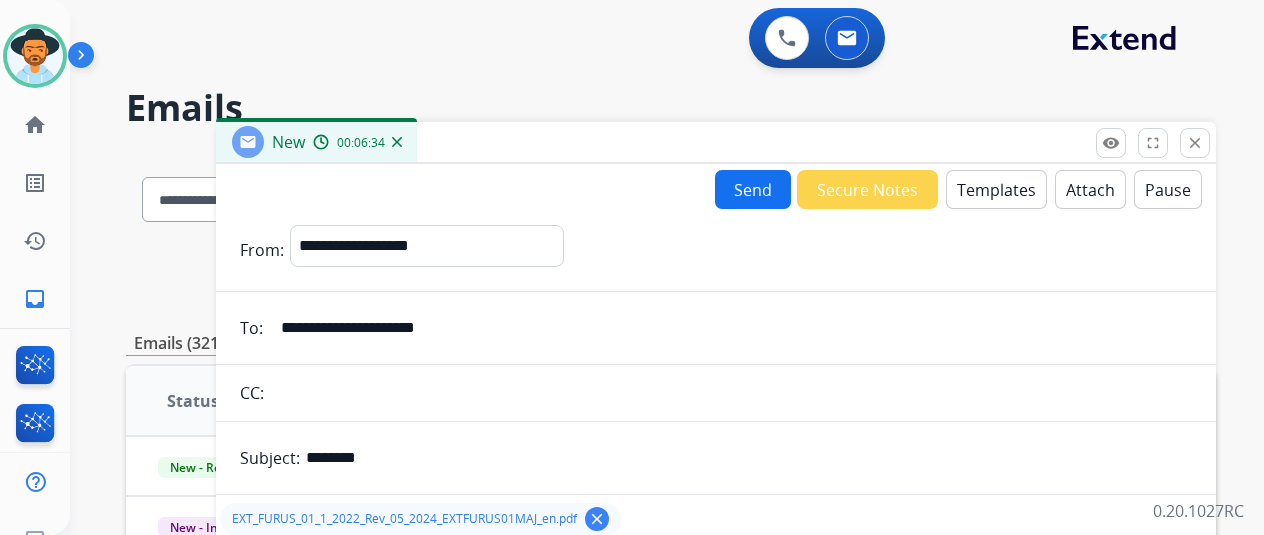 click on "**********" at bounding box center (716, 1046) 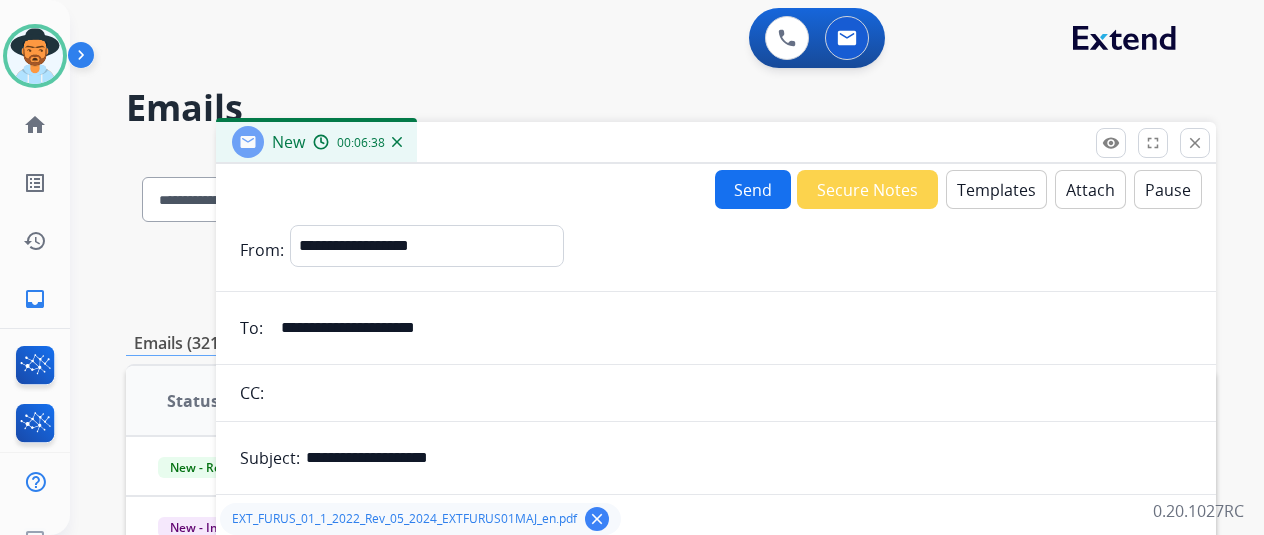 type on "**********" 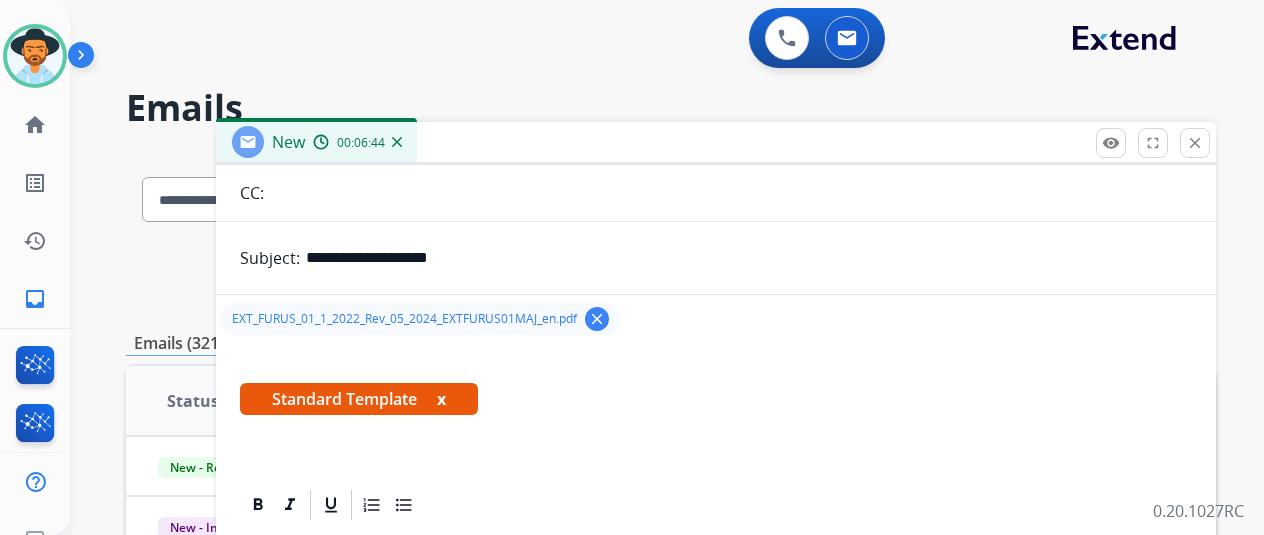 scroll, scrollTop: 0, scrollLeft: 0, axis: both 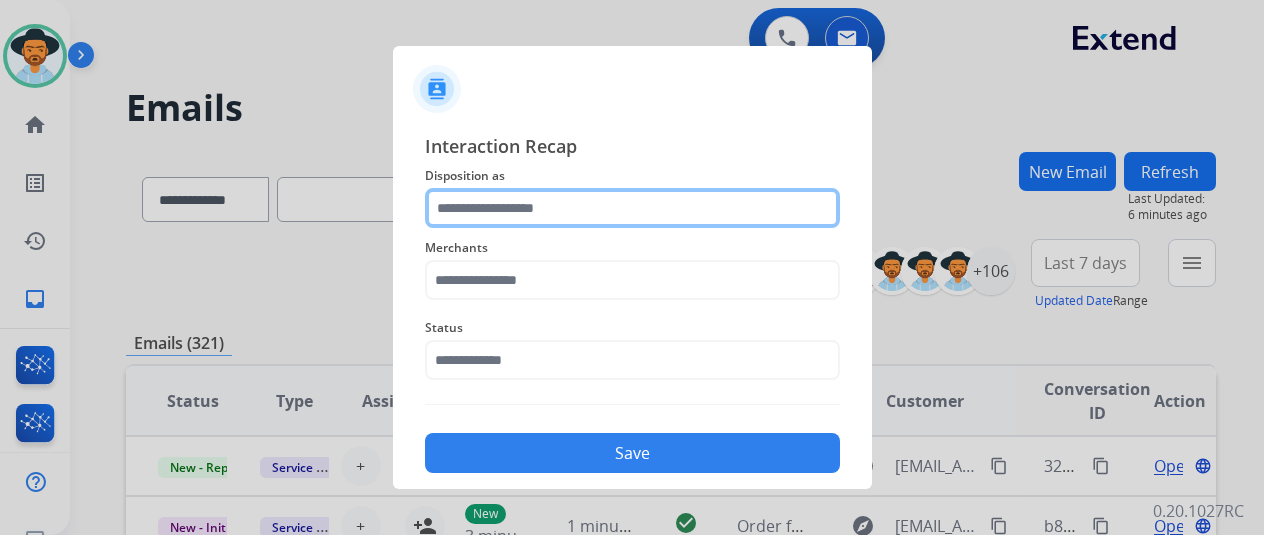 click 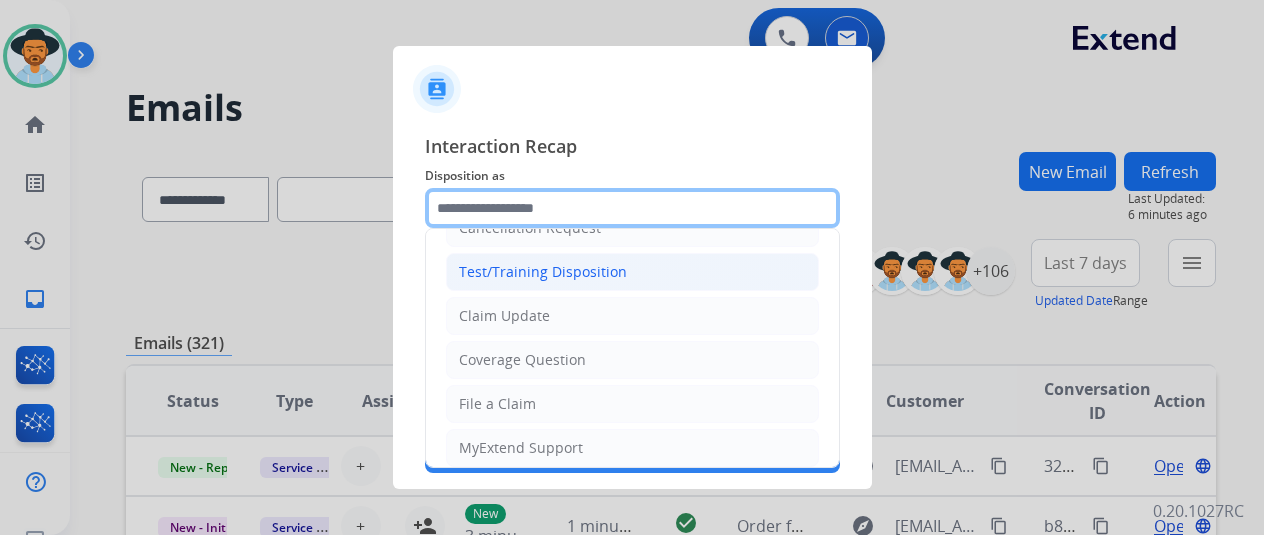 scroll, scrollTop: 0, scrollLeft: 0, axis: both 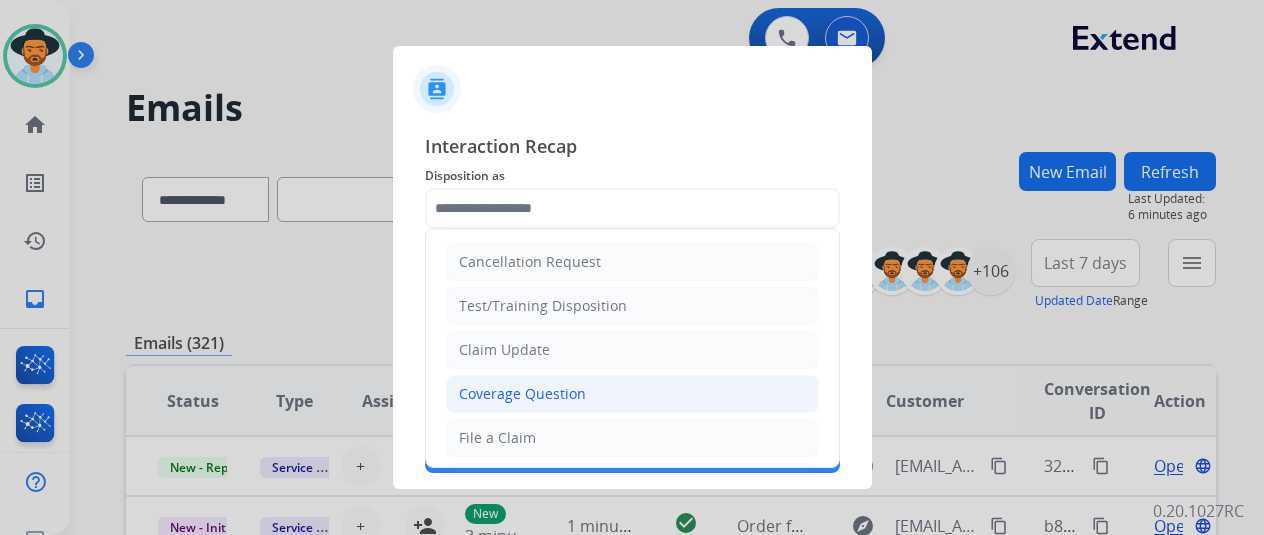 click on "Coverage Question" 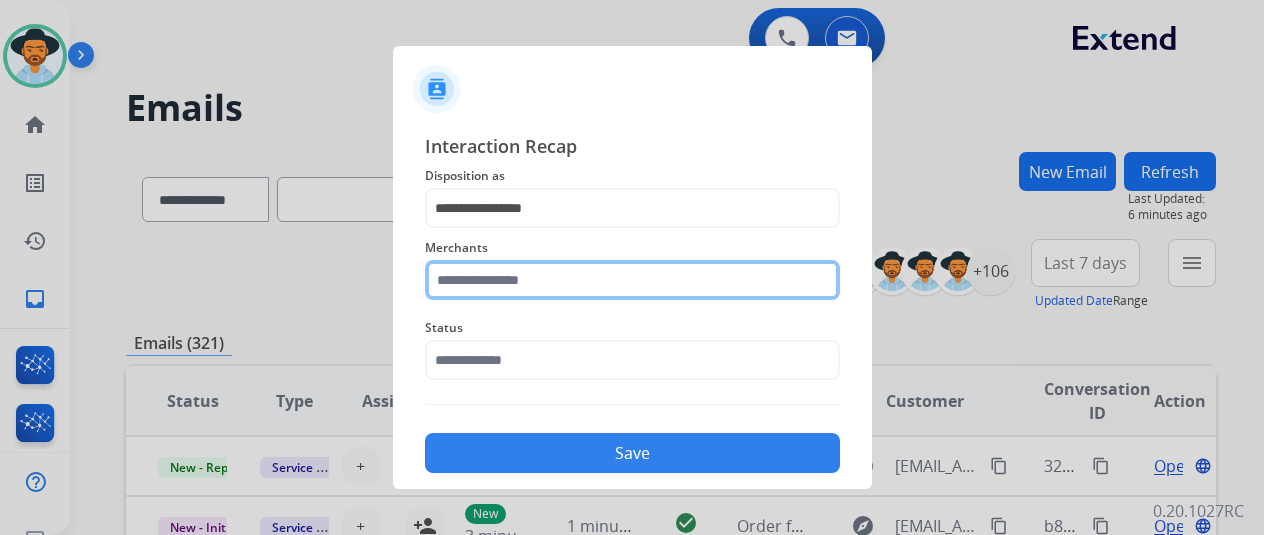 click 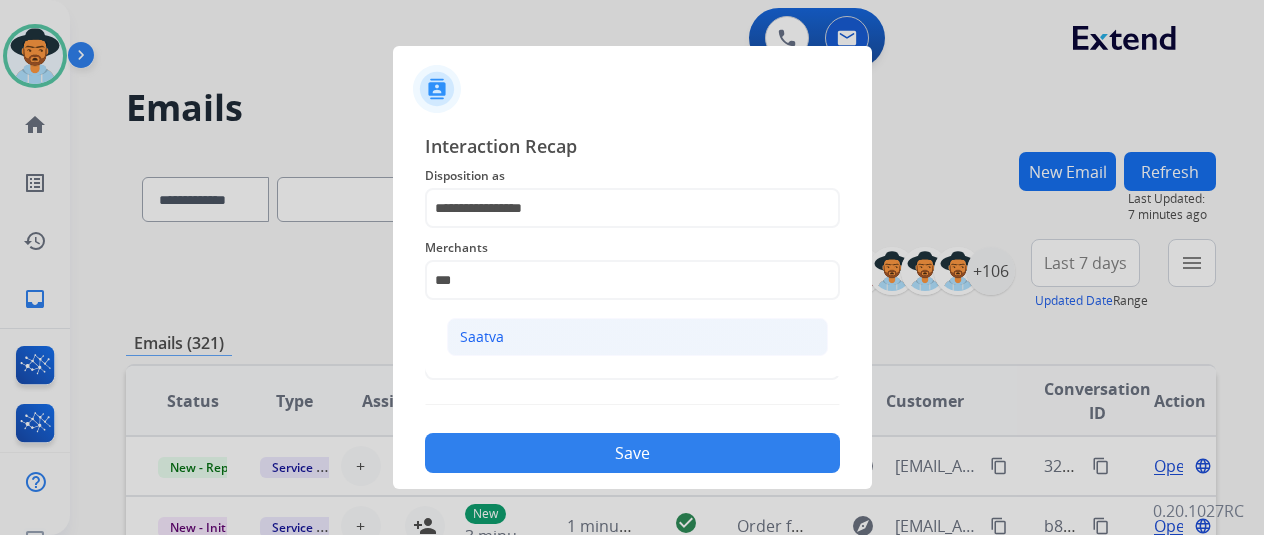 click on "Saatva" 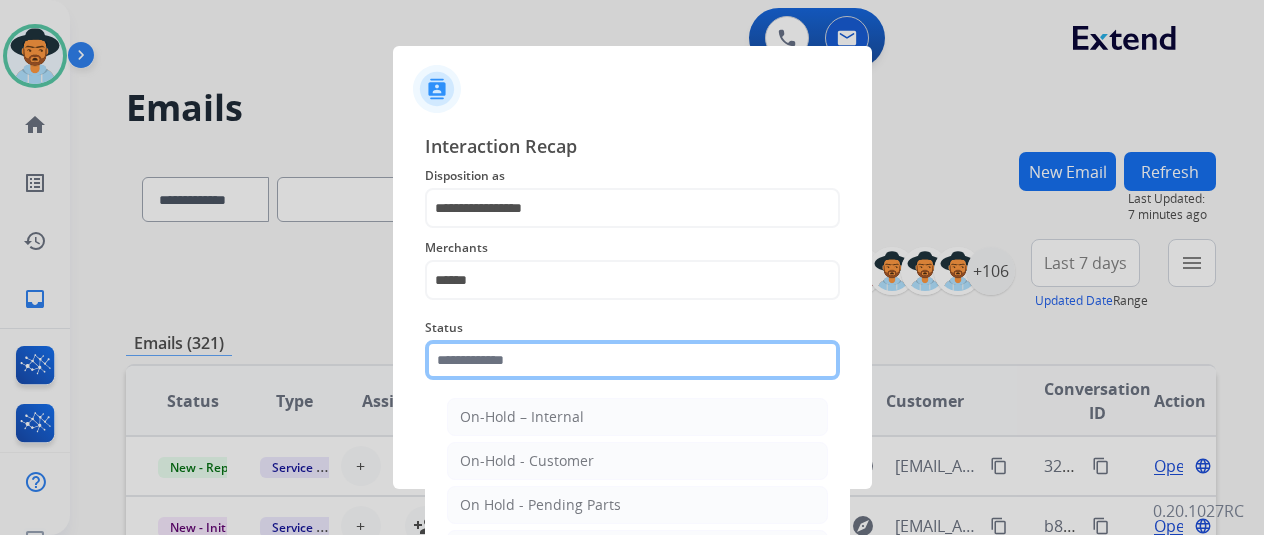 click 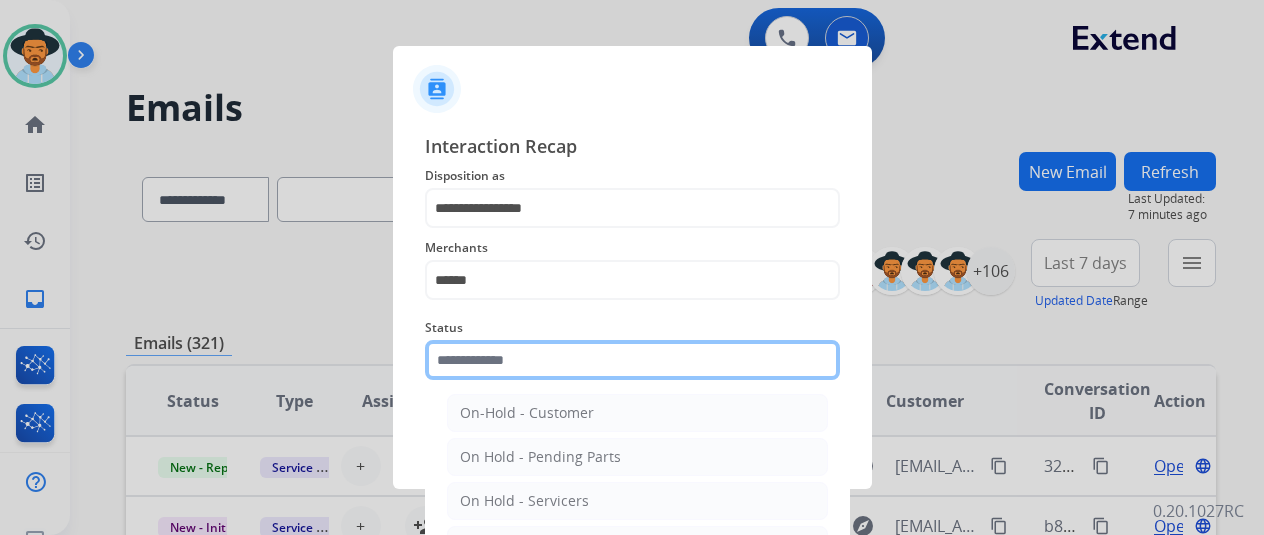 scroll, scrollTop: 114, scrollLeft: 0, axis: vertical 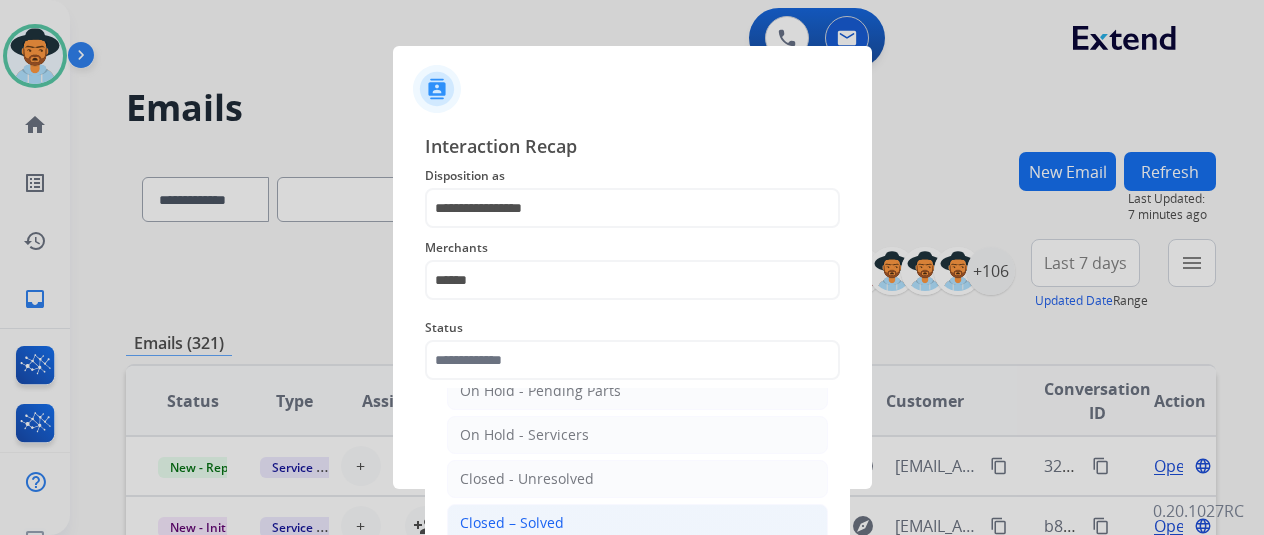 click on "Closed – Solved" 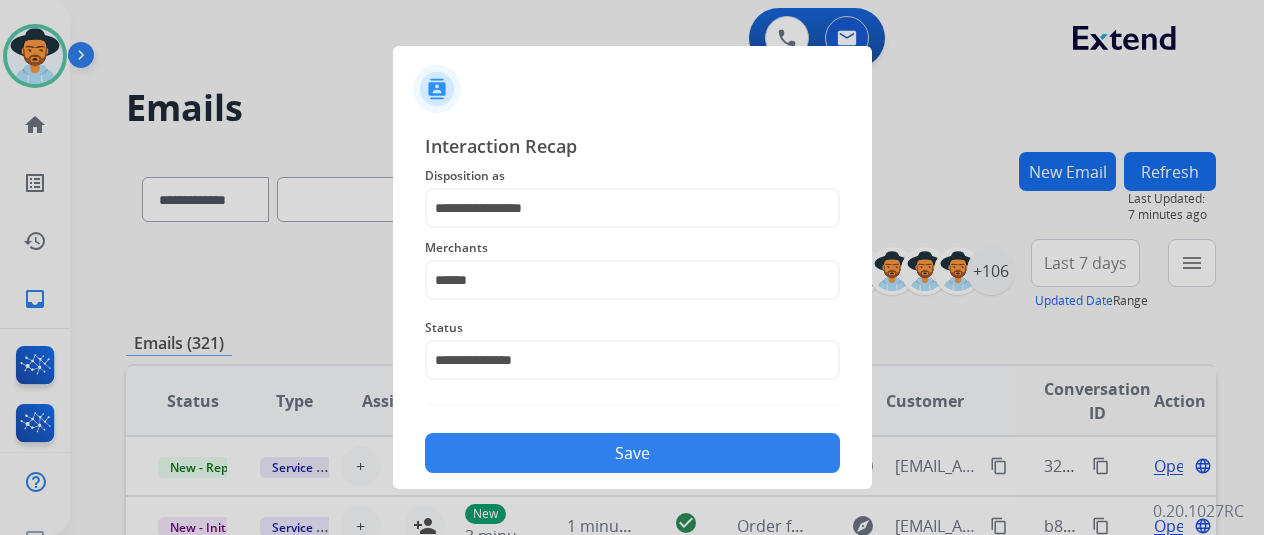 click on "Save" 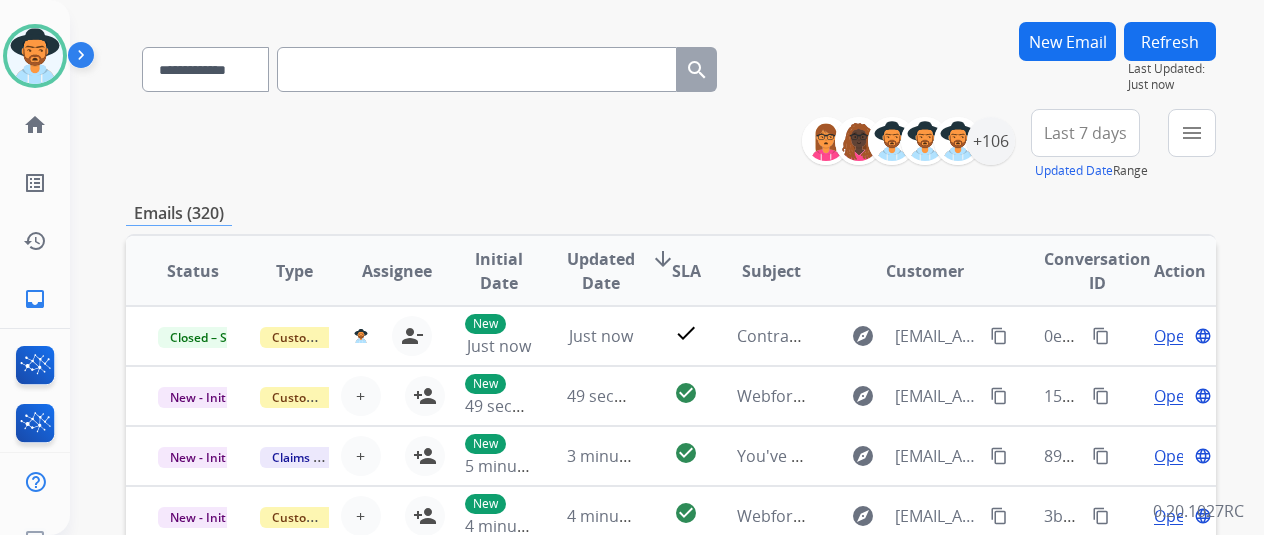 scroll, scrollTop: 200, scrollLeft: 0, axis: vertical 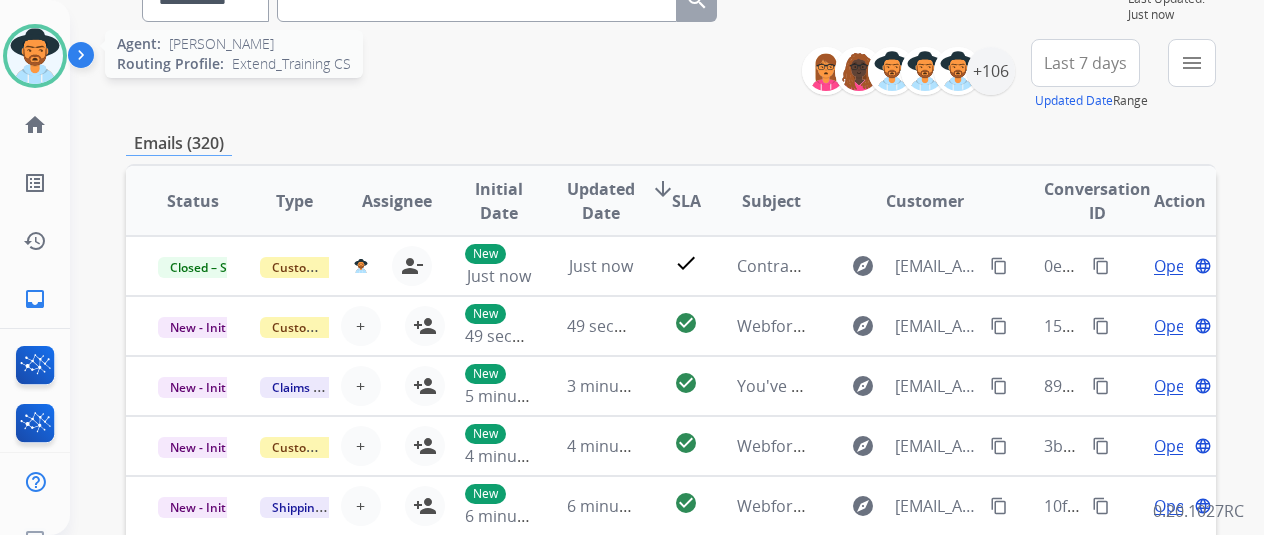 click at bounding box center (35, 56) 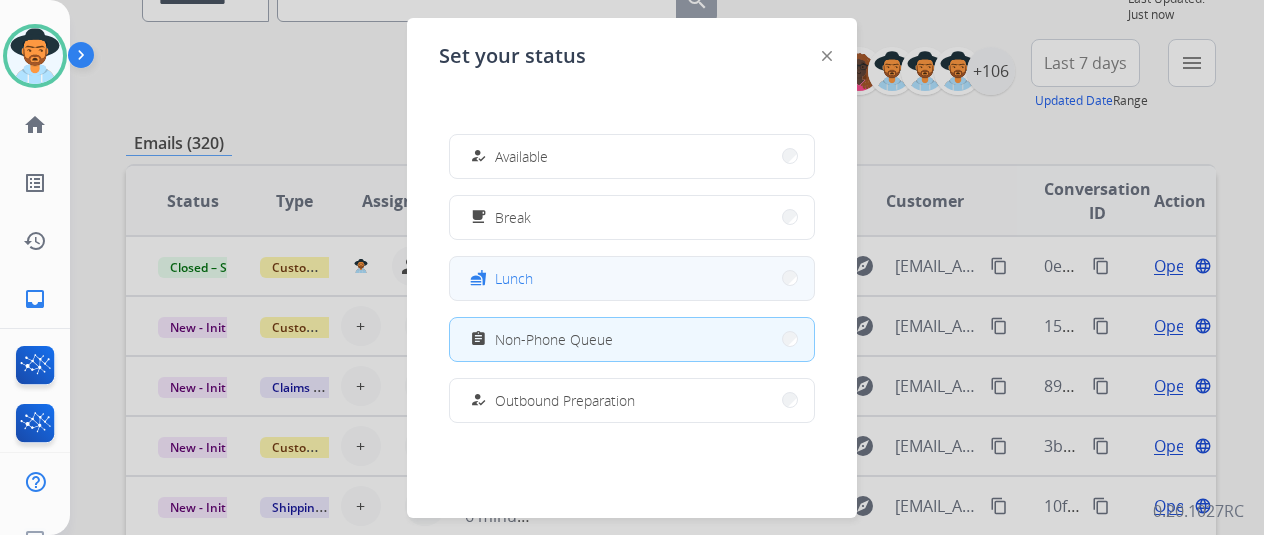 click on "fastfood Lunch" at bounding box center (632, 278) 